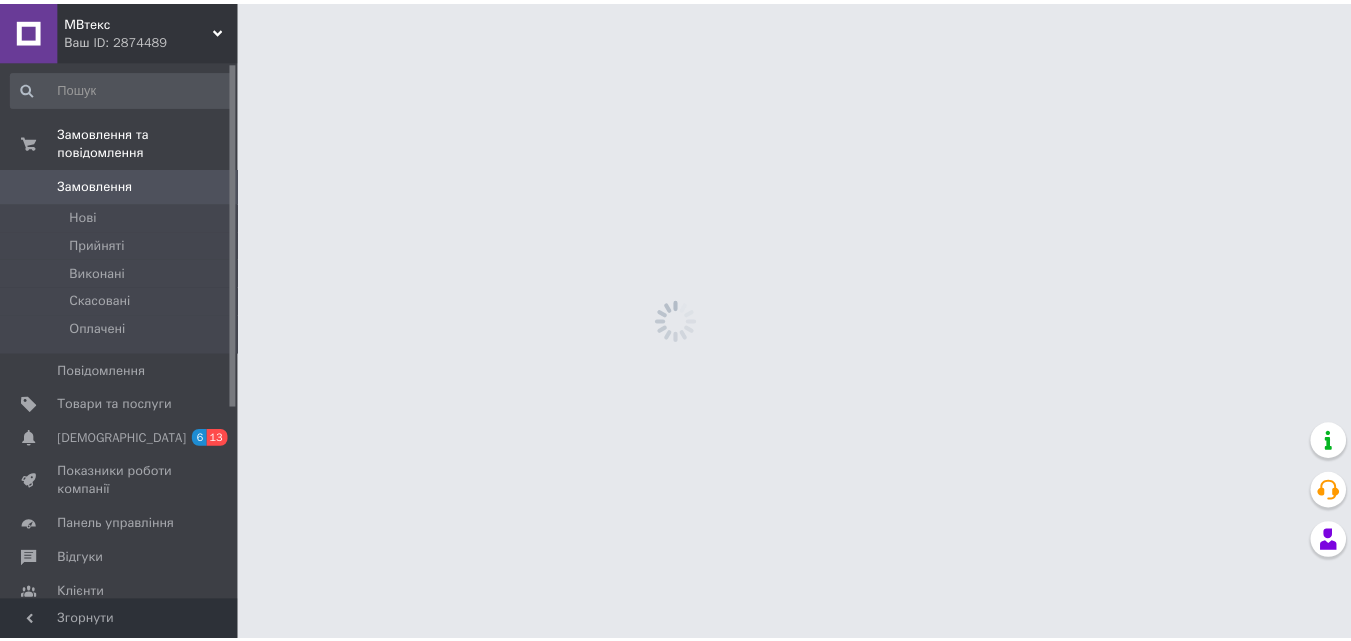 scroll, scrollTop: 0, scrollLeft: 0, axis: both 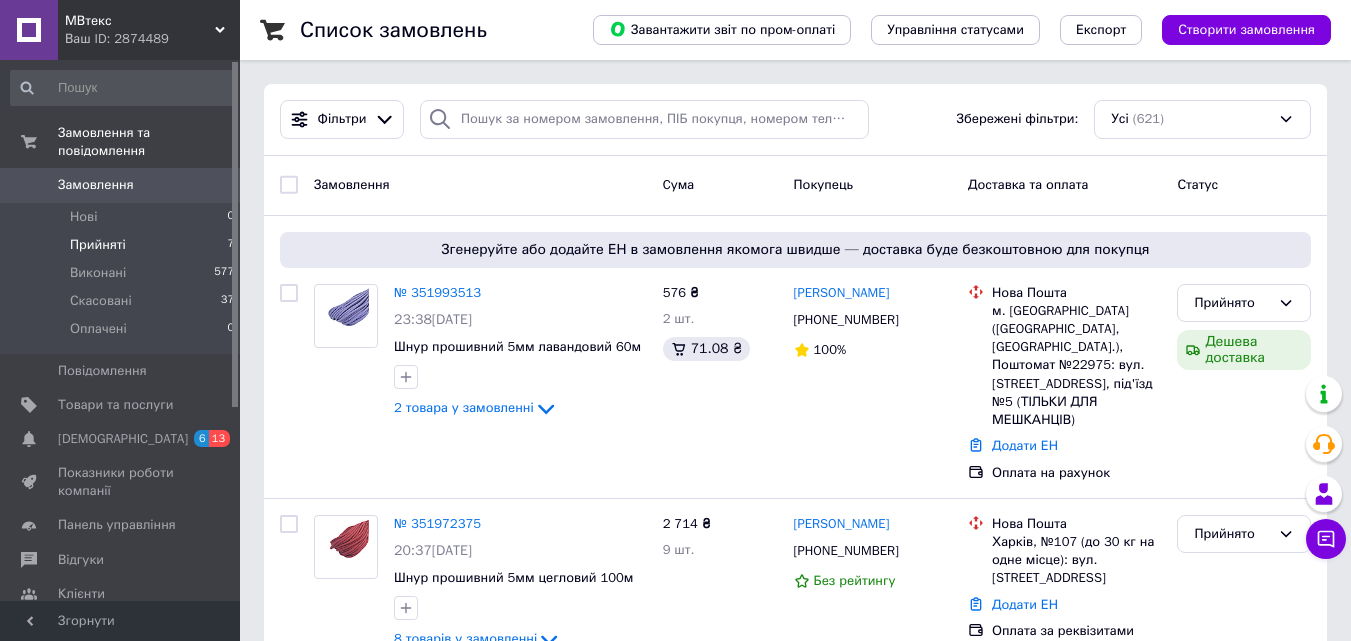 click on "Прийняті 7" at bounding box center [123, 245] 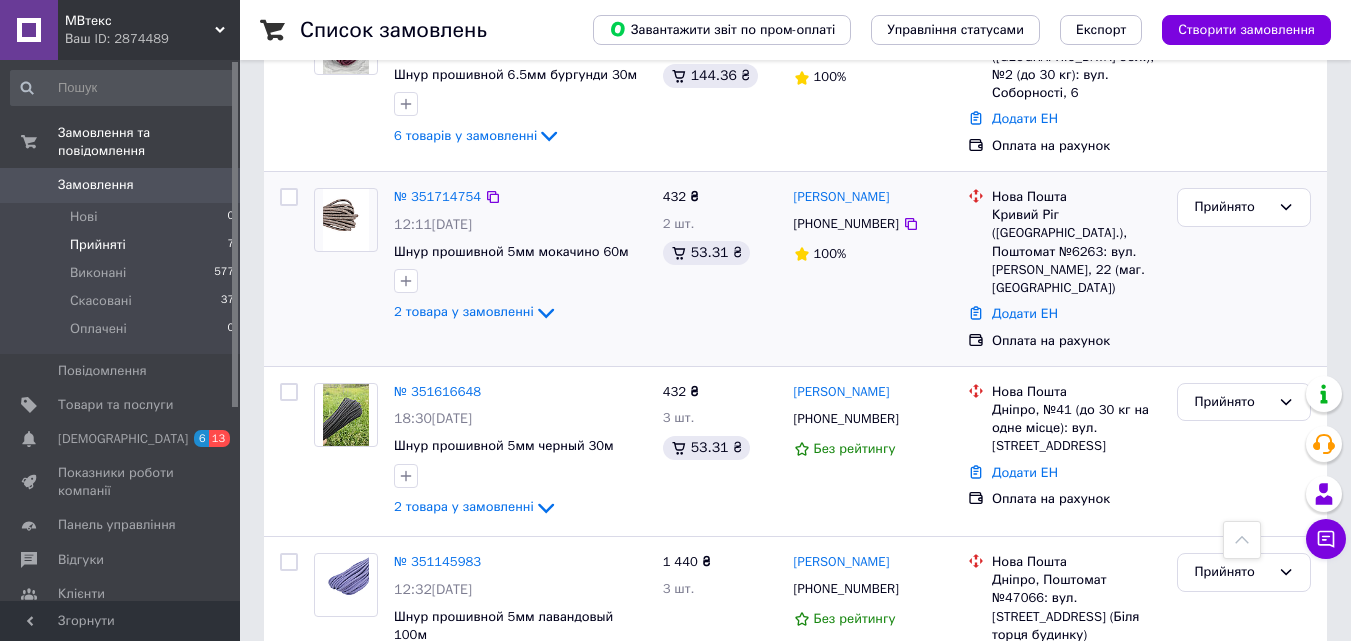 scroll, scrollTop: 938, scrollLeft: 0, axis: vertical 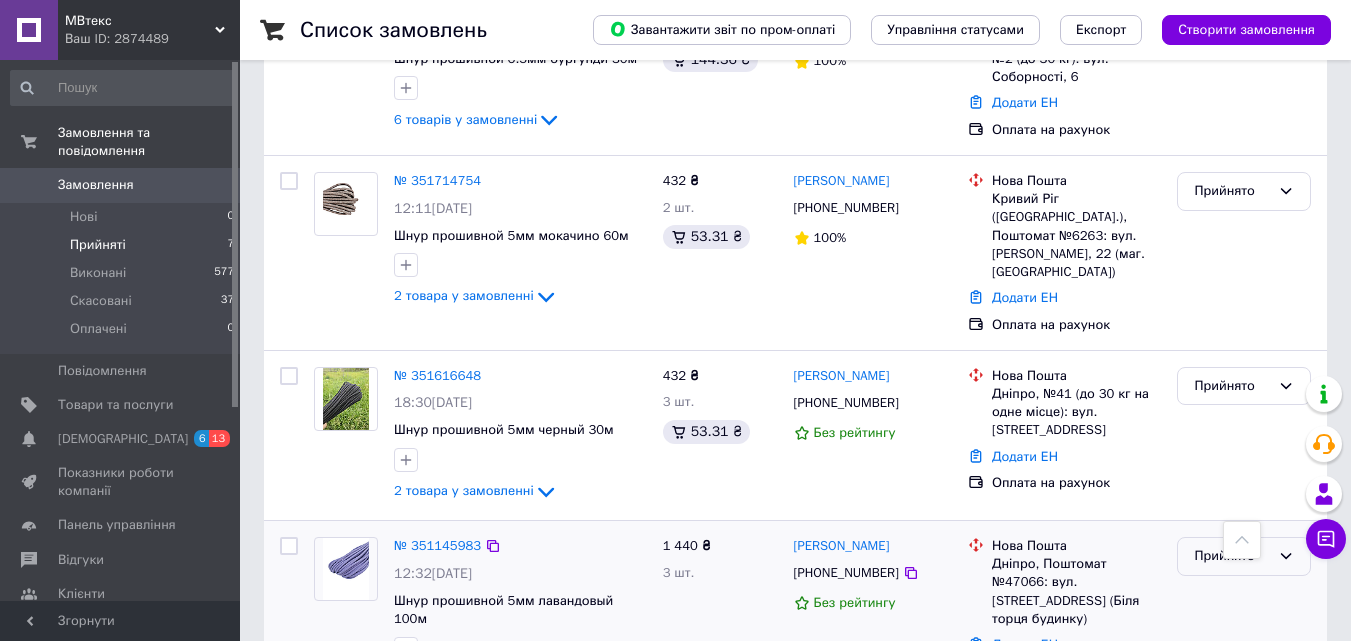 click on "Прийнято" at bounding box center (1232, 556) 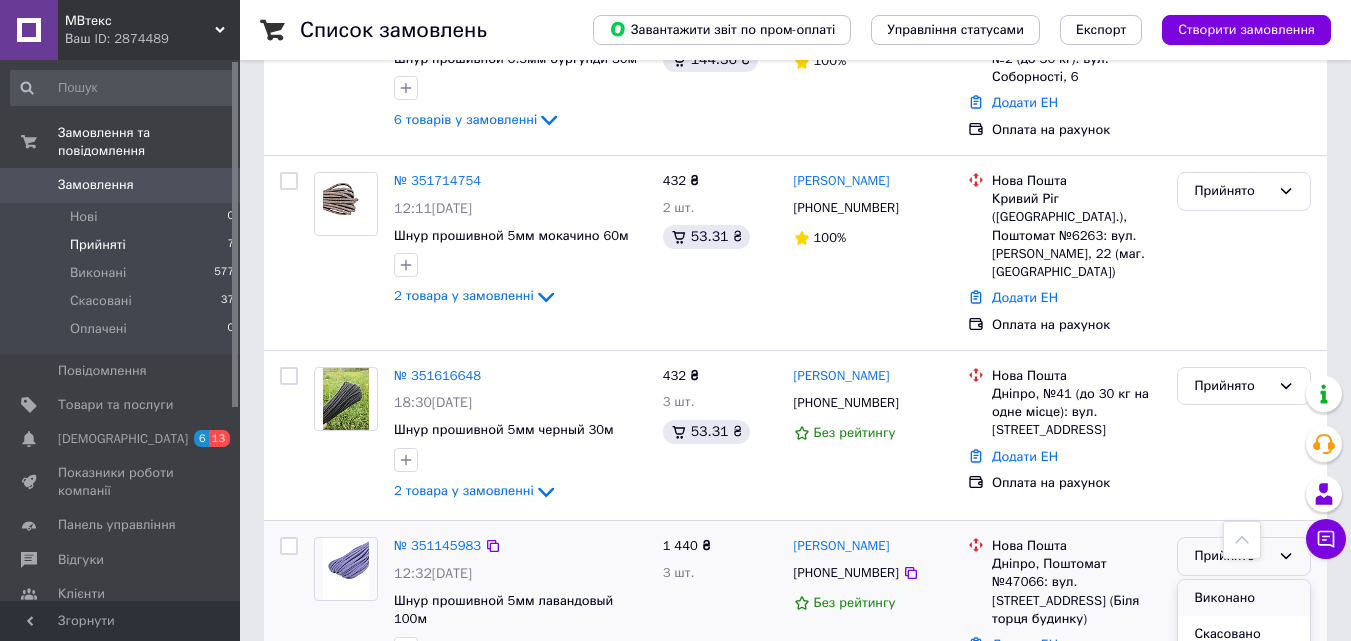 click on "Виконано" at bounding box center [1244, 598] 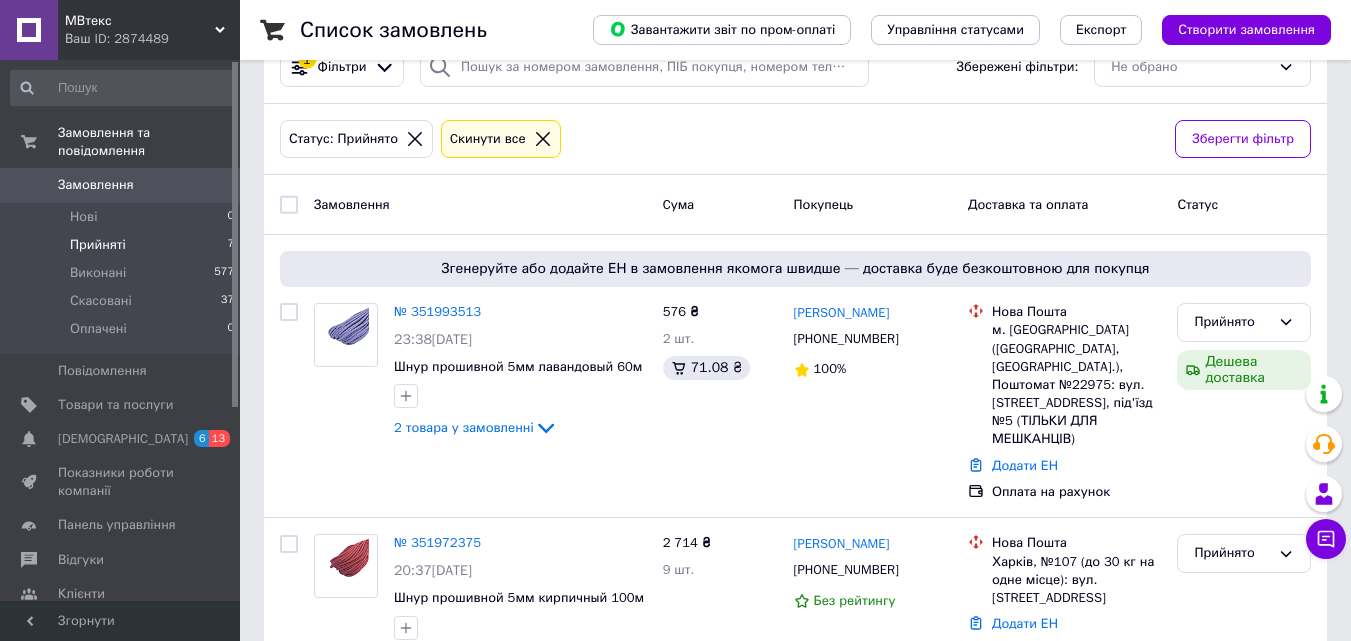 scroll, scrollTop: 18, scrollLeft: 0, axis: vertical 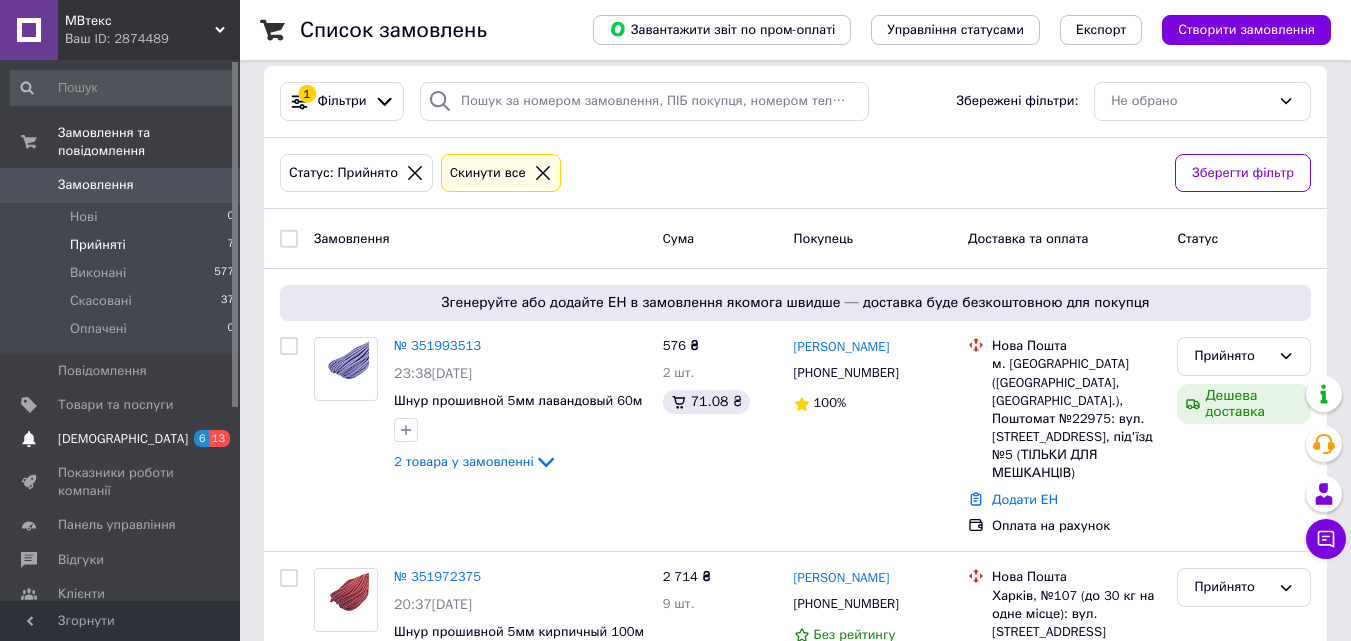 click on "[DEMOGRAPHIC_DATA]" at bounding box center [121, 439] 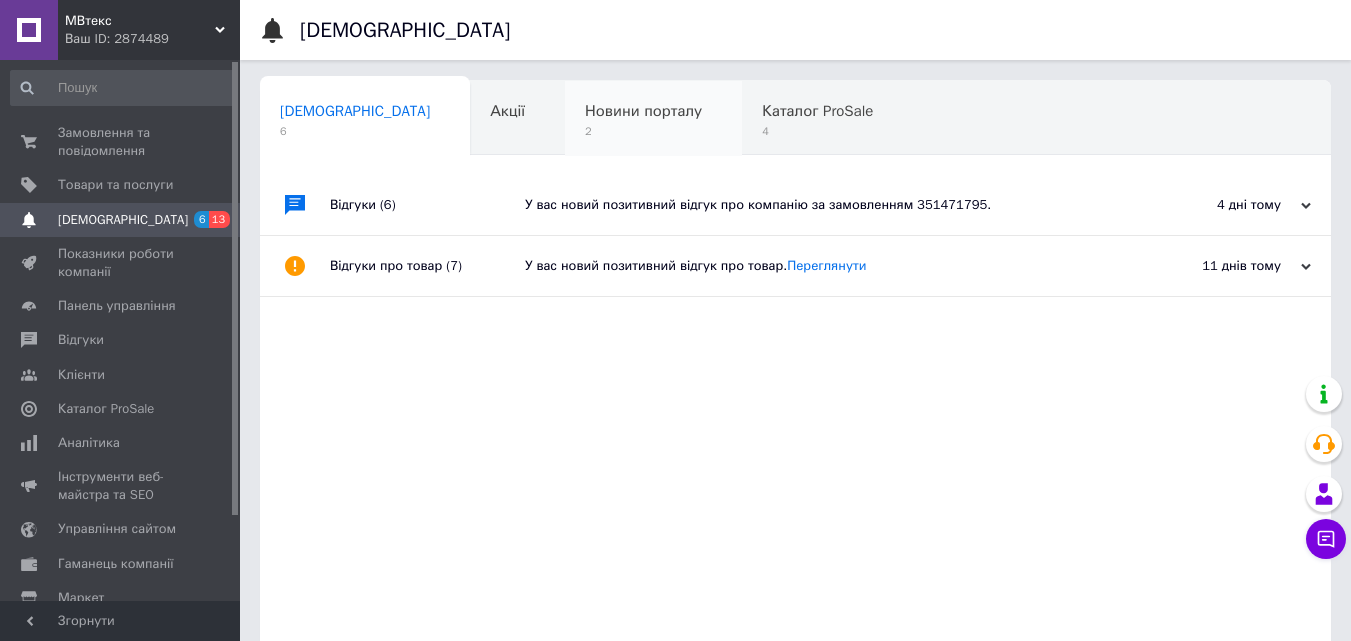 click on "Новини порталу 2" at bounding box center (653, 119) 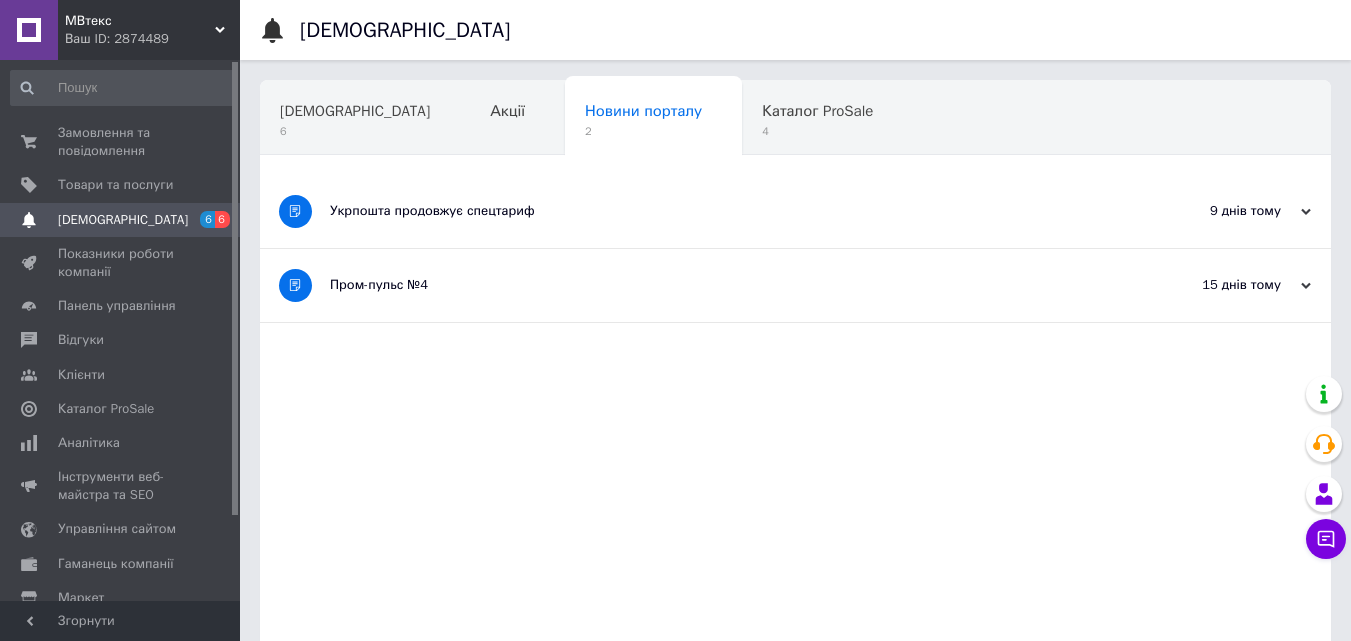 click on "15 днів тому [DATE]" at bounding box center (1221, 285) 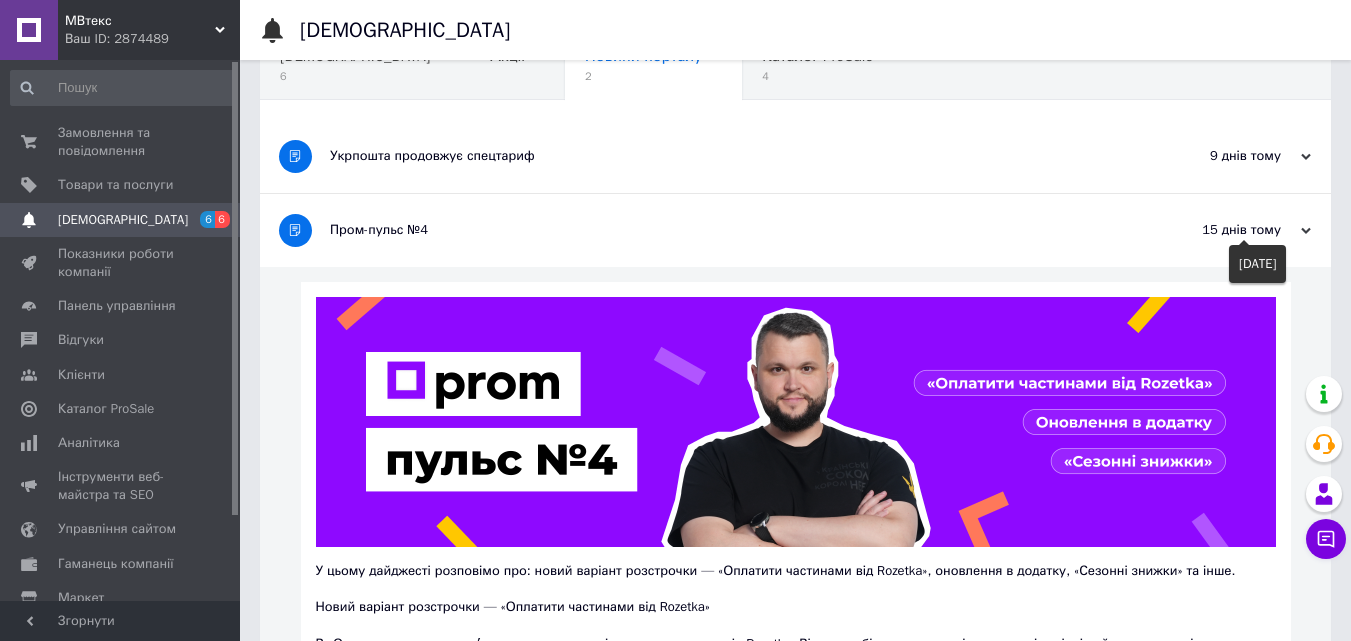 scroll, scrollTop: 100, scrollLeft: 0, axis: vertical 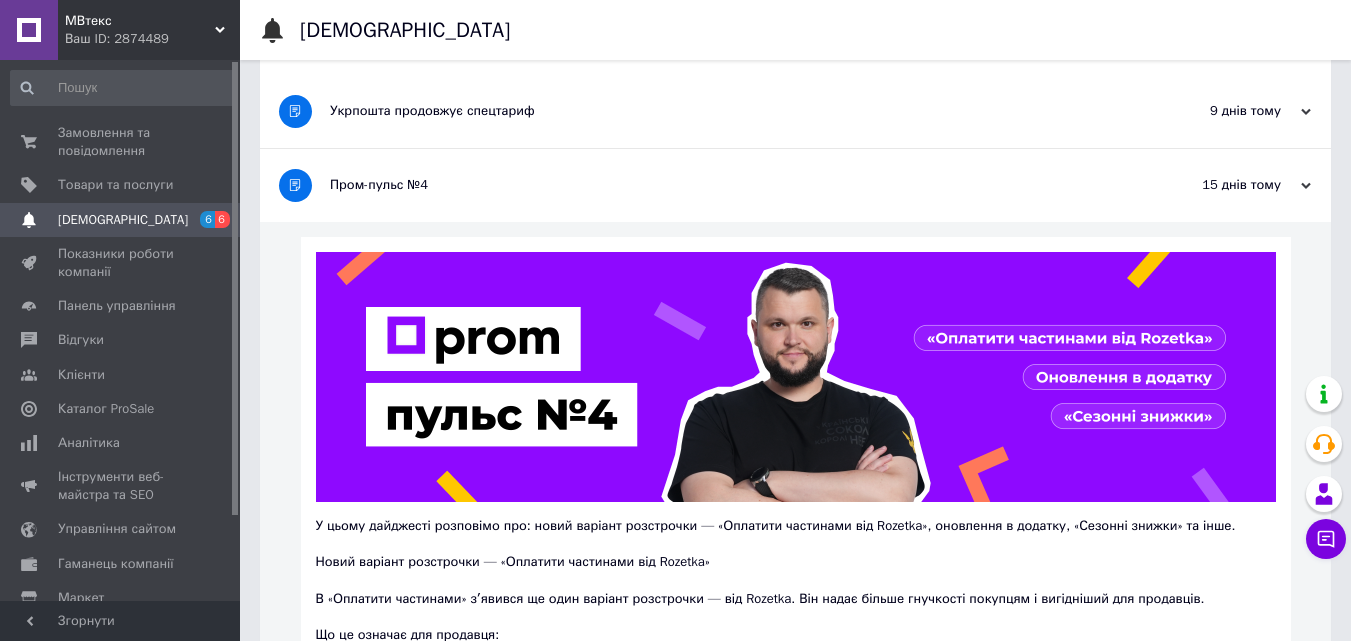 click on "15 днів тому [DATE]" at bounding box center (1221, 185) 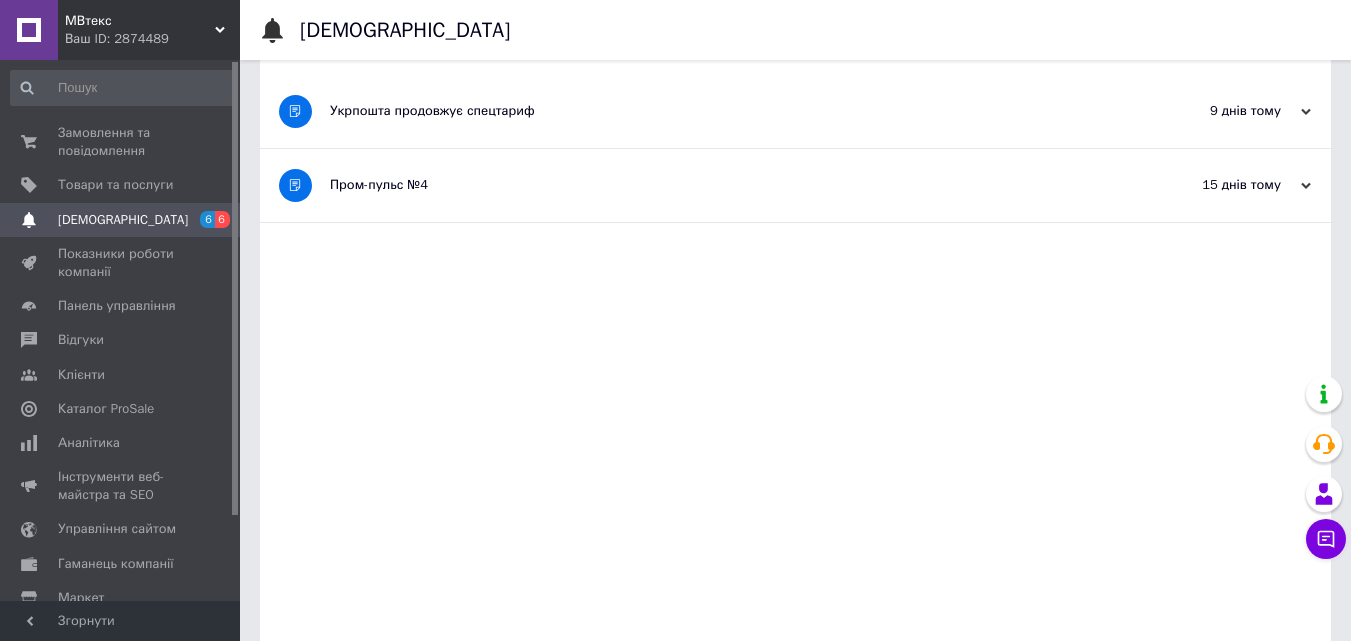 scroll, scrollTop: 0, scrollLeft: 0, axis: both 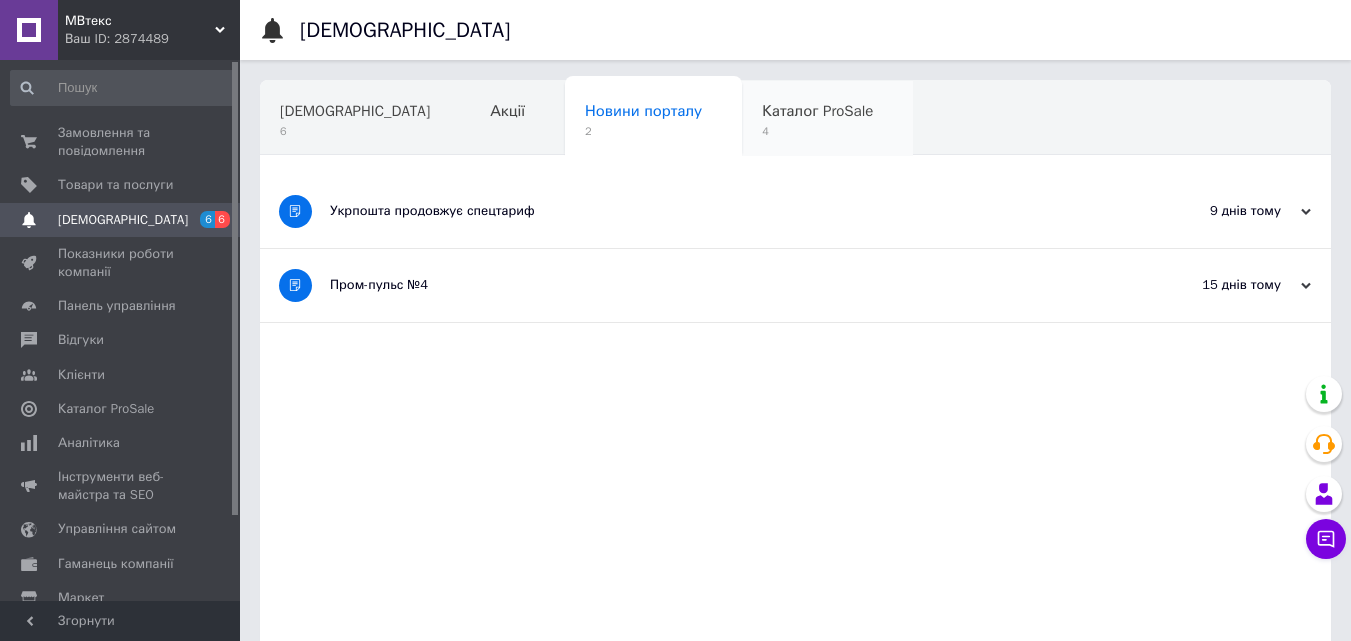 click on "Каталог ProSale" at bounding box center [817, 111] 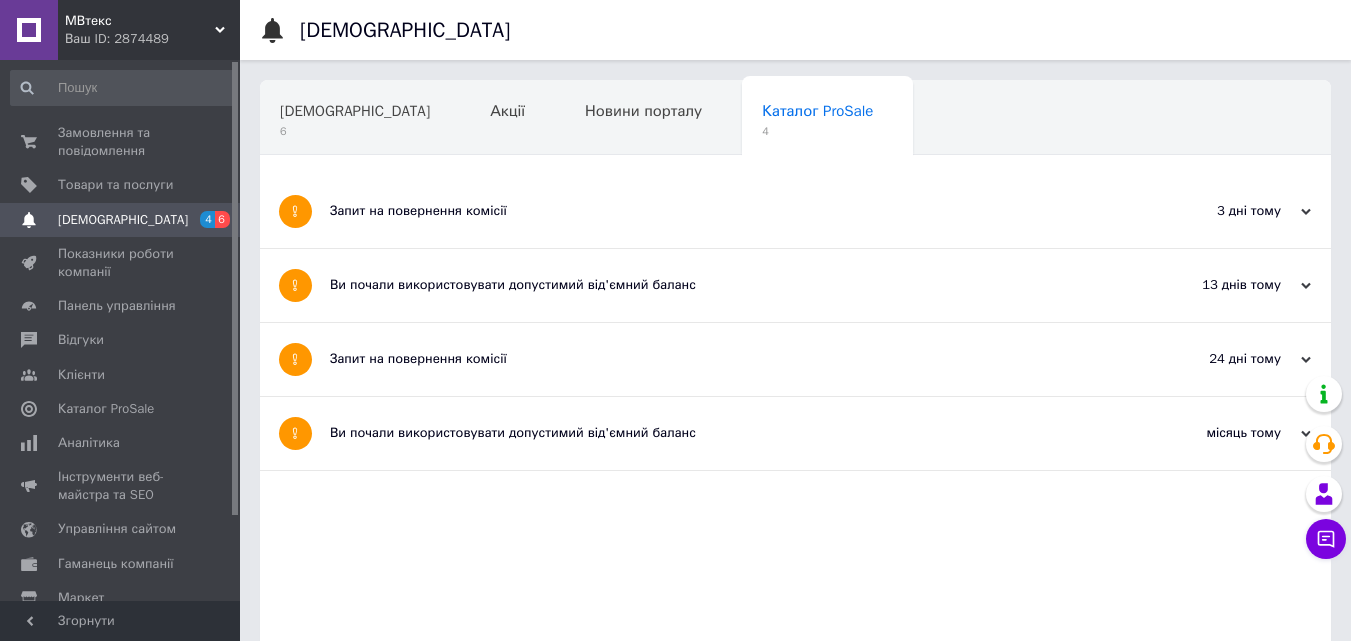 click on "3 дні тому" at bounding box center [1211, 211] 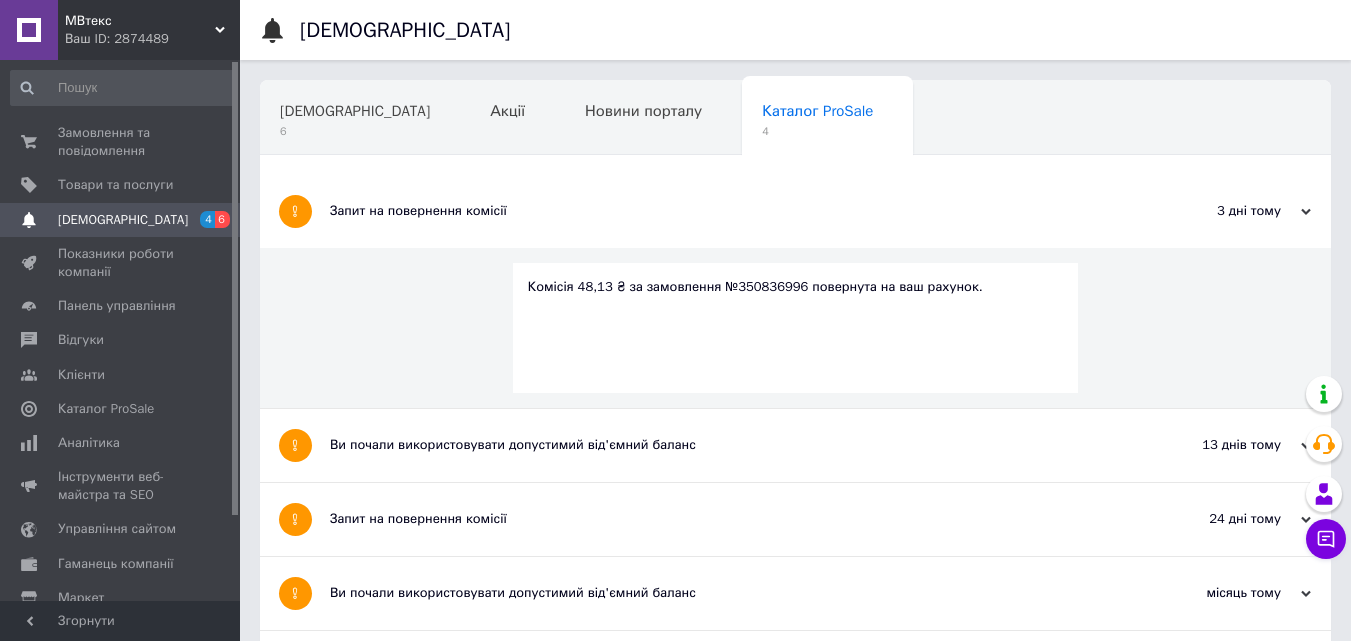 scroll, scrollTop: 100, scrollLeft: 0, axis: vertical 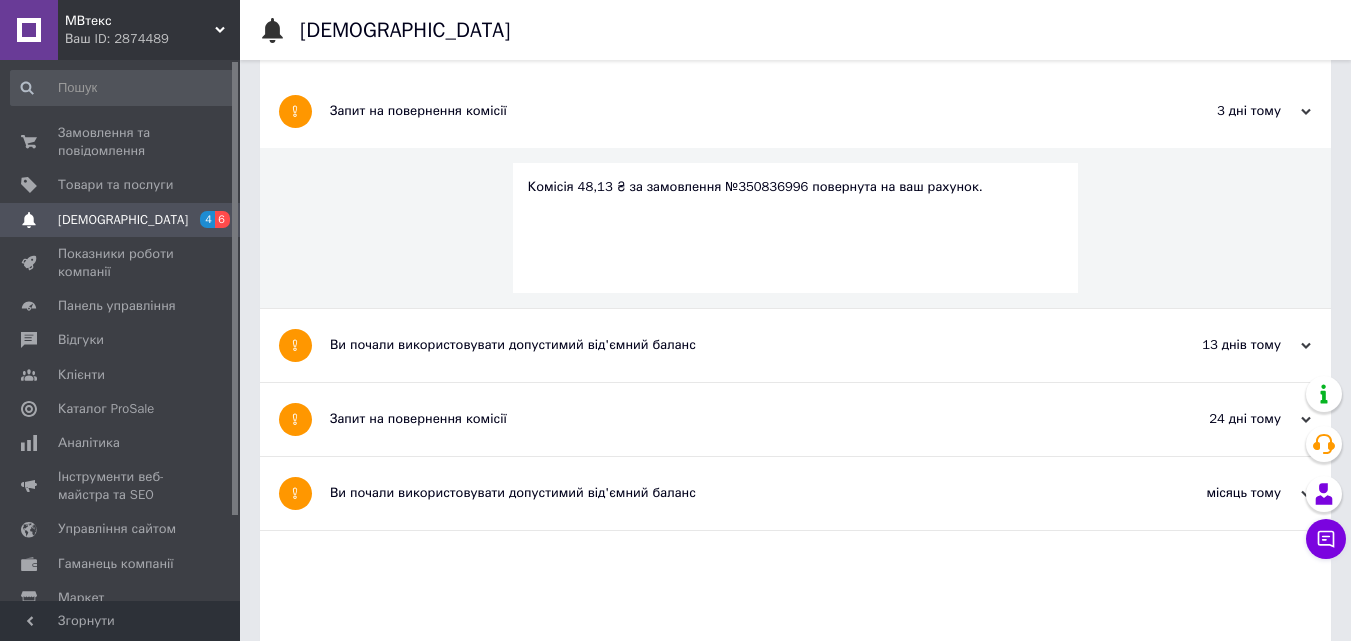 click on "24 дні тому" at bounding box center (1211, 419) 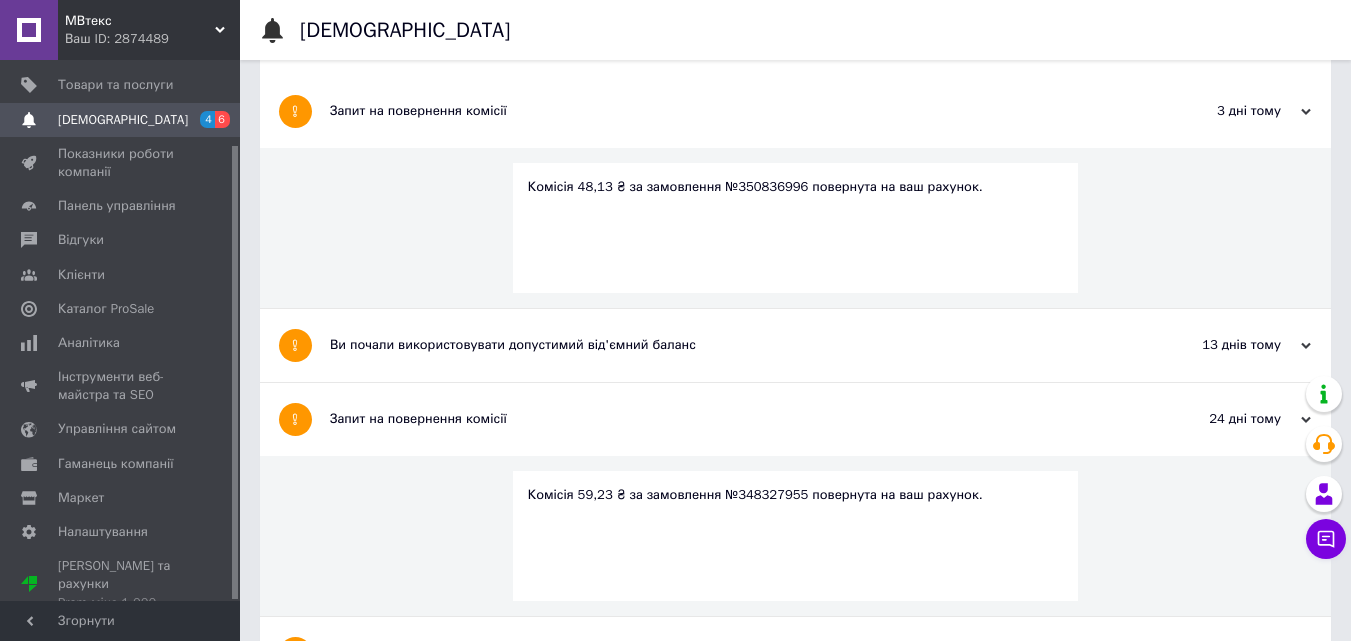 scroll, scrollTop: 101, scrollLeft: 0, axis: vertical 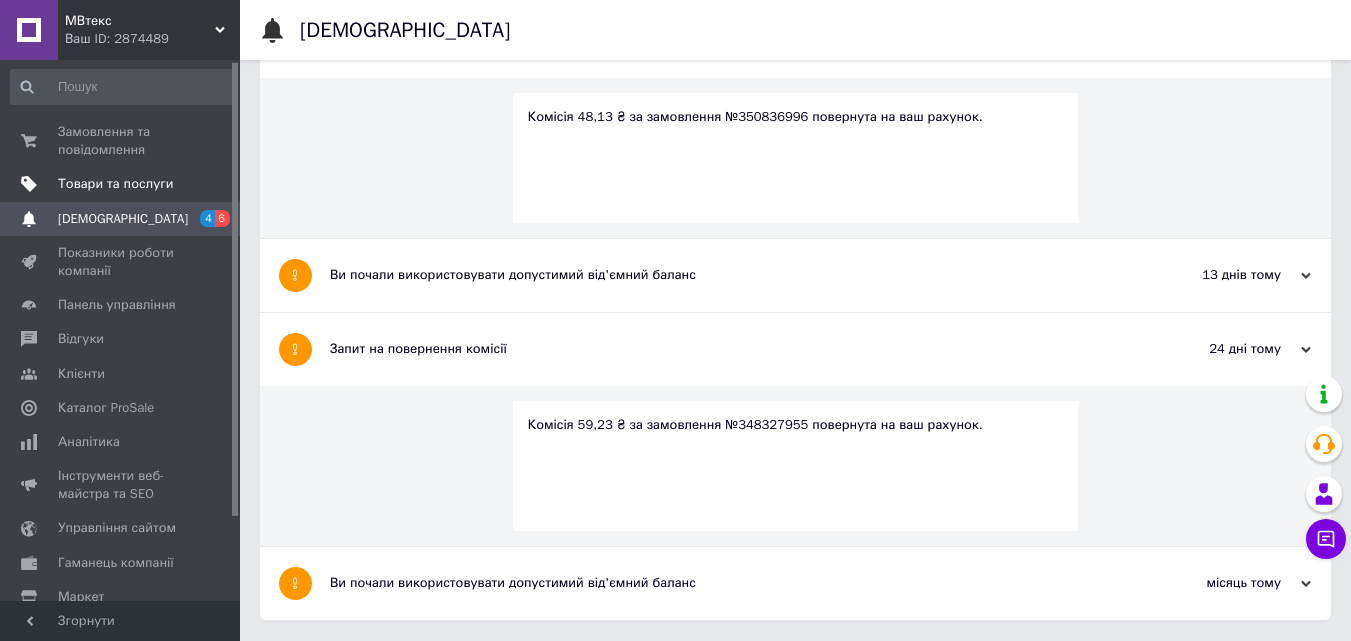 click on "Товари та послуги" at bounding box center (115, 184) 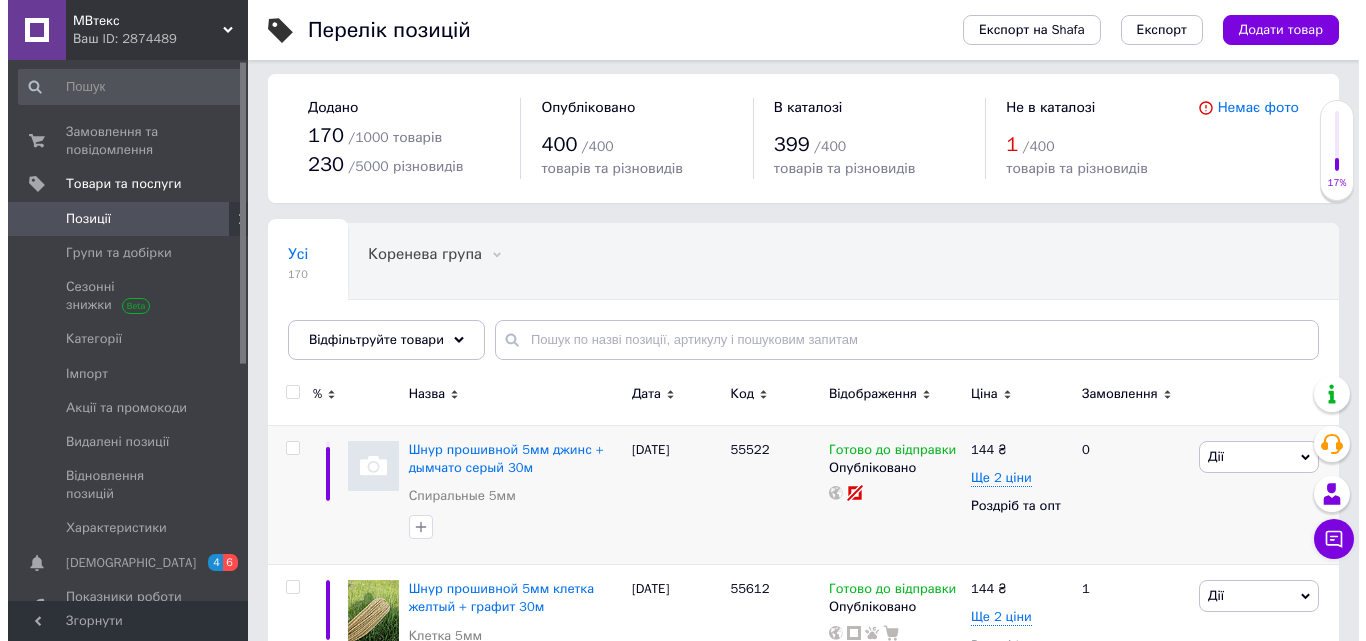 scroll, scrollTop: 100, scrollLeft: 0, axis: vertical 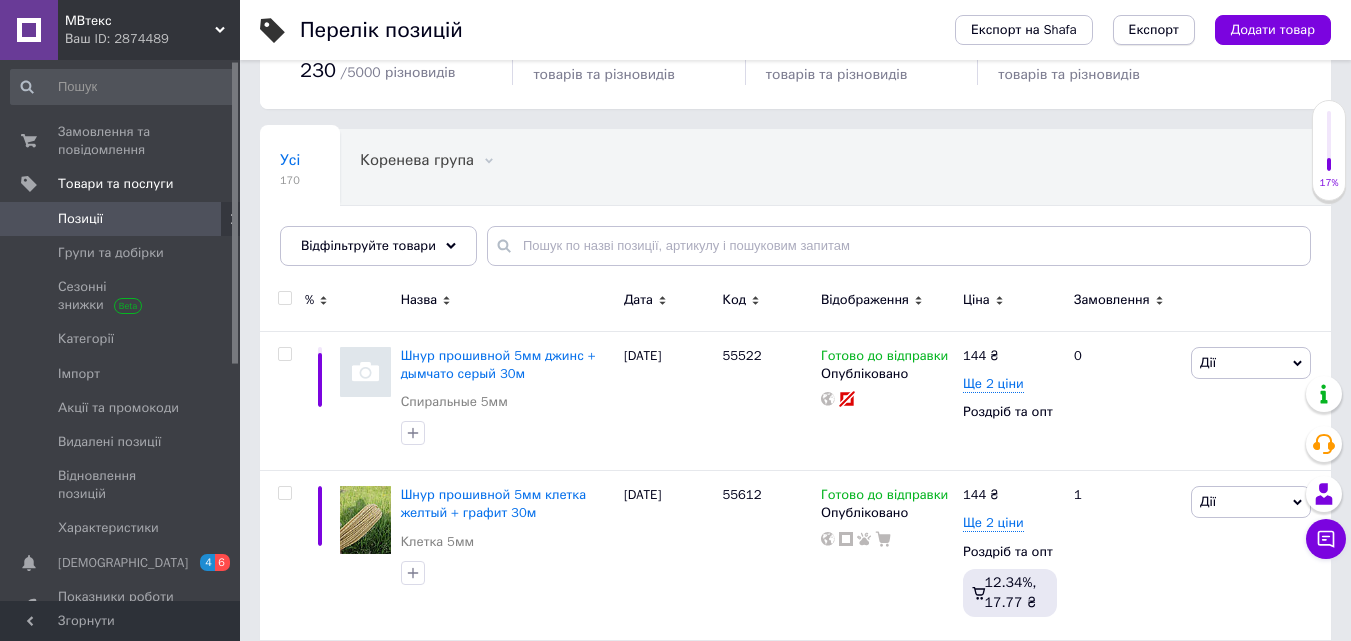 click on "Експорт" at bounding box center [1154, 30] 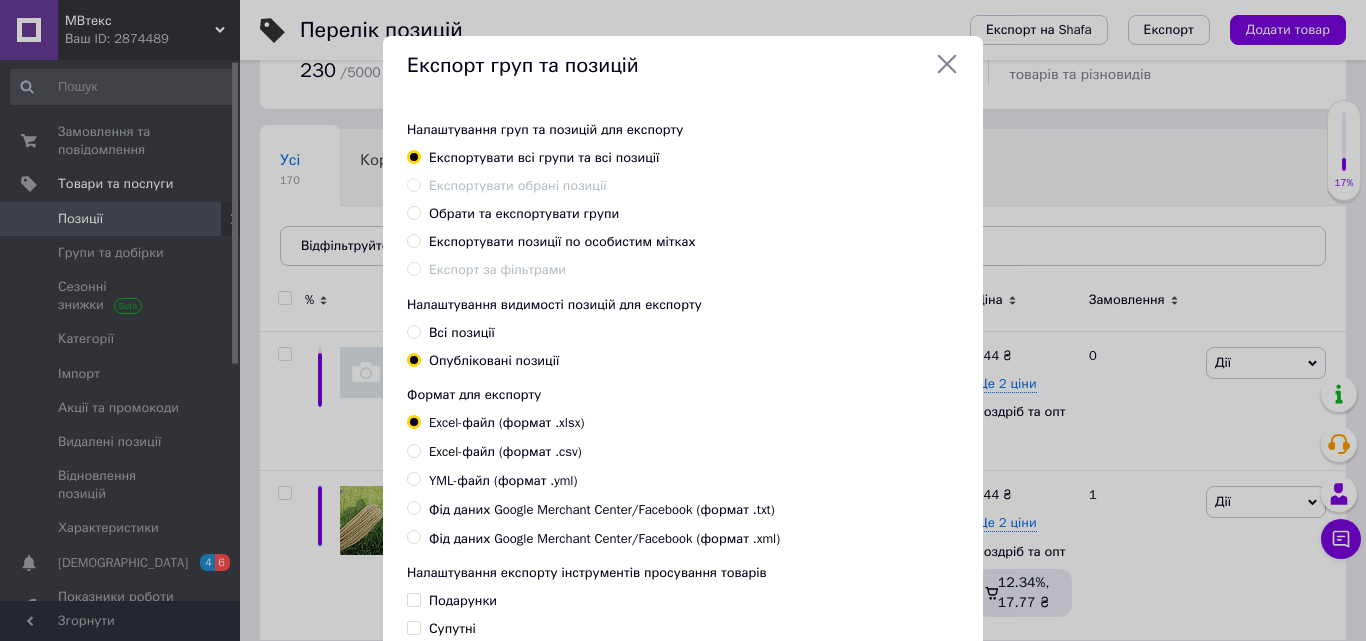 click on "Обрати та експортувати групи" at bounding box center [524, 213] 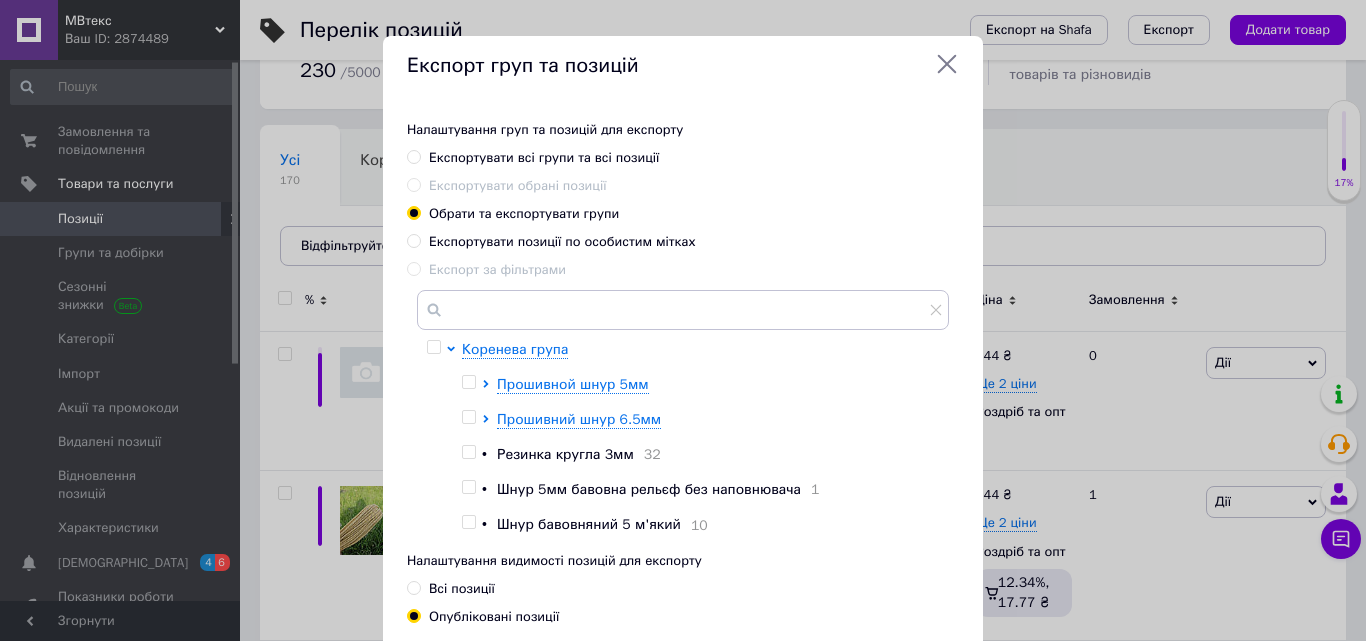click at bounding box center [468, 382] 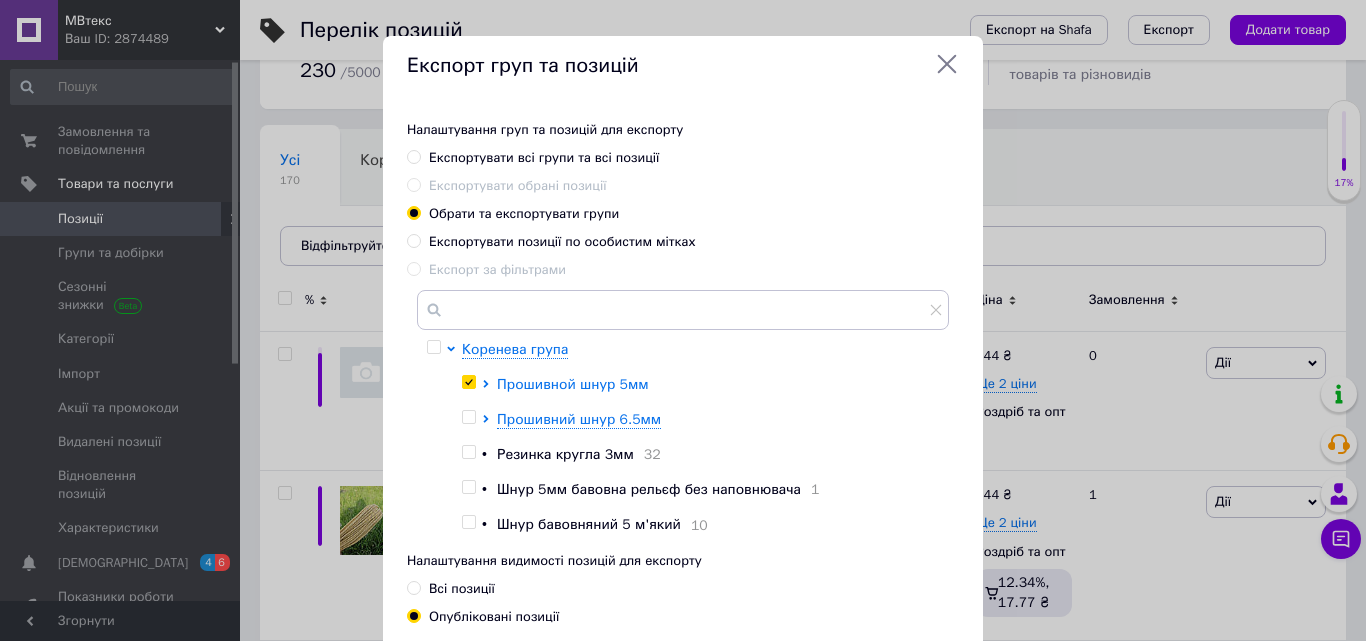 click 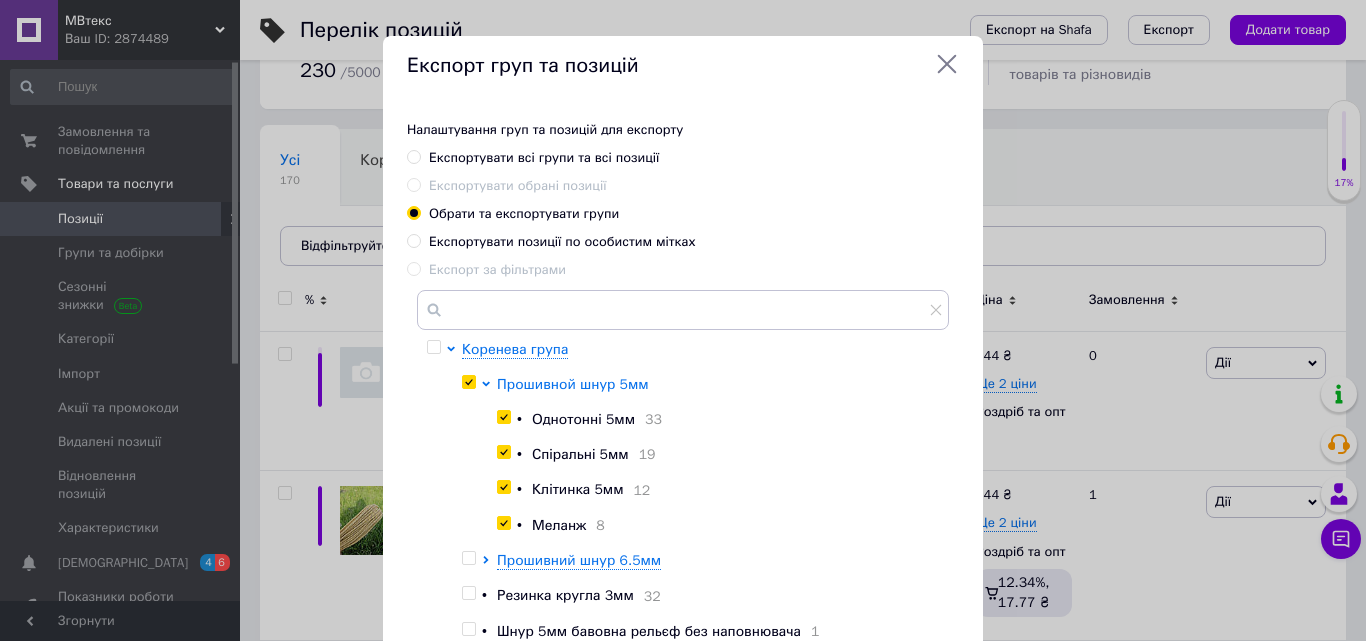 click 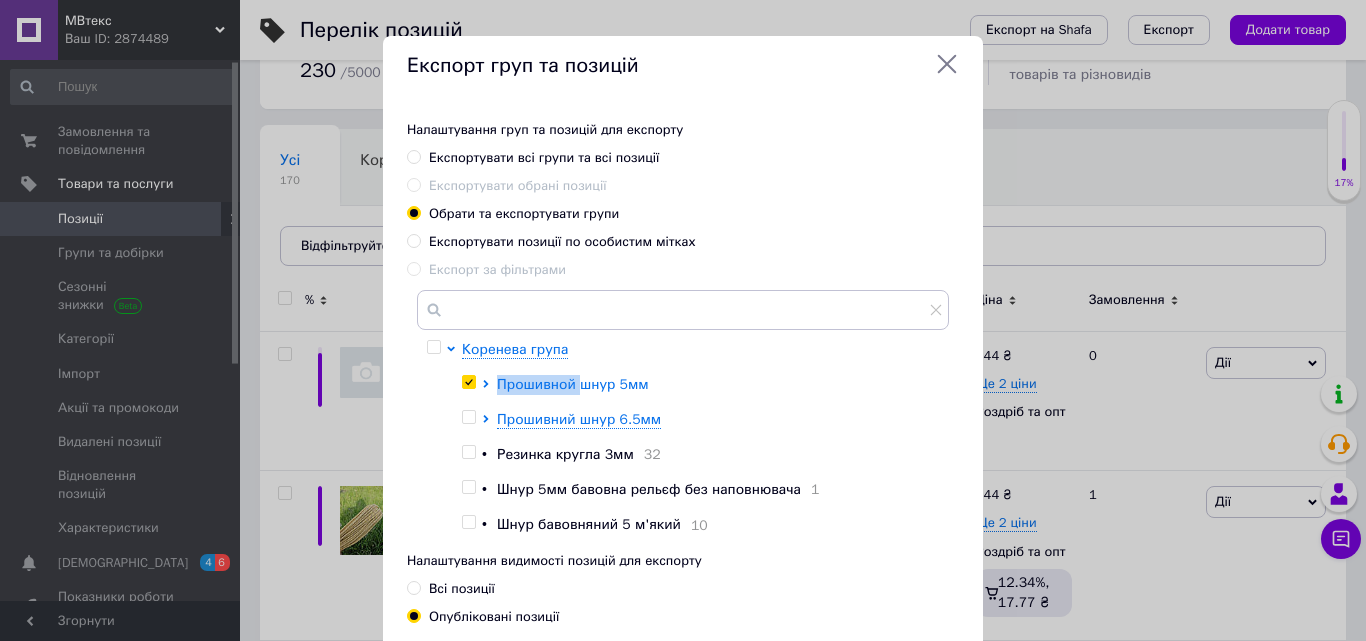 click 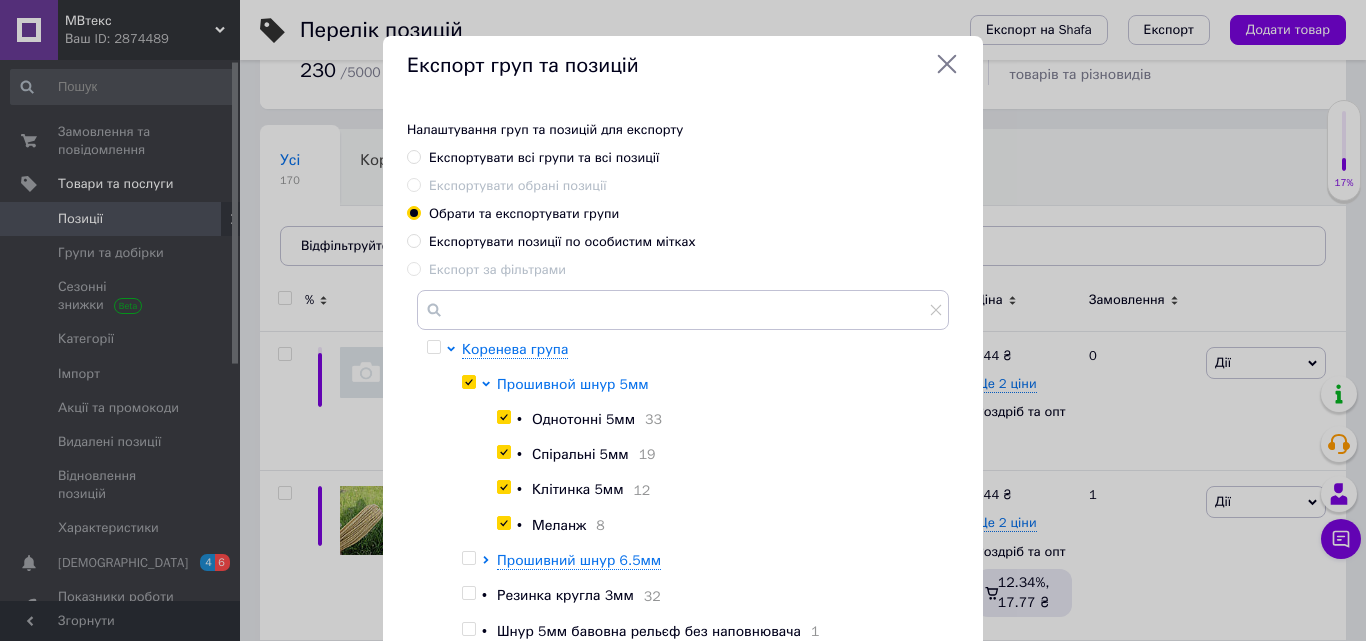 click 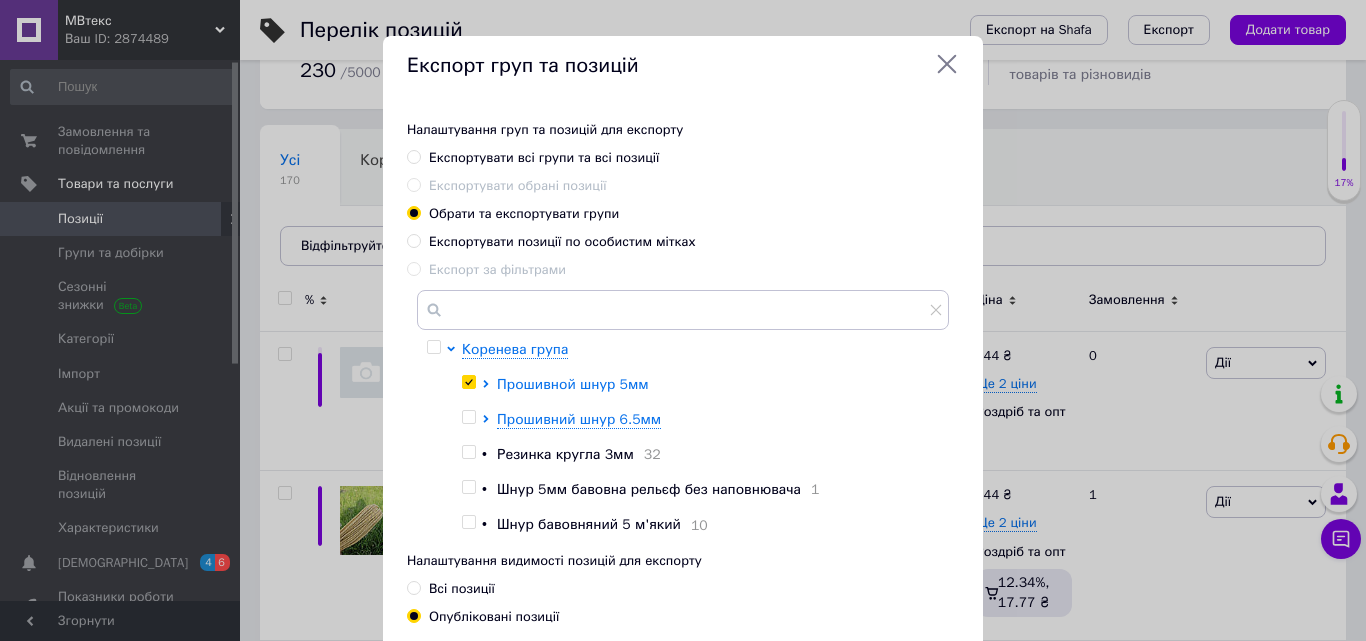 click 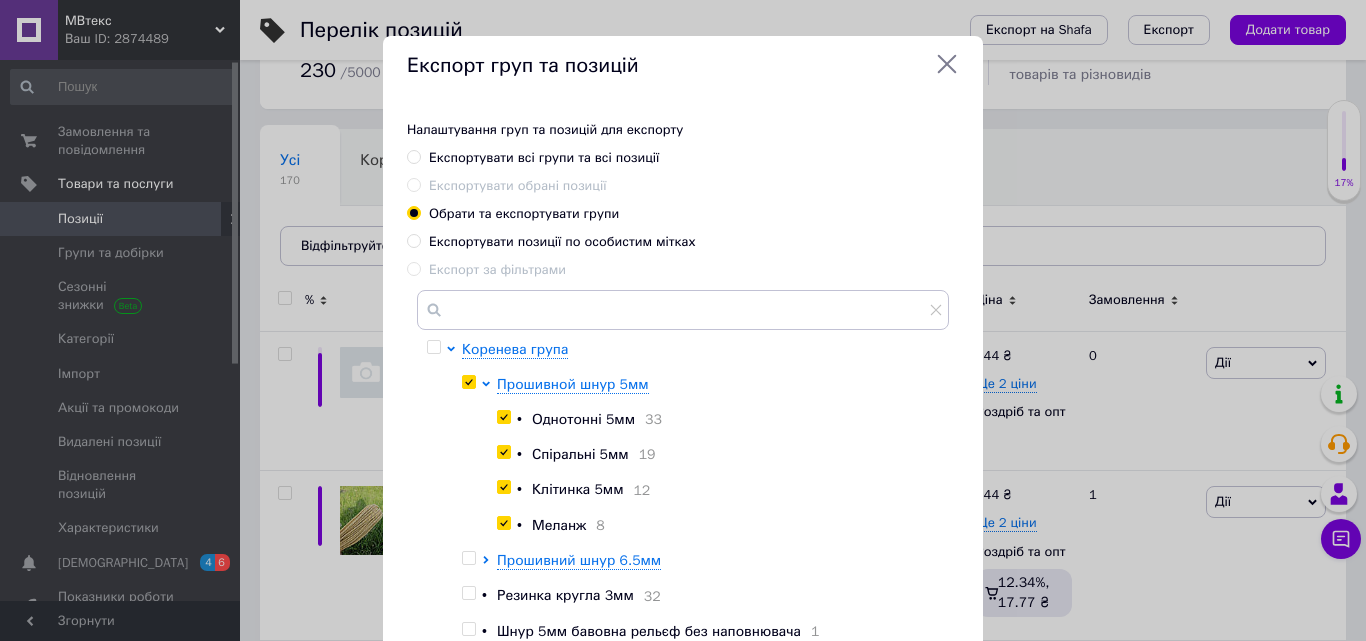 click at bounding box center (468, 382) 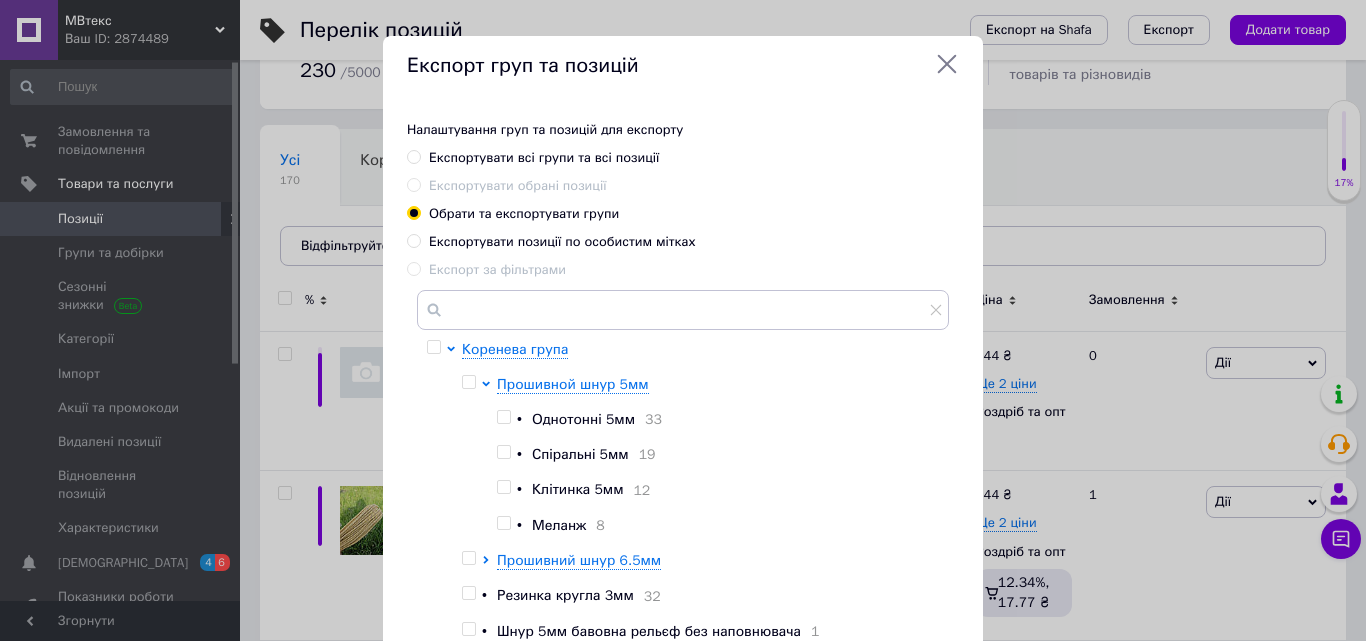 checkbox on "false" 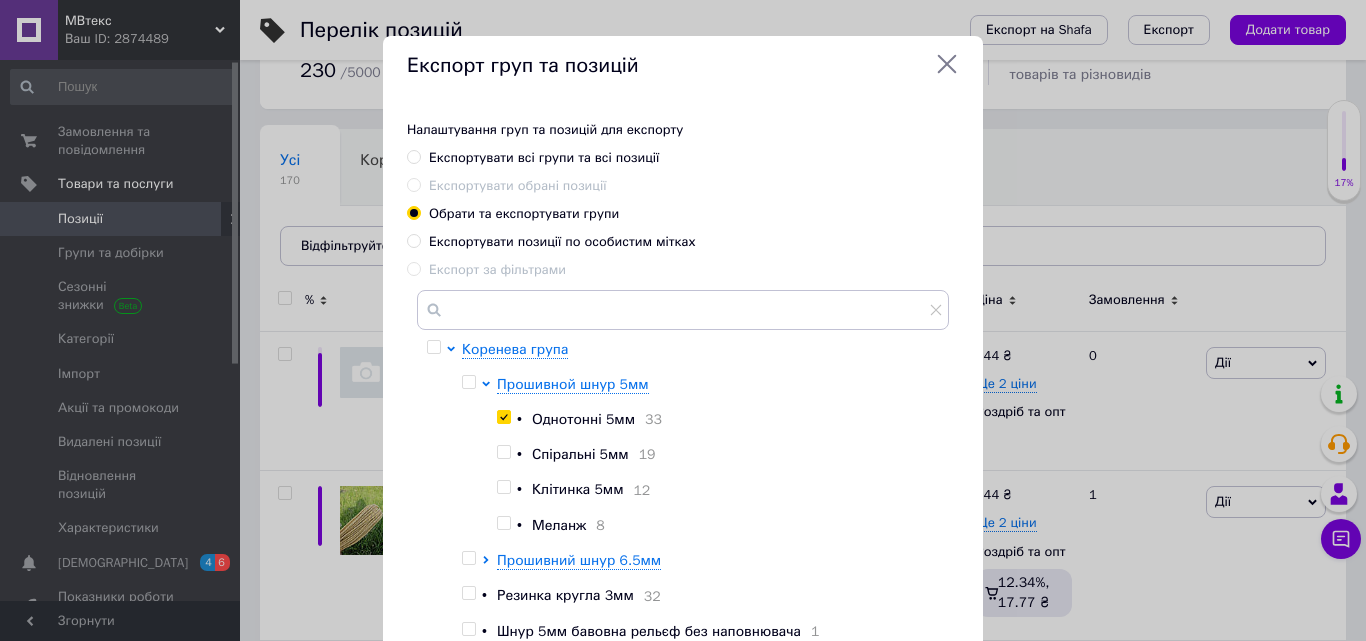 checkbox on "true" 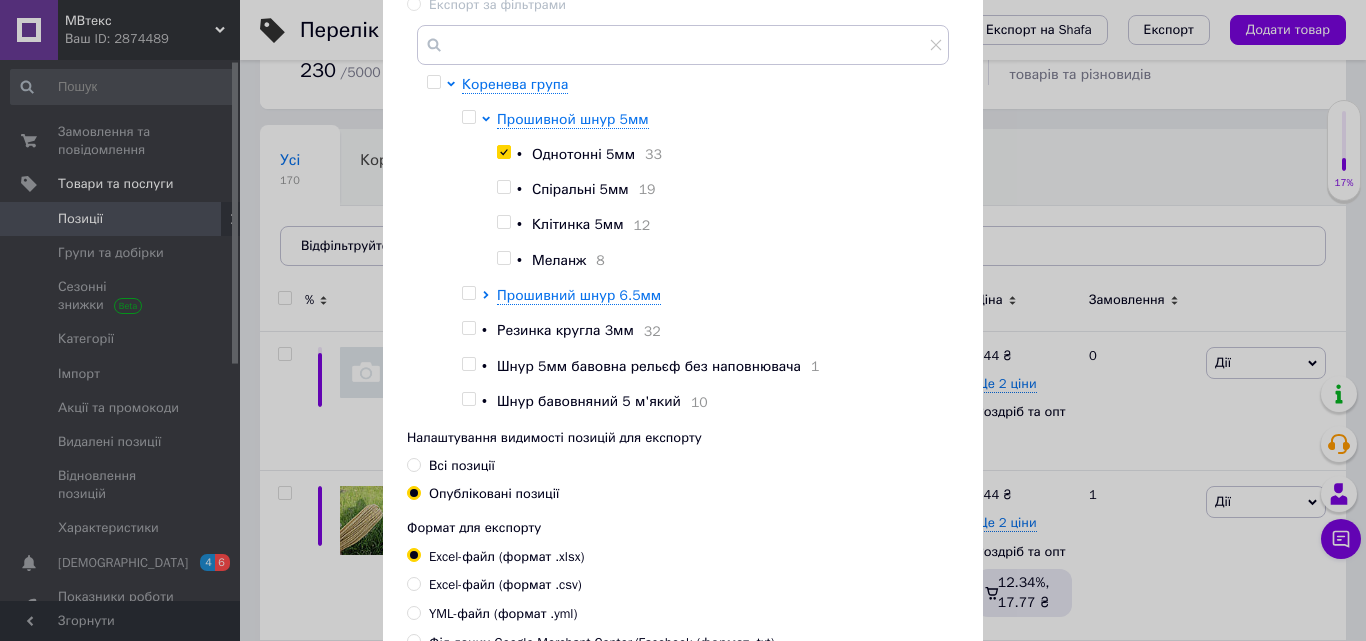 scroll, scrollTop: 300, scrollLeft: 0, axis: vertical 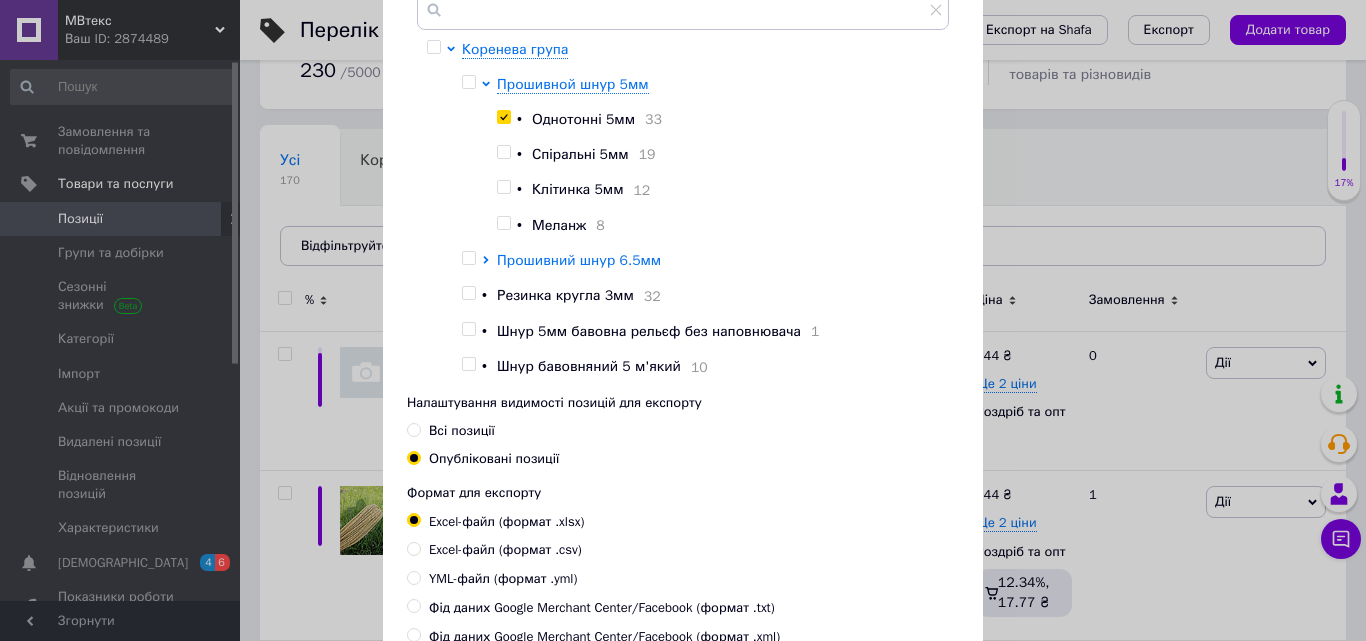 click 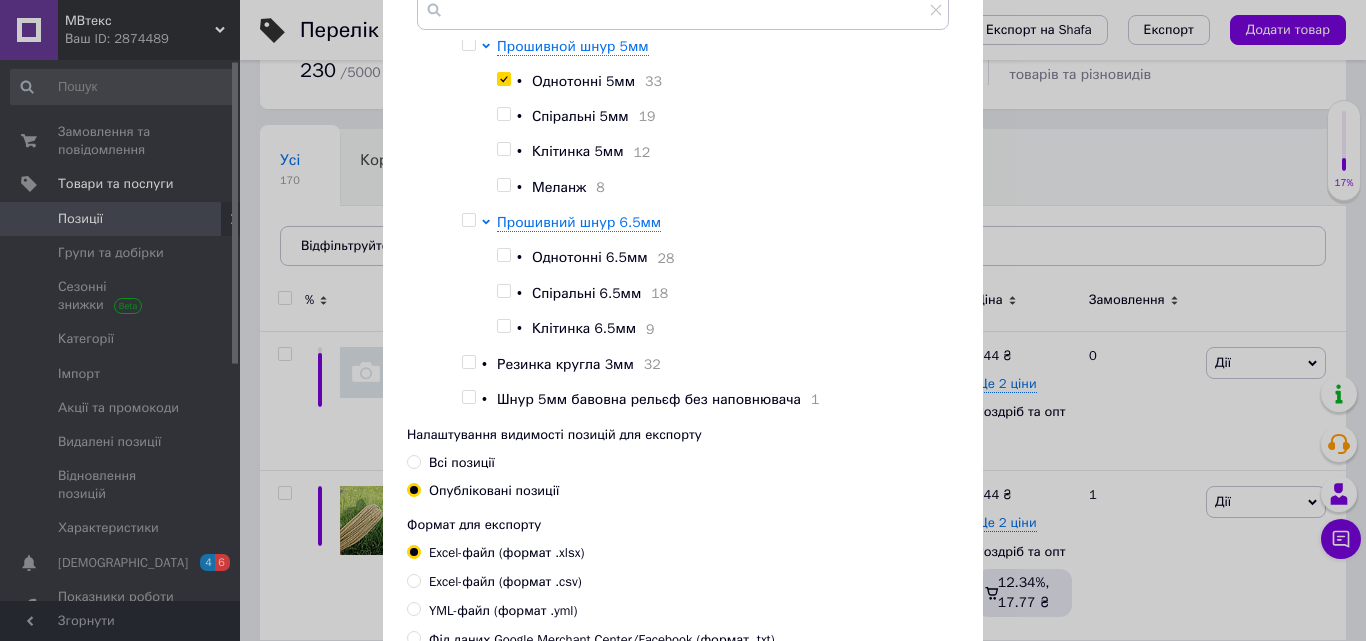 scroll, scrollTop: 0, scrollLeft: 0, axis: both 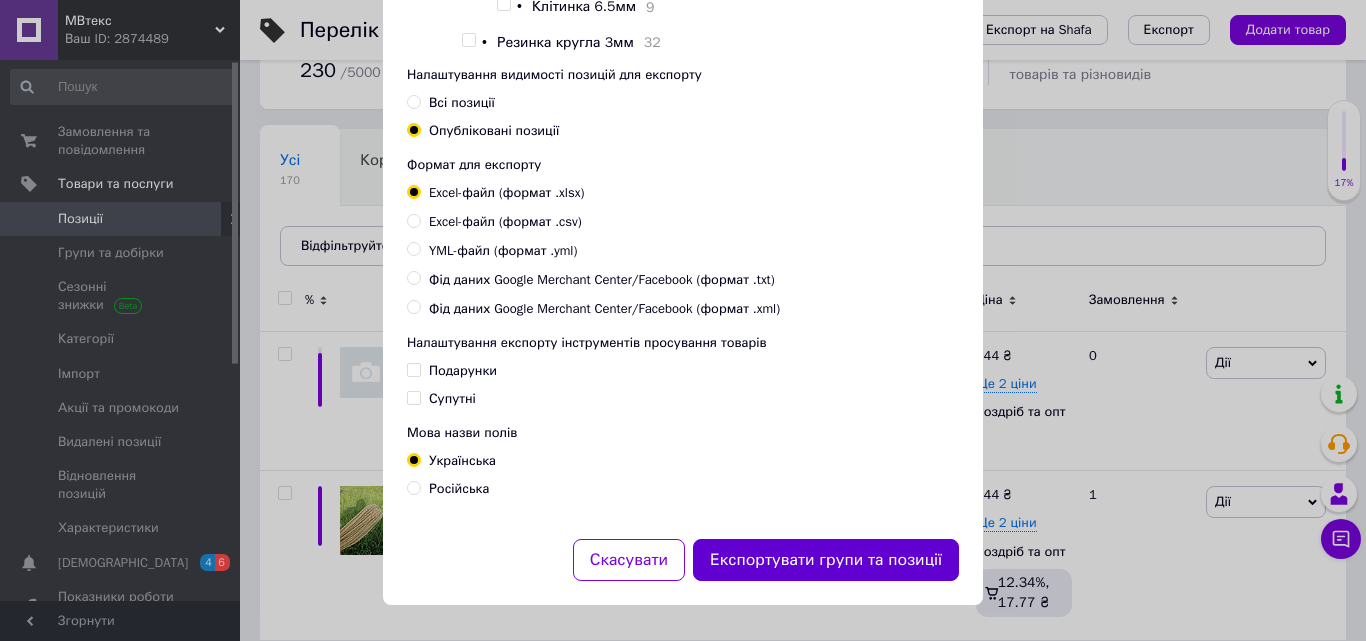 click on "Експортувати групи та позиції" at bounding box center [826, 560] 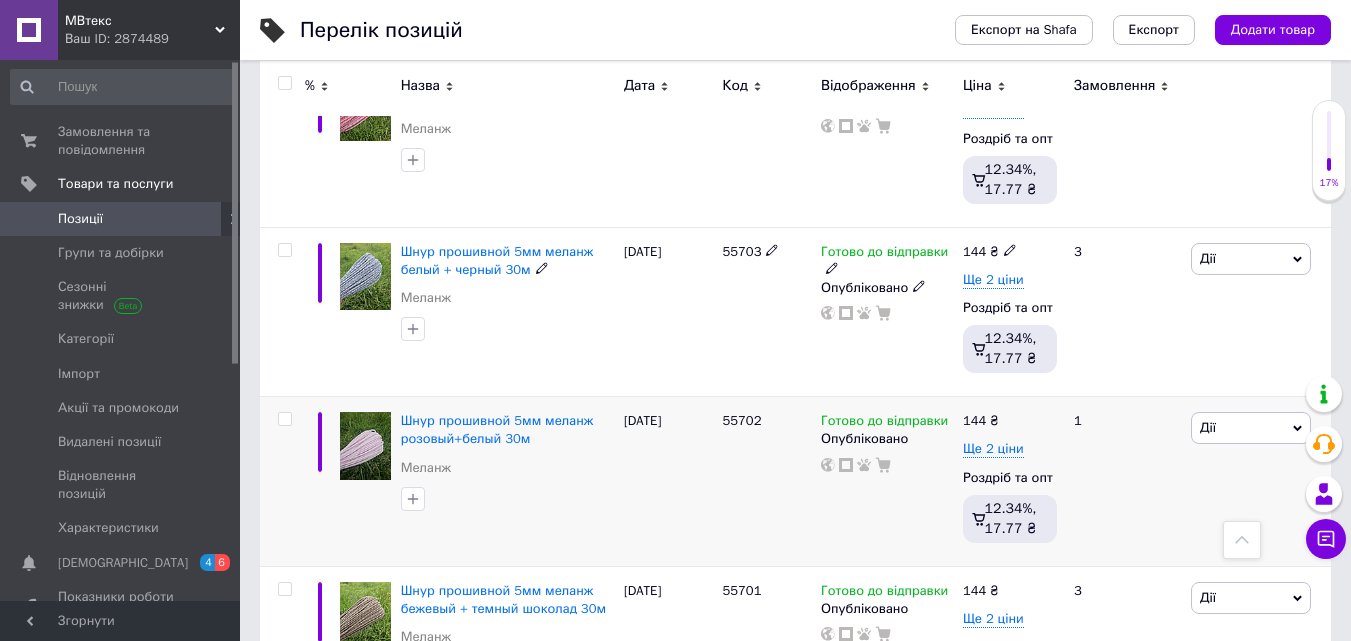 scroll, scrollTop: 2200, scrollLeft: 0, axis: vertical 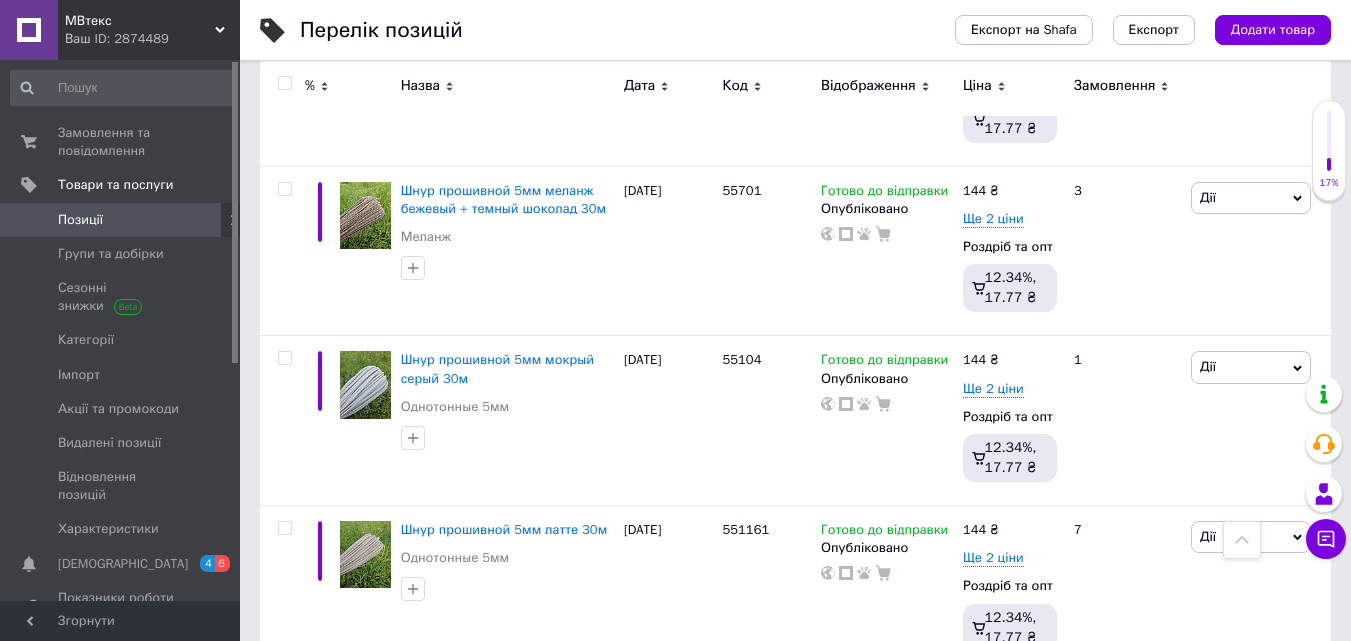 click on "Позиції" at bounding box center [121, 220] 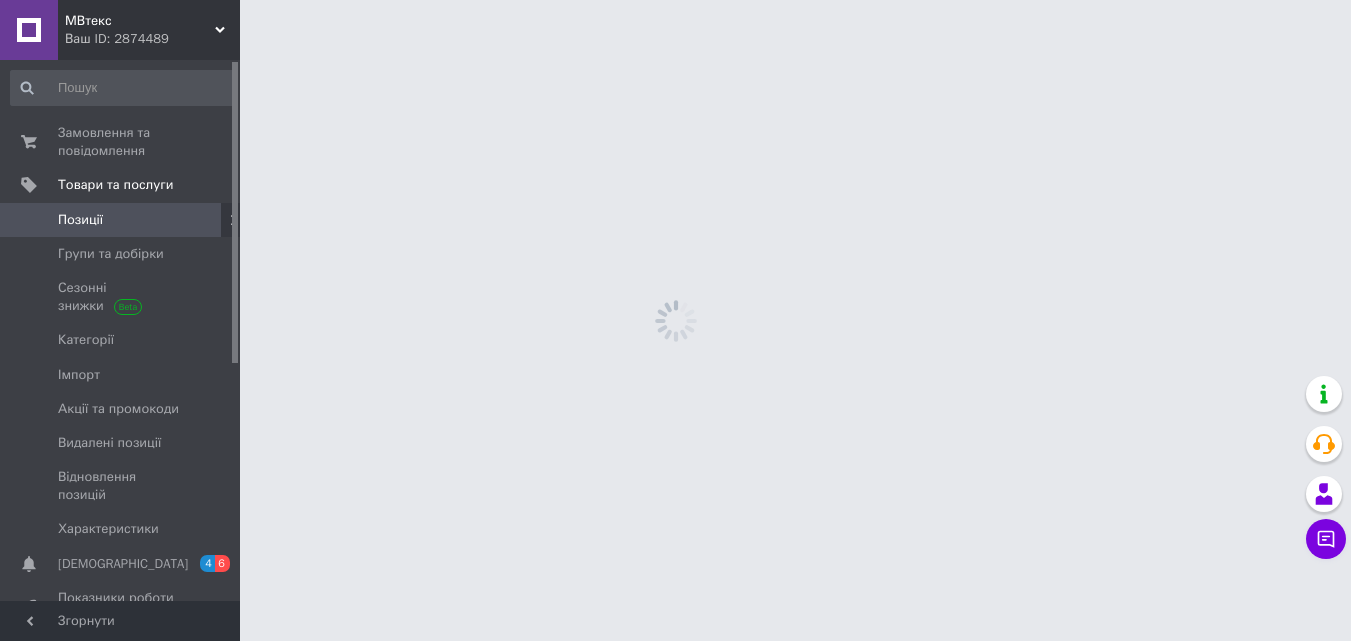 scroll, scrollTop: 0, scrollLeft: 0, axis: both 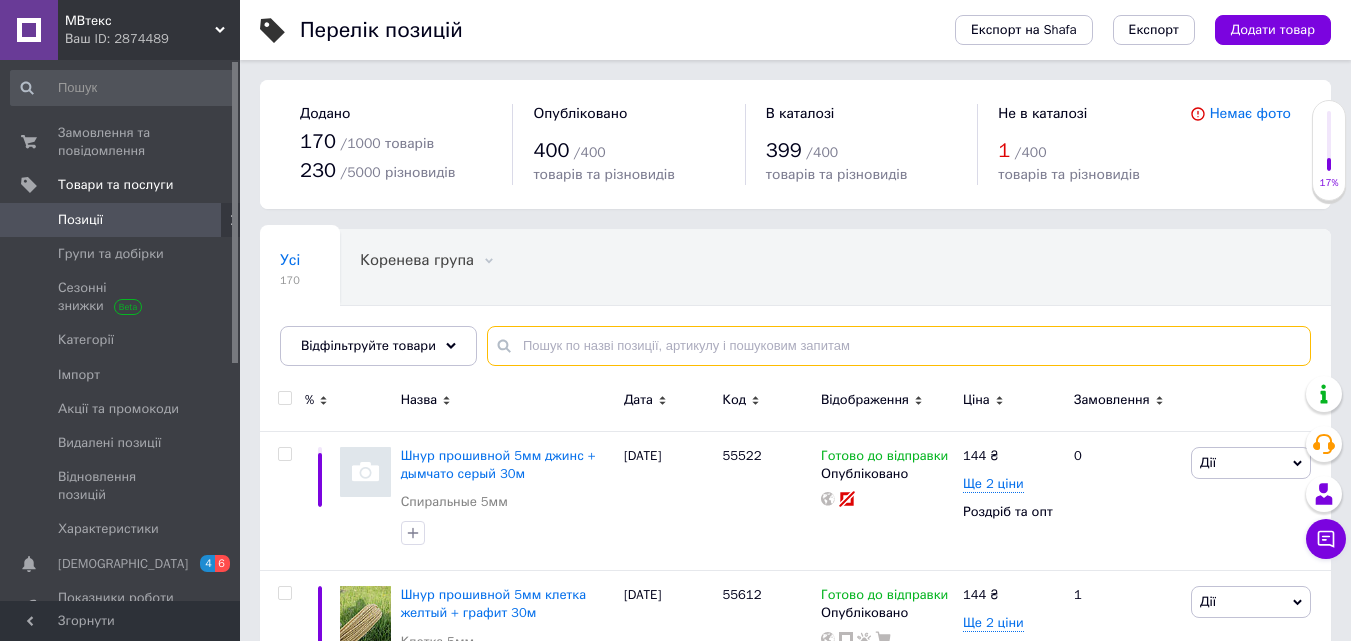 click at bounding box center [899, 346] 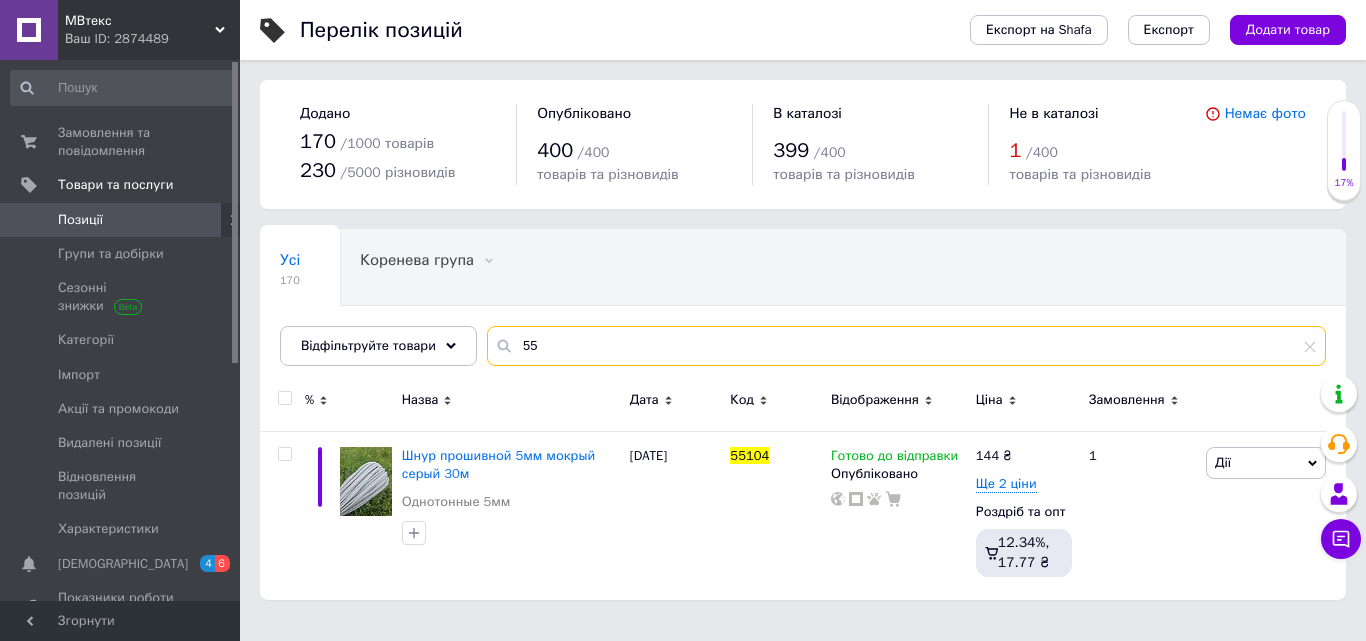 type on "5" 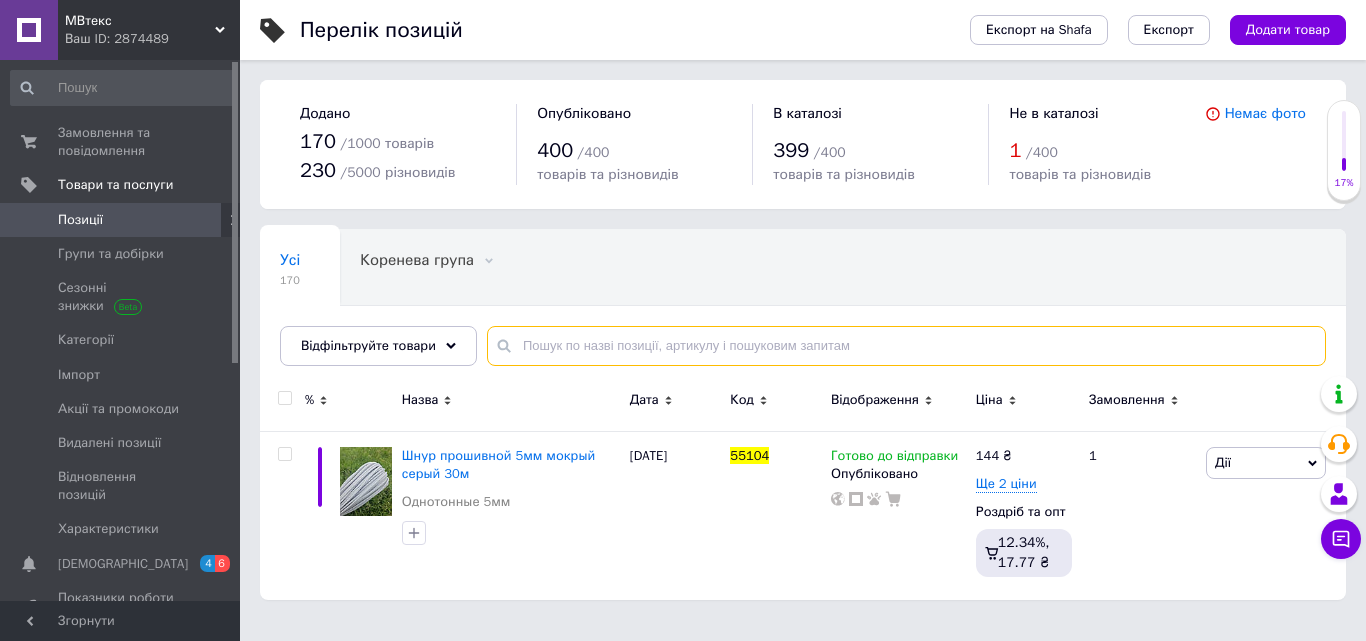 type 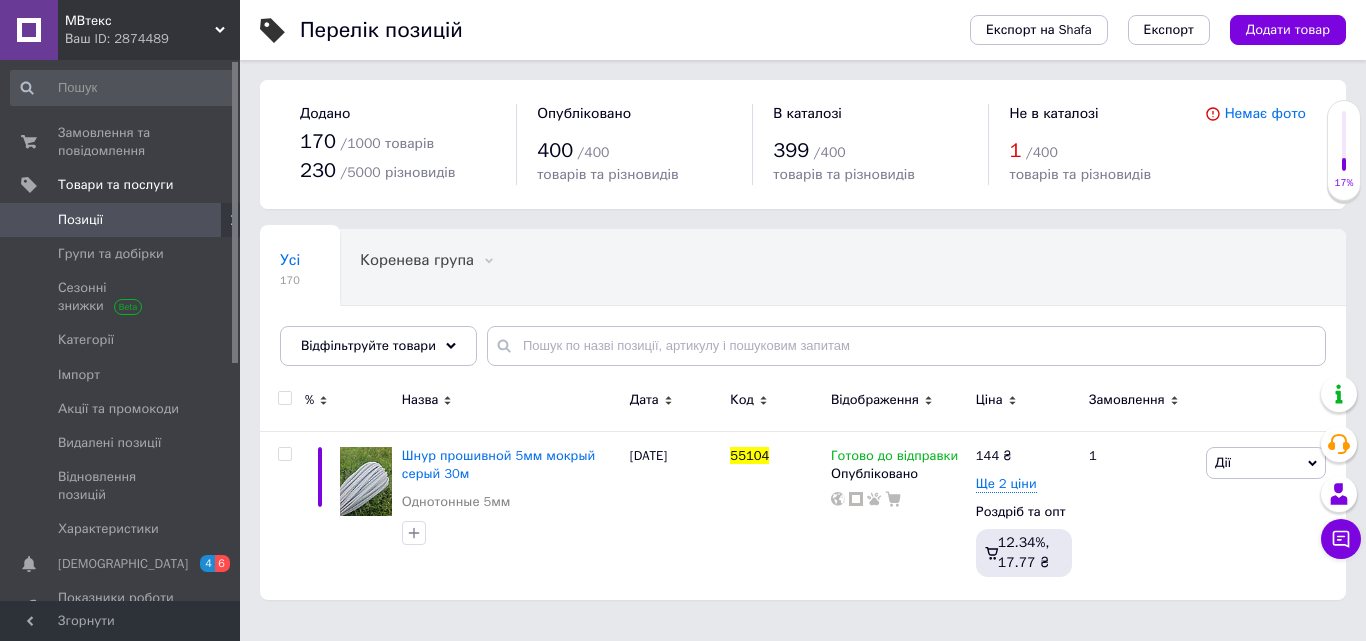 click on "Усі 170 Коренева група 0 Видалити Редагувати Ok Відфільтровано...  Зберегти" at bounding box center (473, 268) 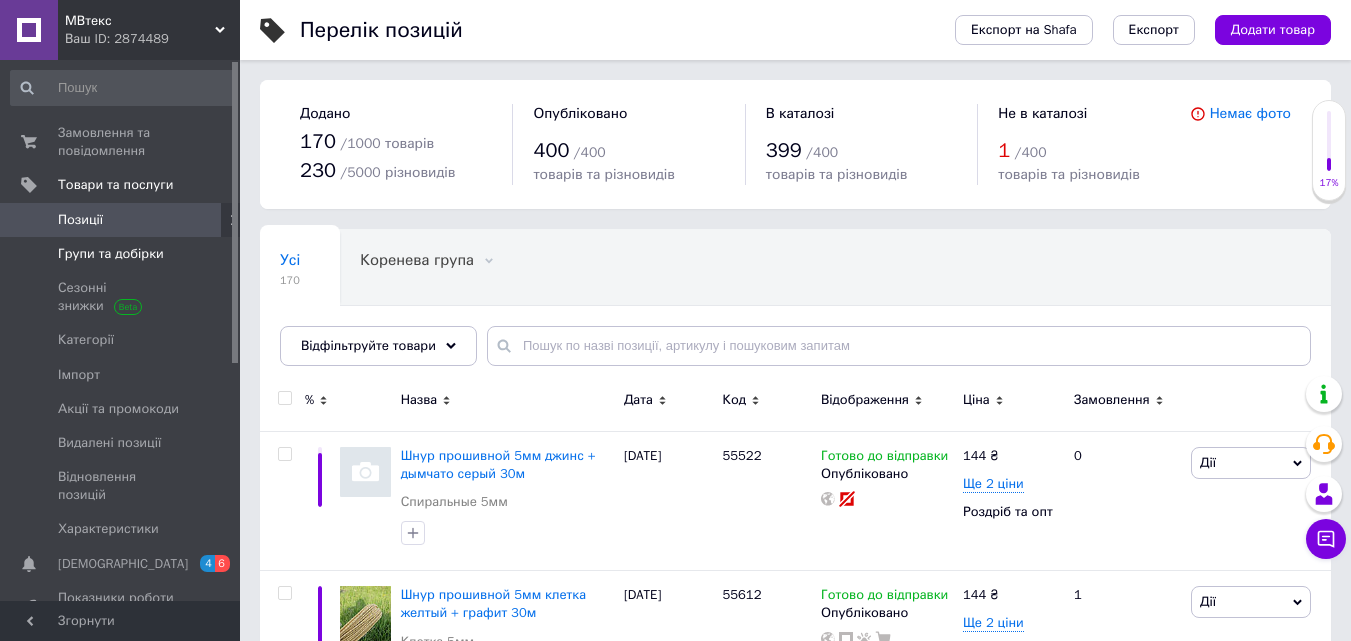 click on "Групи та добірки" at bounding box center (121, 254) 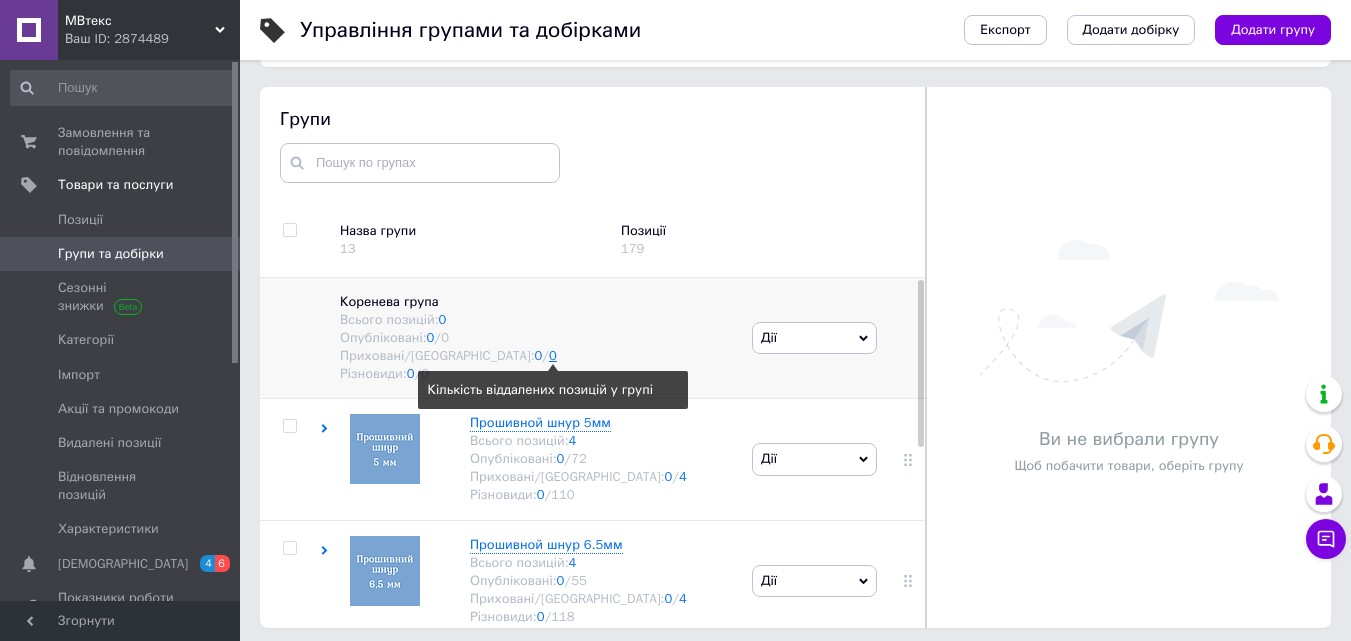 scroll, scrollTop: 113, scrollLeft: 0, axis: vertical 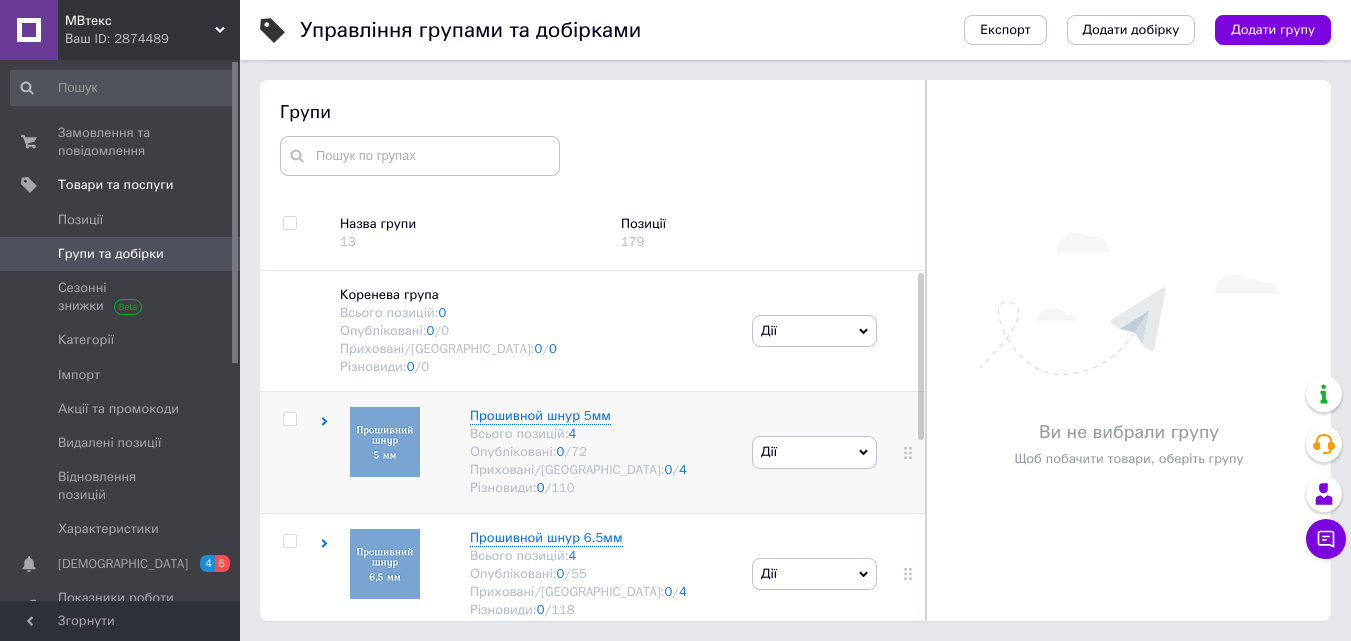 click 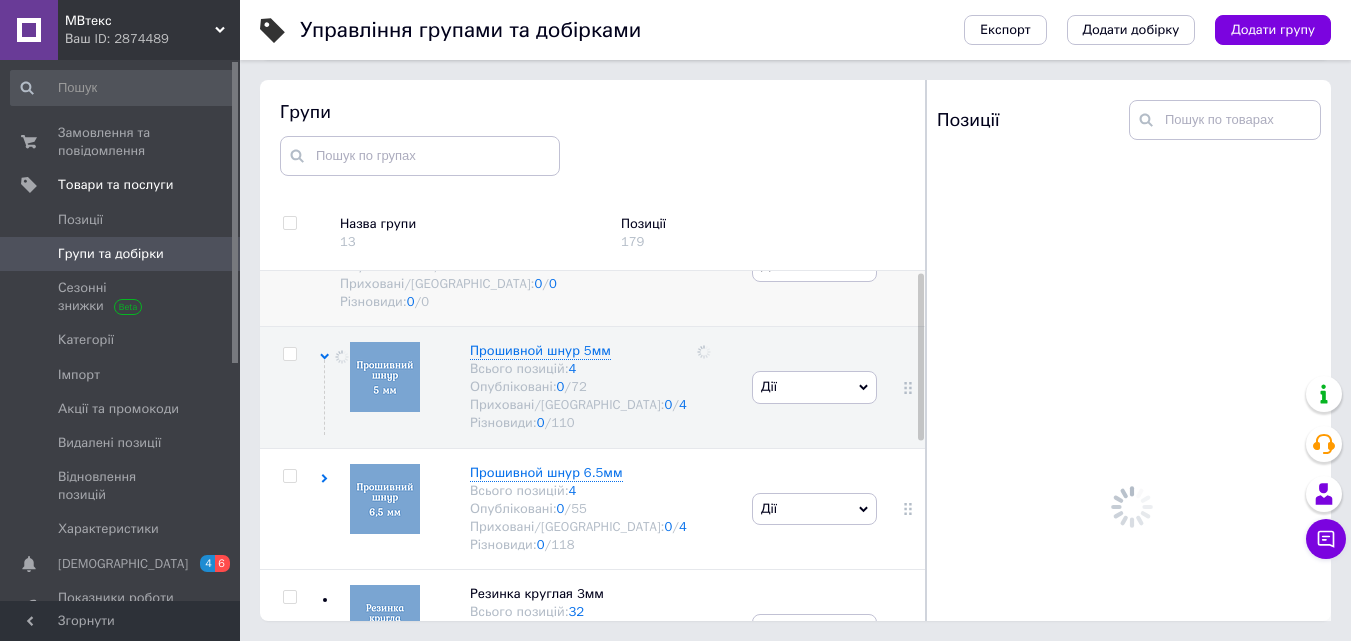 scroll, scrollTop: 100, scrollLeft: 0, axis: vertical 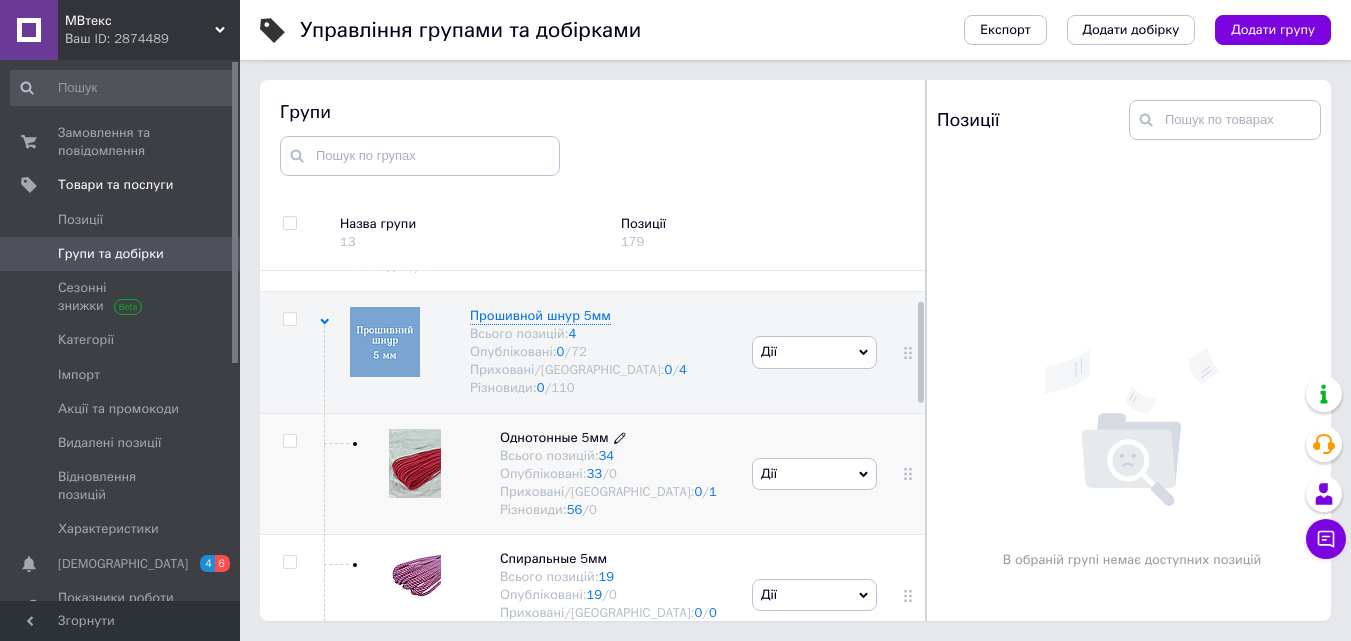 click on "Однотонные 5мм Всього позицій:  34 Опубліковані:  33  /  0 Приховані/Видалені:  0  /  1 Різновиди:  56  /  0" at bounding box center (598, 474) 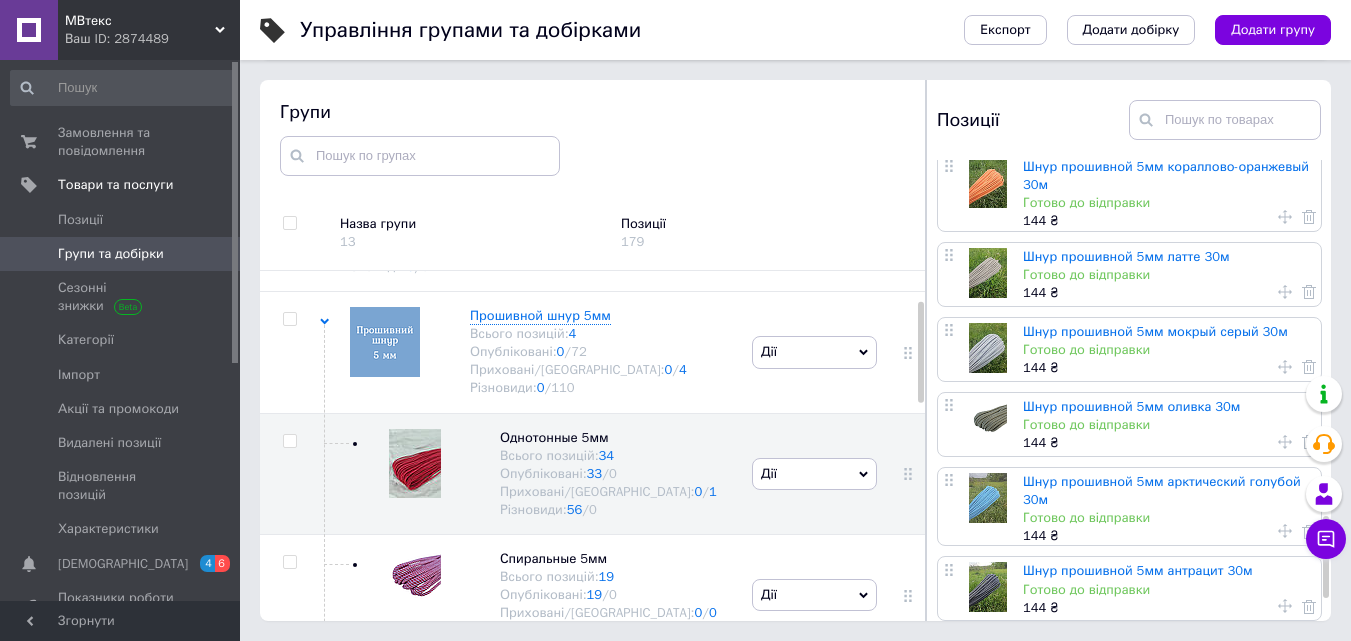 scroll, scrollTop: 2118, scrollLeft: 0, axis: vertical 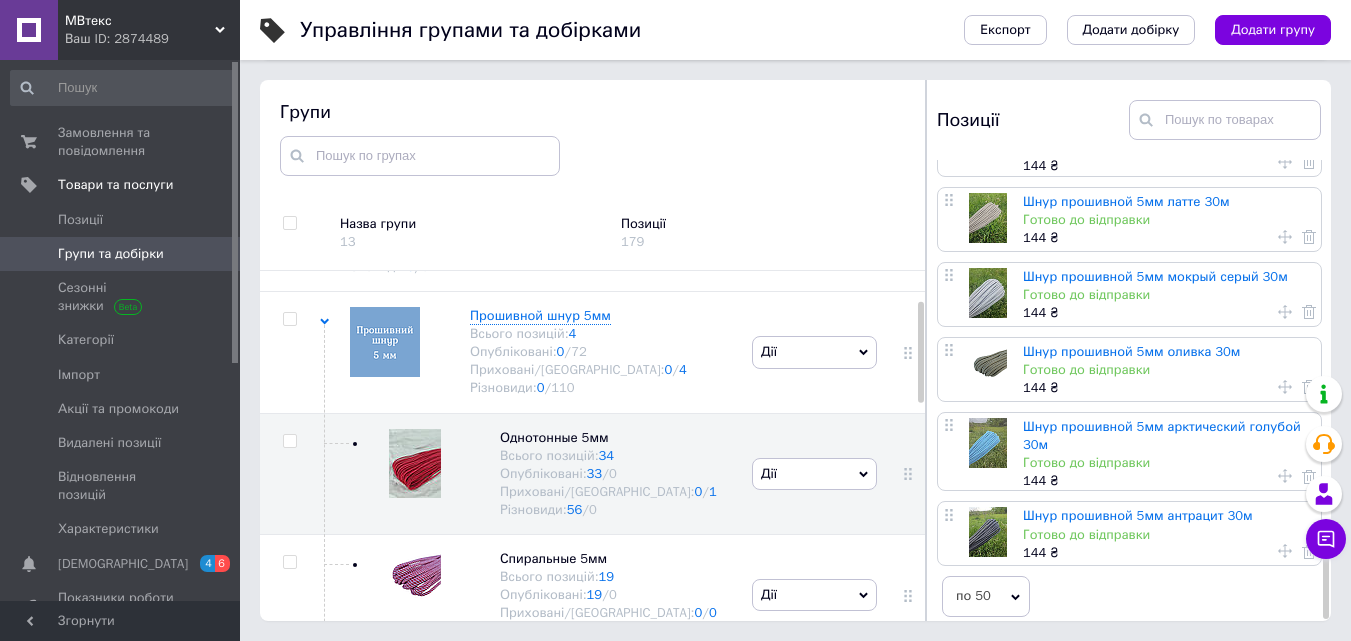 click on "по 50" at bounding box center [986, 596] 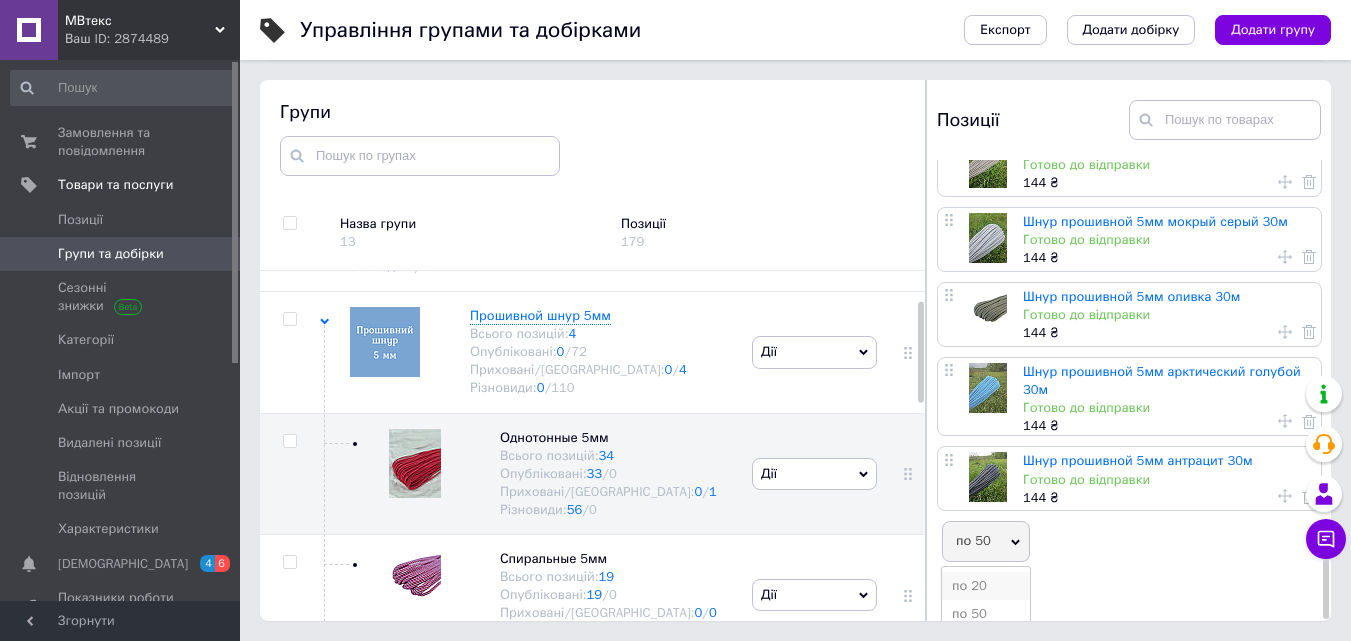 scroll, scrollTop: 2199, scrollLeft: 0, axis: vertical 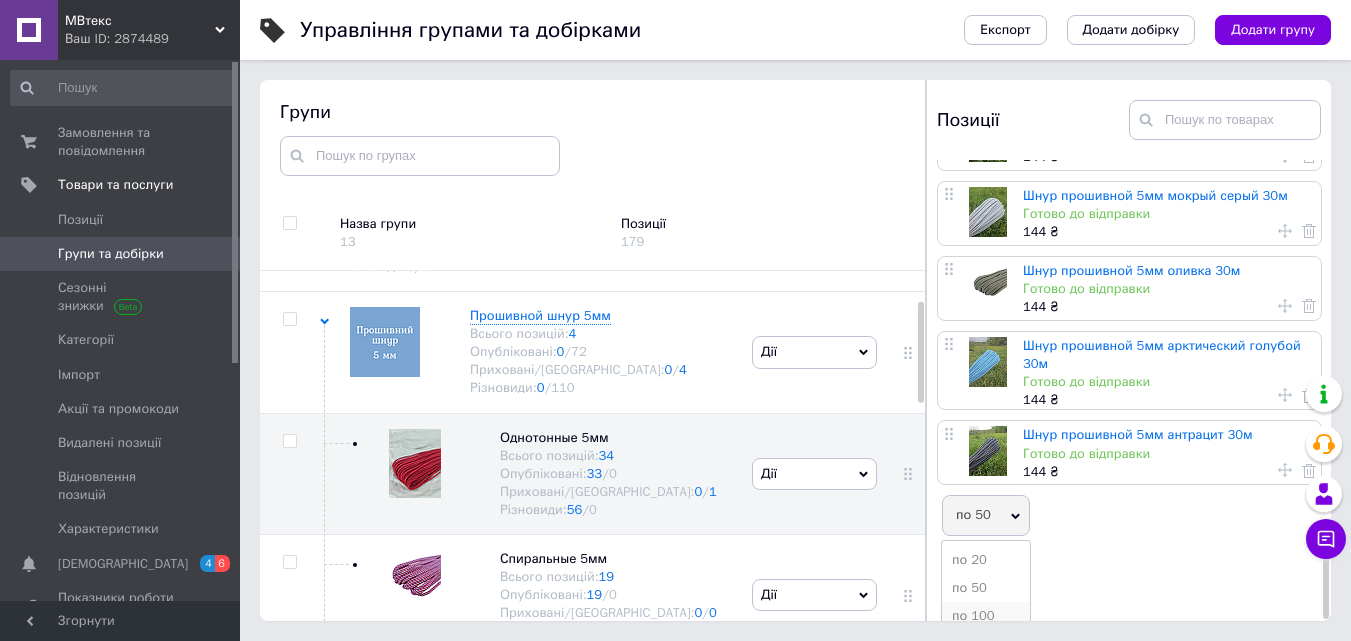 click on "по 100" at bounding box center (986, 616) 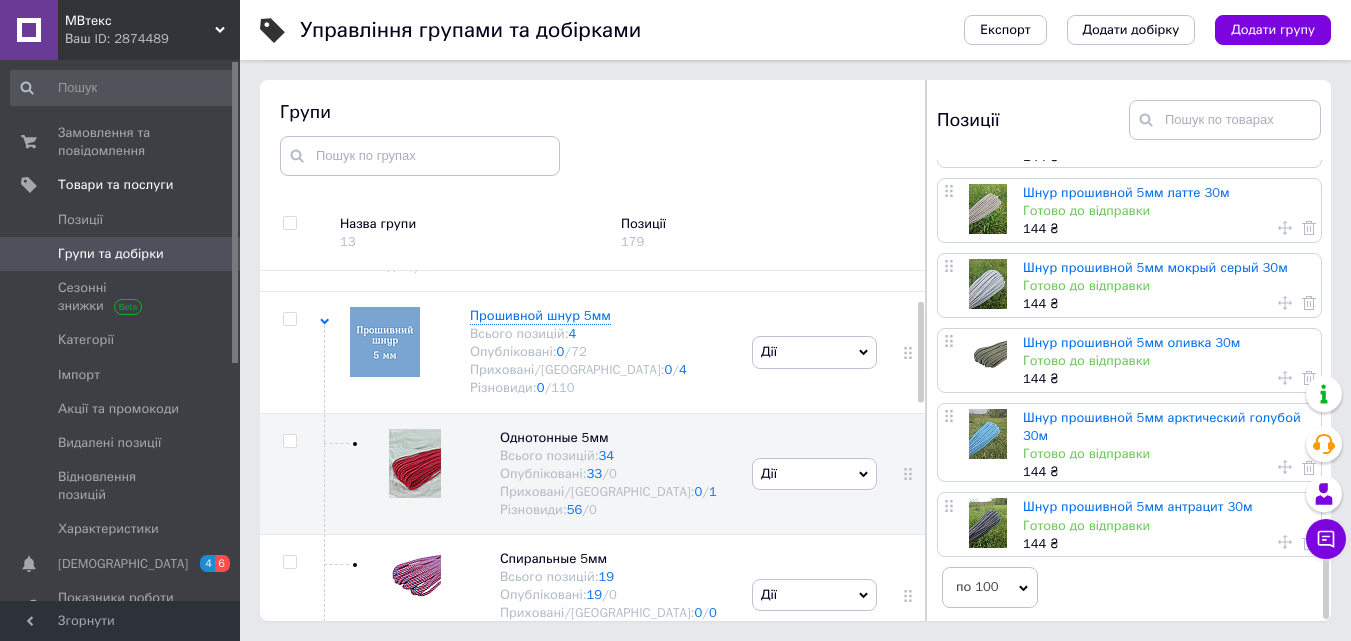 scroll, scrollTop: 0, scrollLeft: 0, axis: both 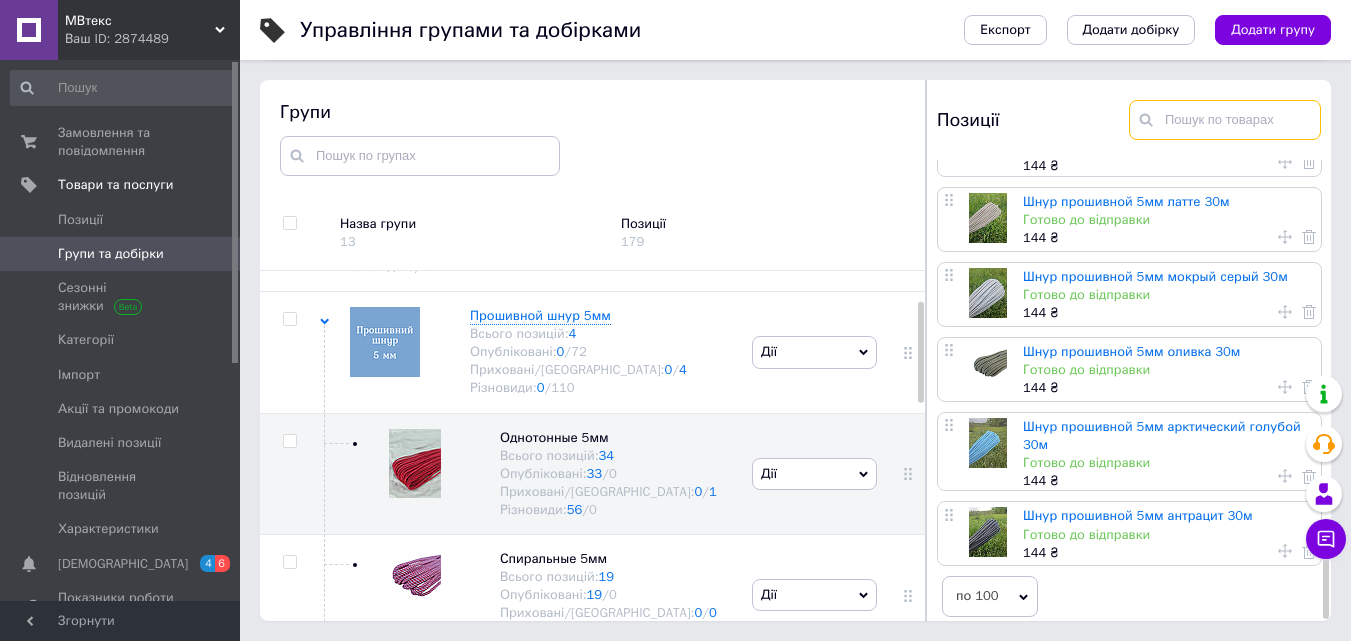 click at bounding box center [1225, 120] 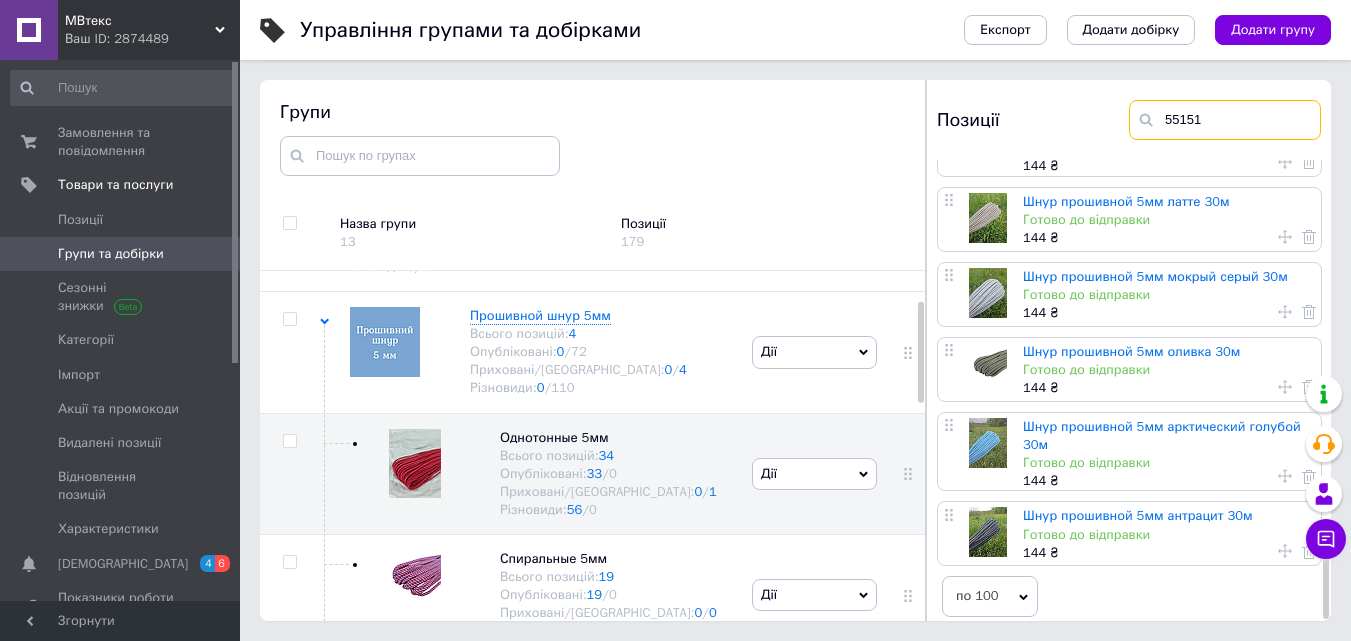 scroll, scrollTop: 0, scrollLeft: 0, axis: both 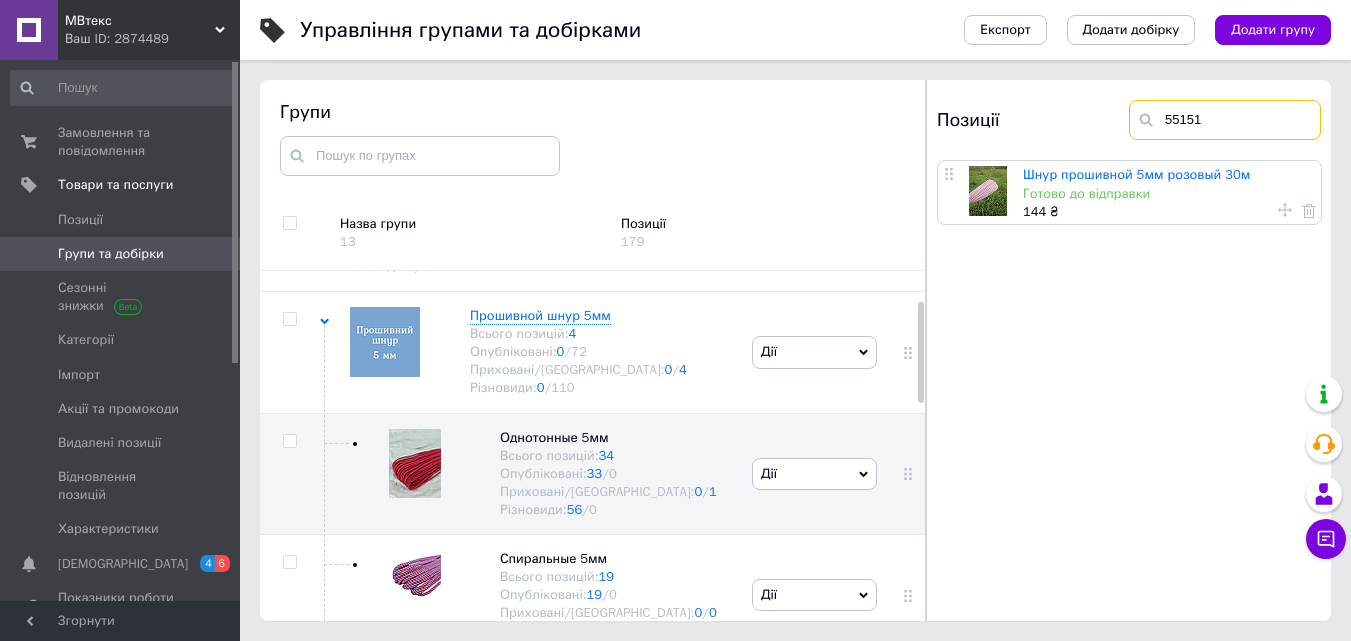 click on "55151" at bounding box center (1225, 120) 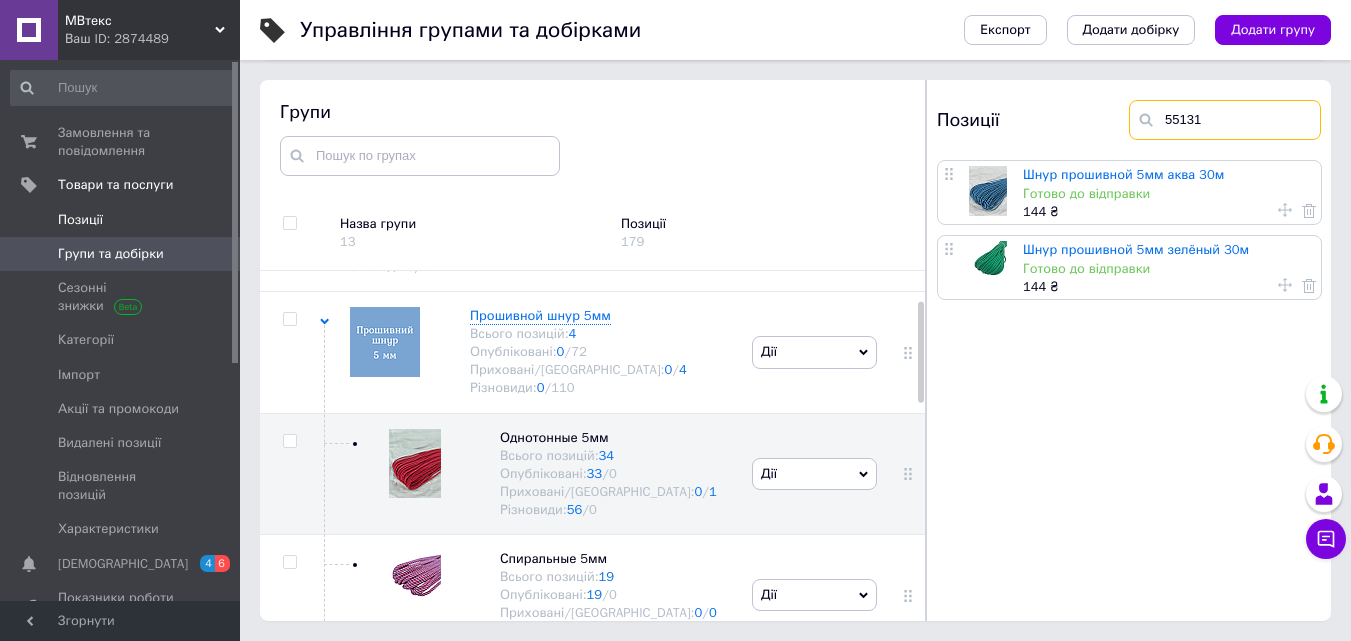 type on "55131" 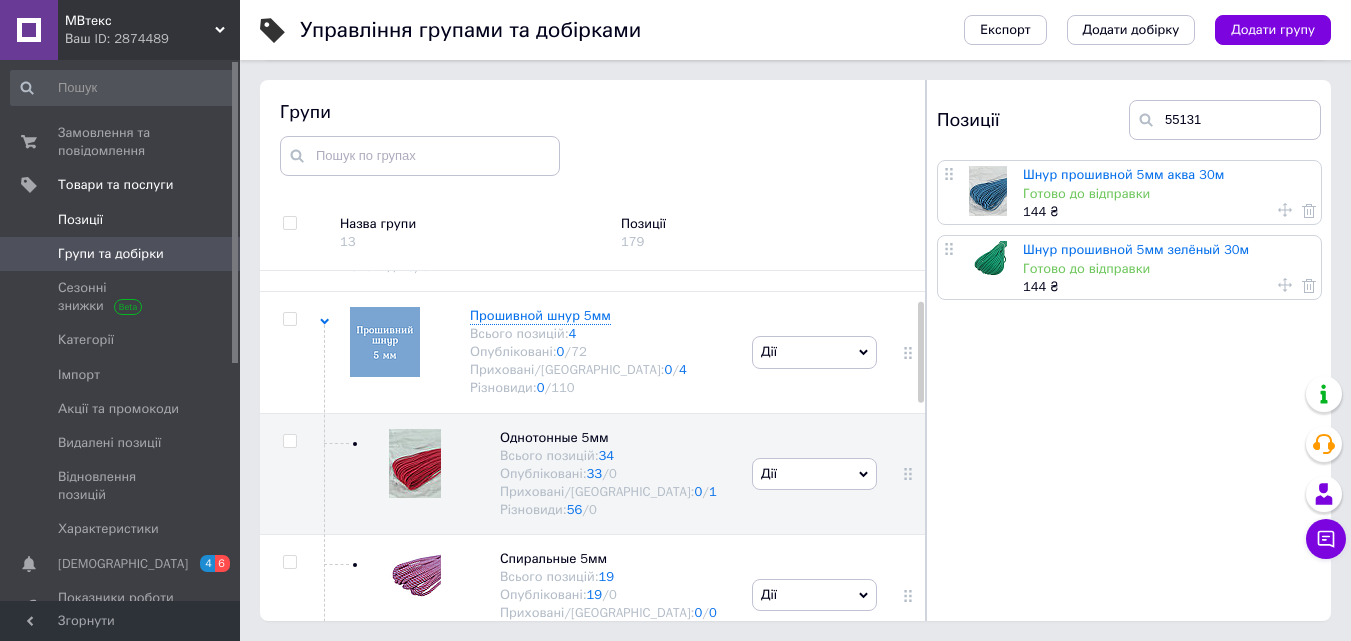 click on "Позиції" at bounding box center [121, 220] 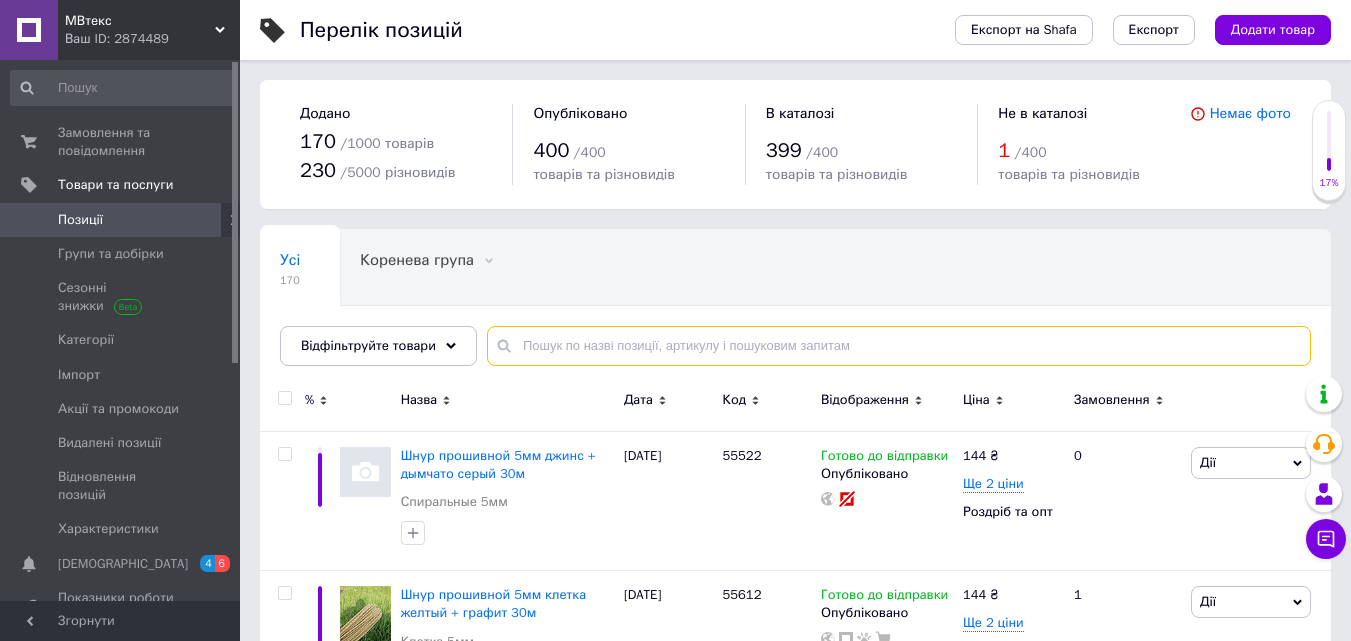click at bounding box center (899, 346) 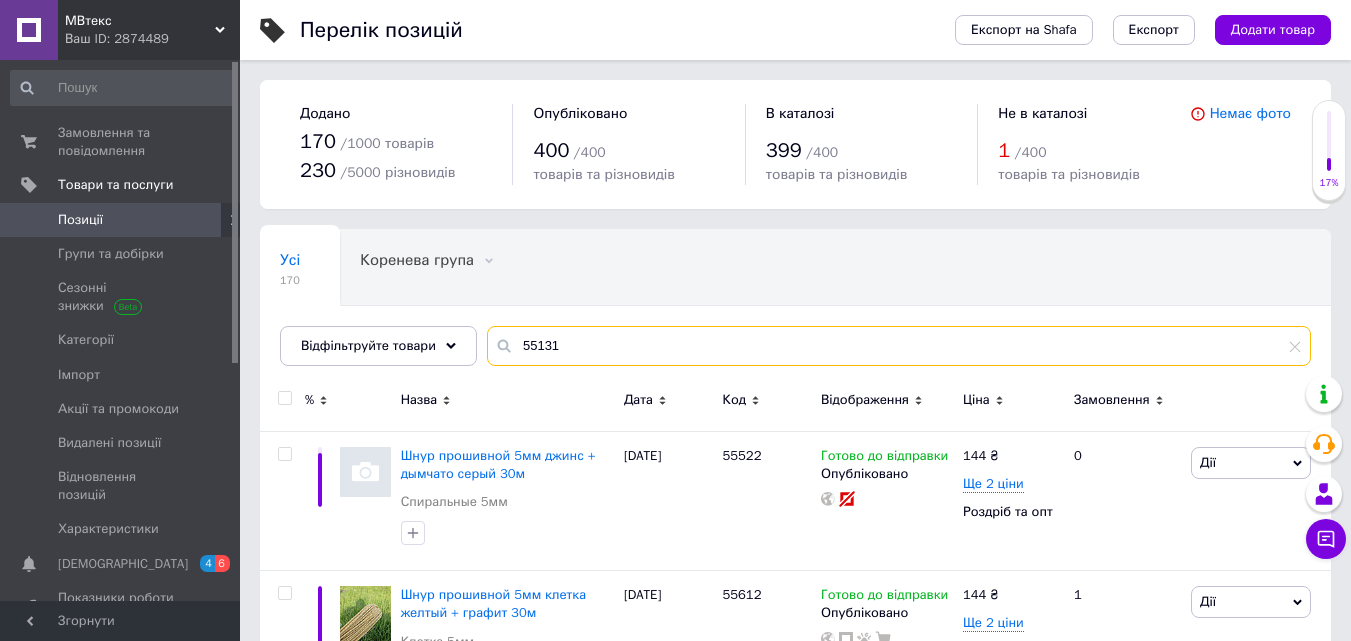 type on "55131" 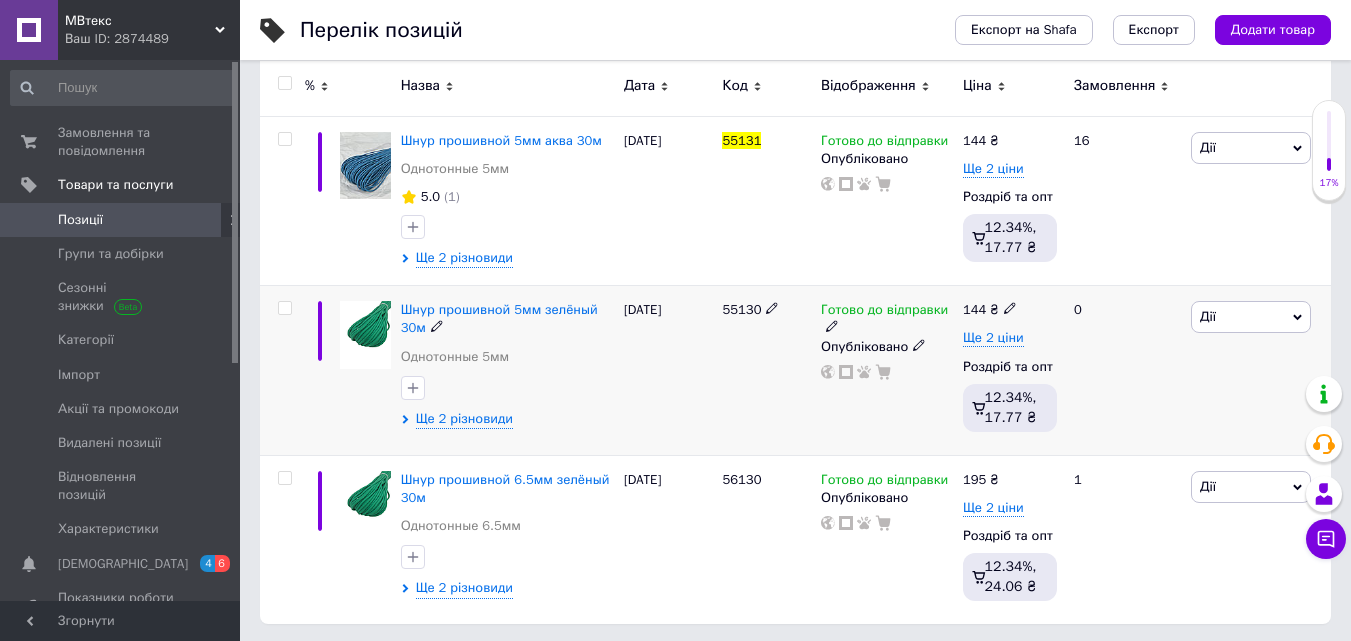 scroll, scrollTop: 318, scrollLeft: 0, axis: vertical 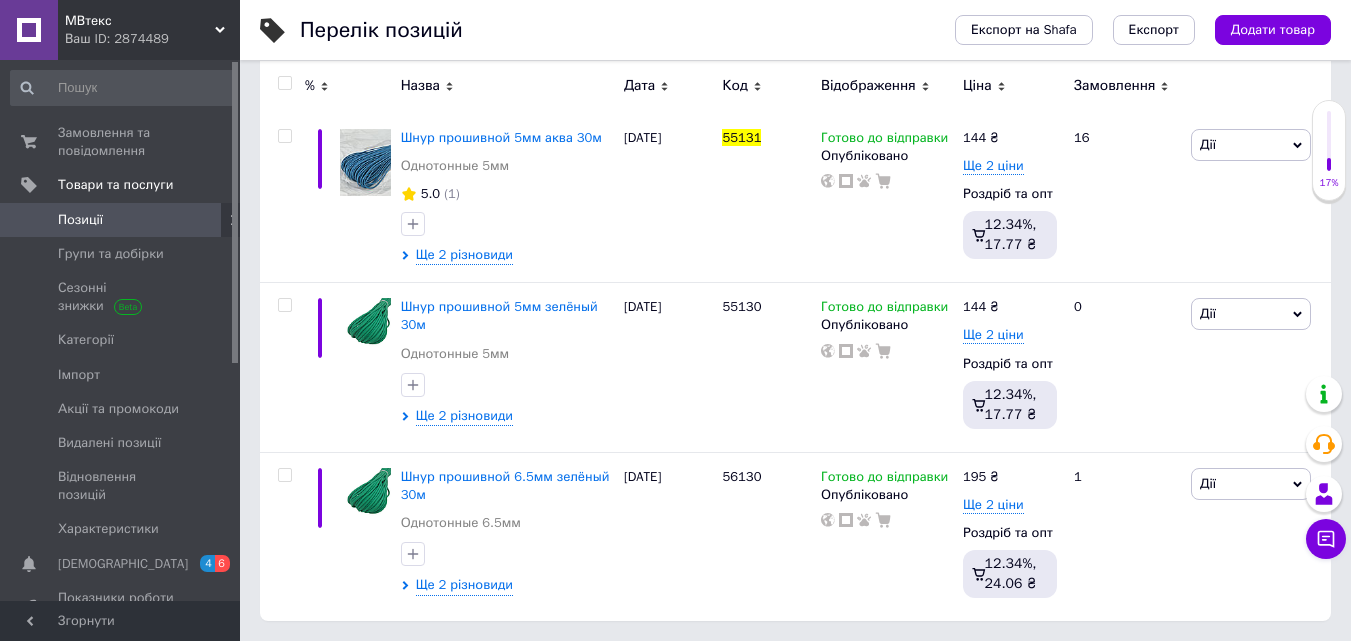 click on "Позиції" at bounding box center [121, 220] 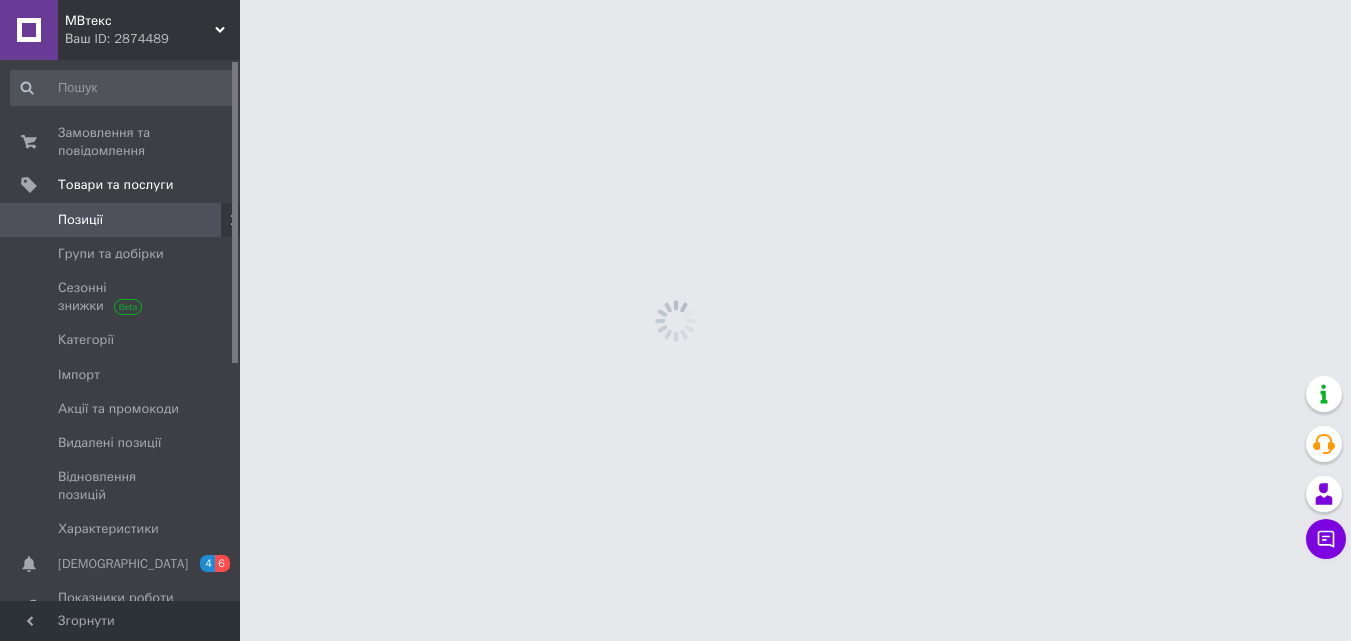scroll, scrollTop: 0, scrollLeft: 0, axis: both 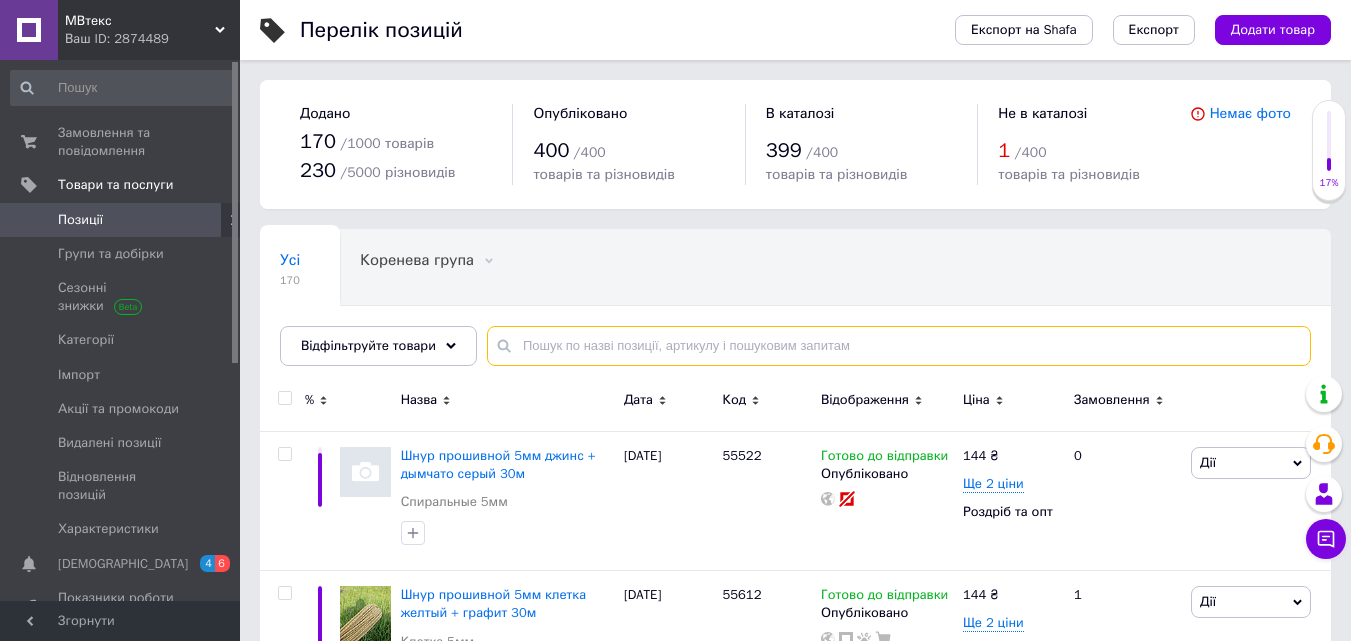click at bounding box center [899, 346] 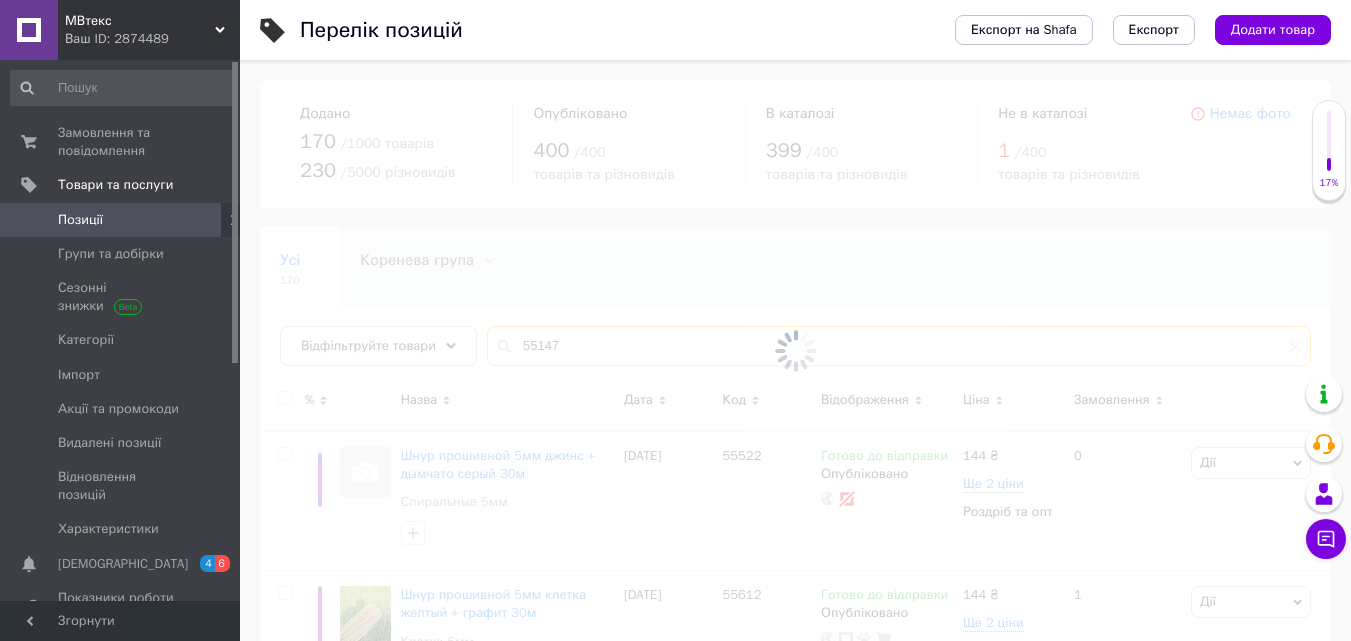 type on "55147" 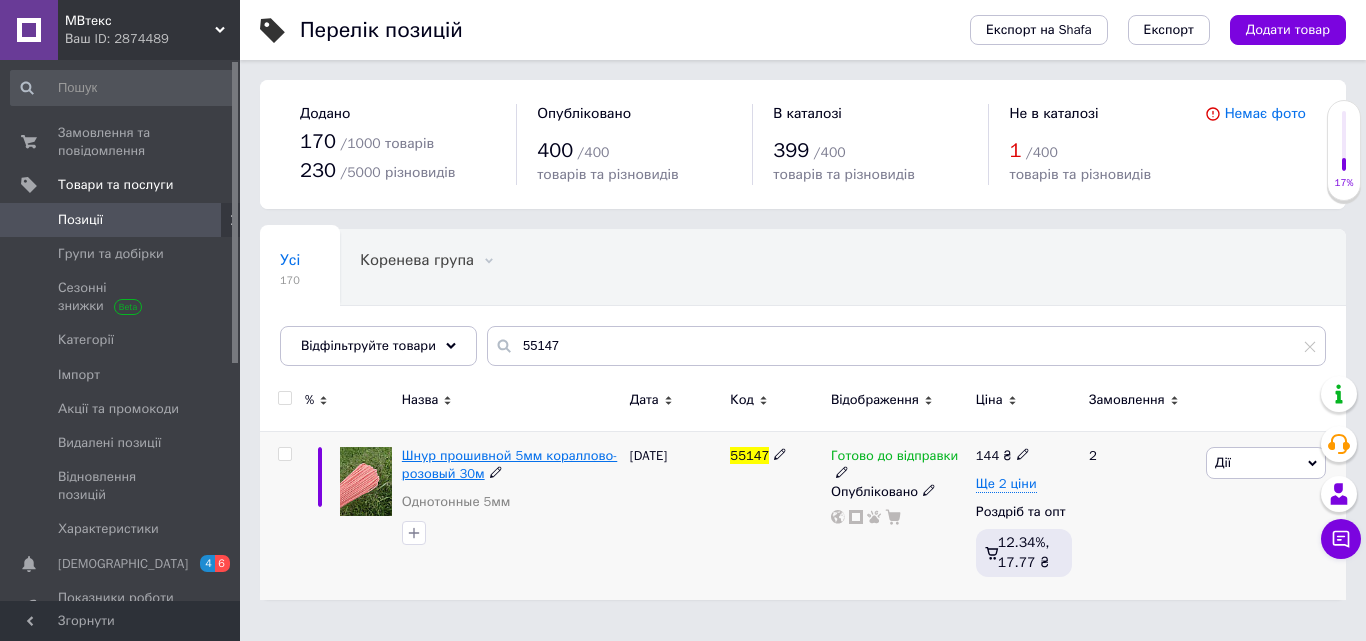 click on "Шнур прошивной 5мм кораллово-розовый 30м" at bounding box center [509, 464] 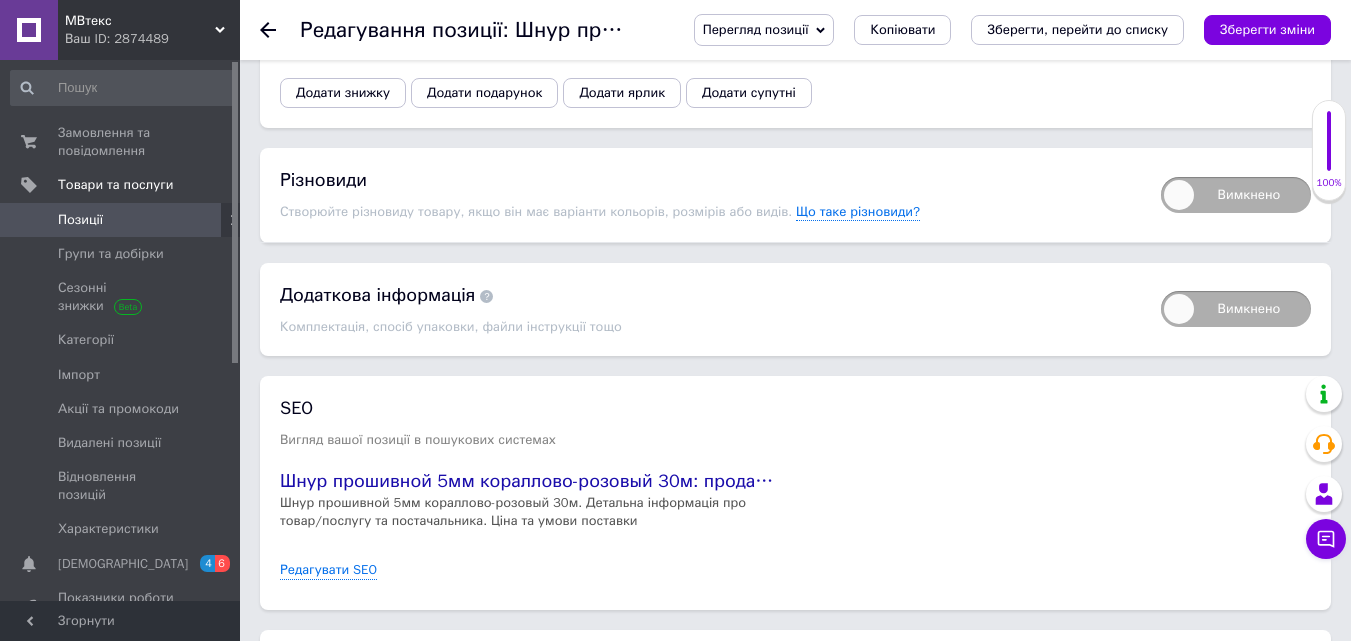 scroll, scrollTop: 2700, scrollLeft: 0, axis: vertical 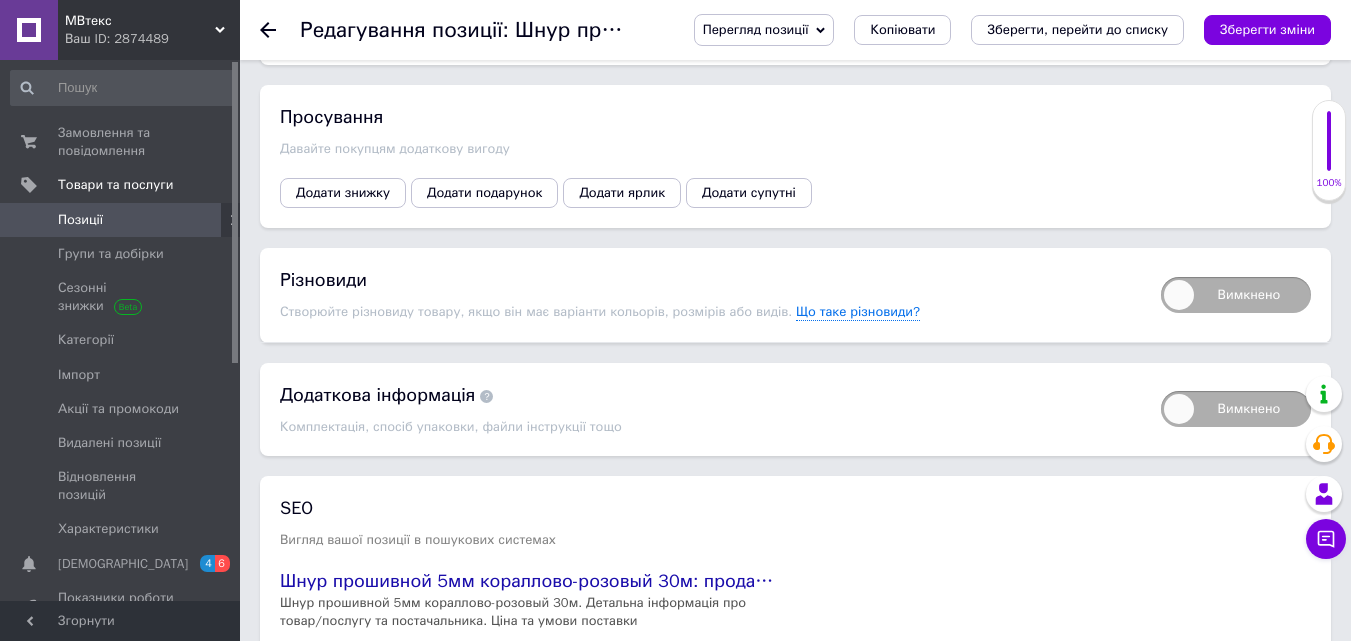 click on "Вимкнено" at bounding box center (1236, 295) 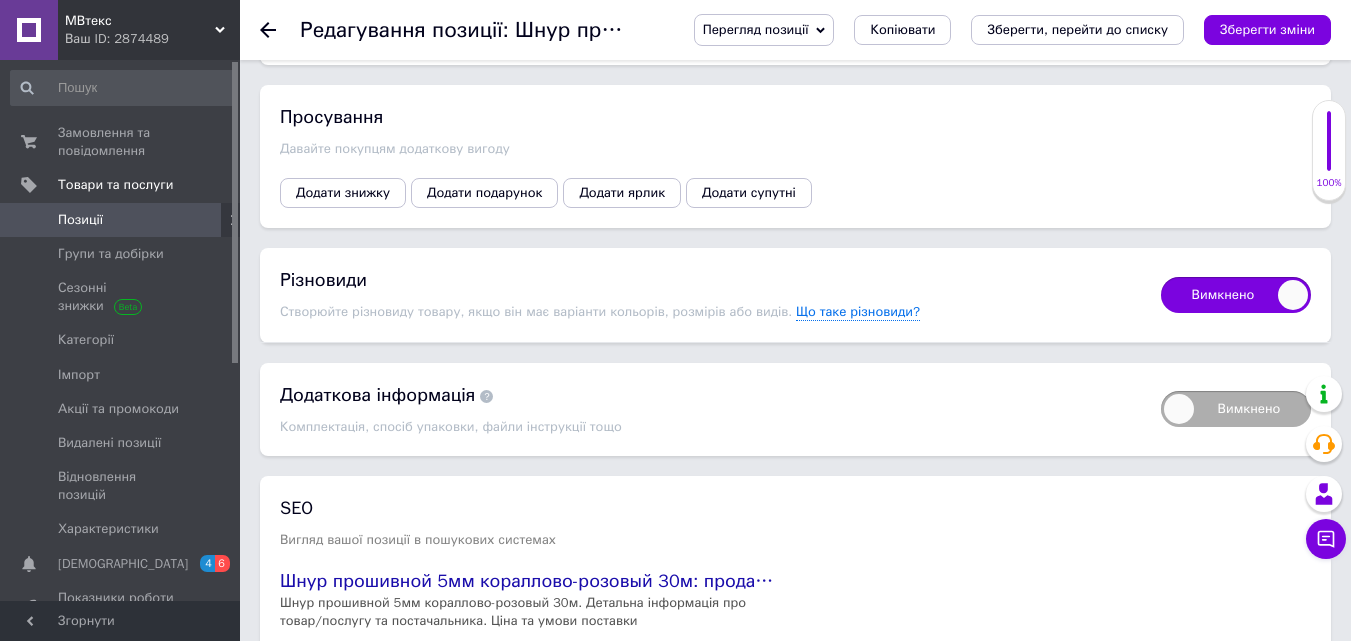 checkbox on "true" 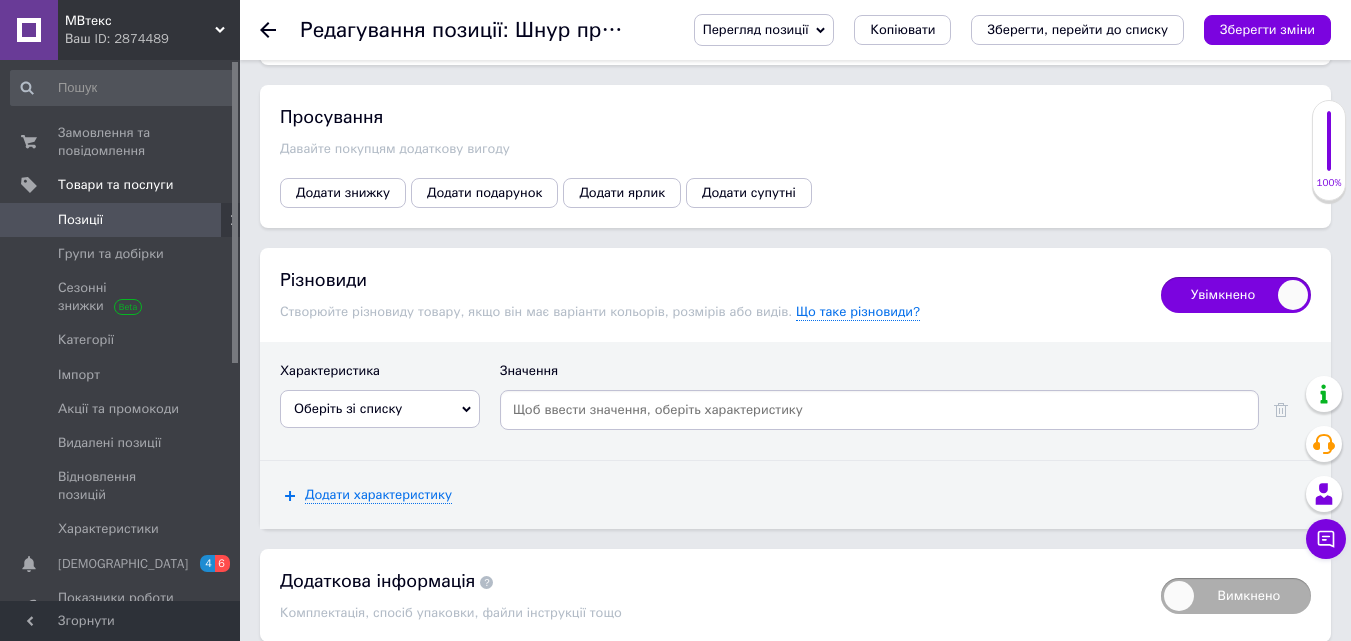 click on "Оберіть зі списку" at bounding box center [380, 409] 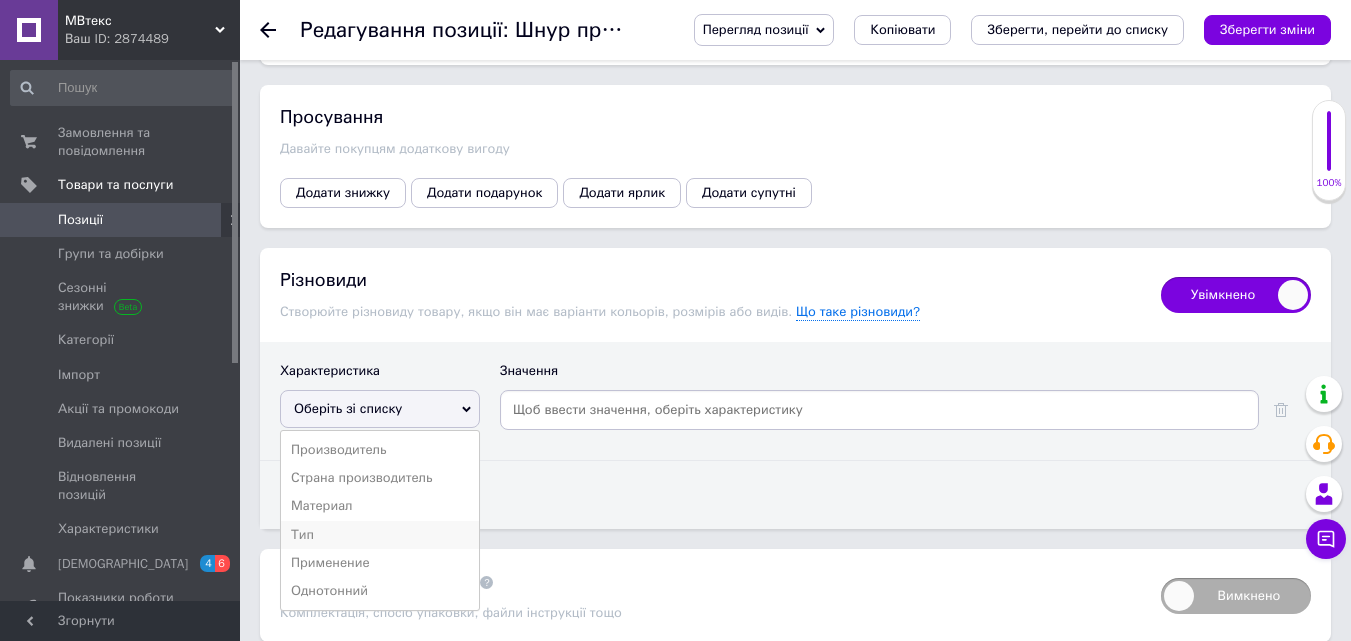 click on "Тип" at bounding box center (380, 535) 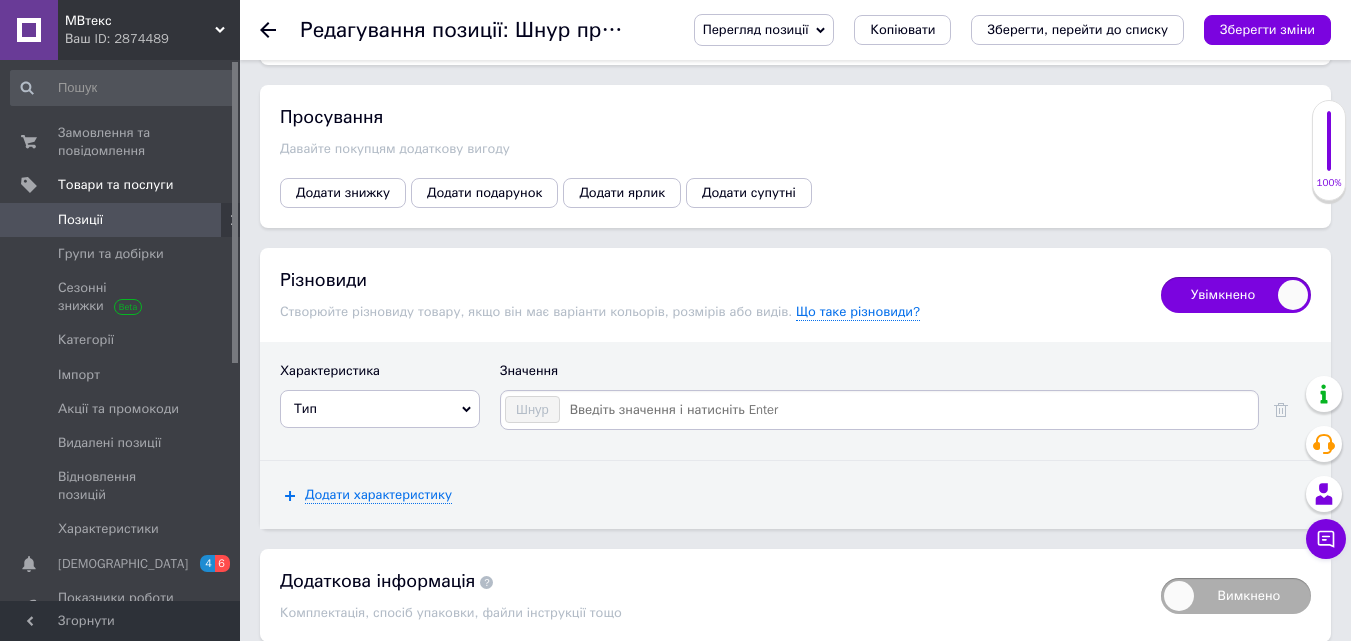 click at bounding box center (908, 410) 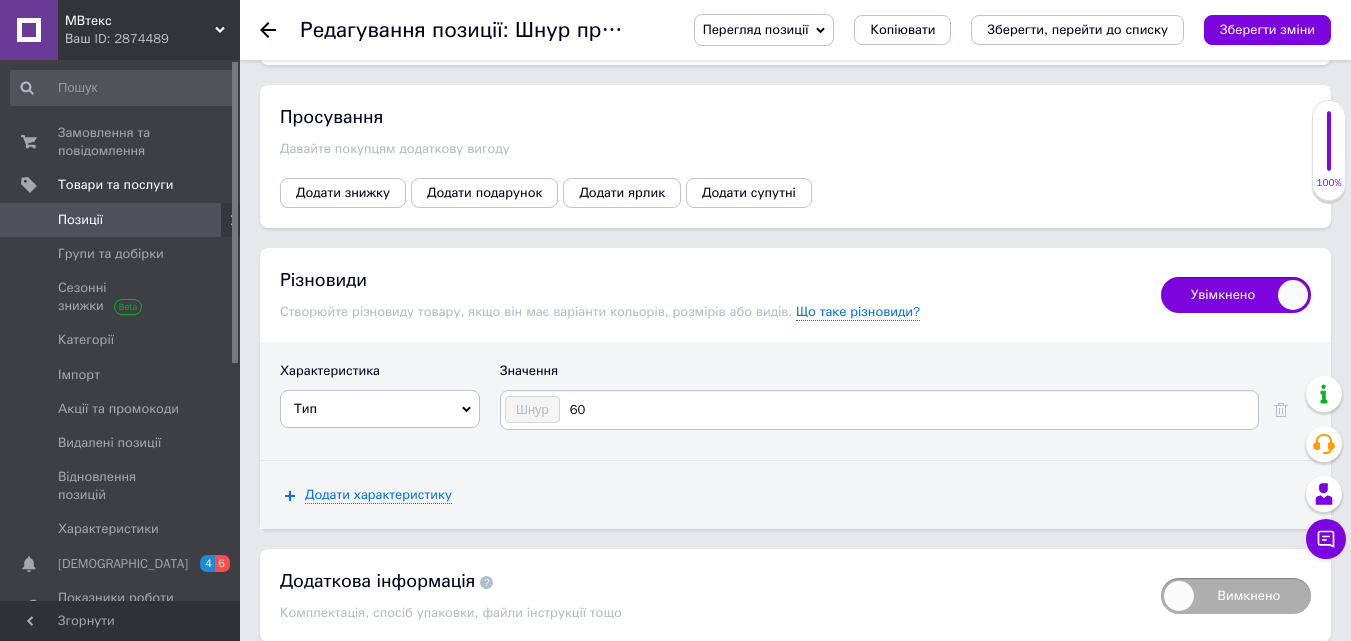 type on "60м" 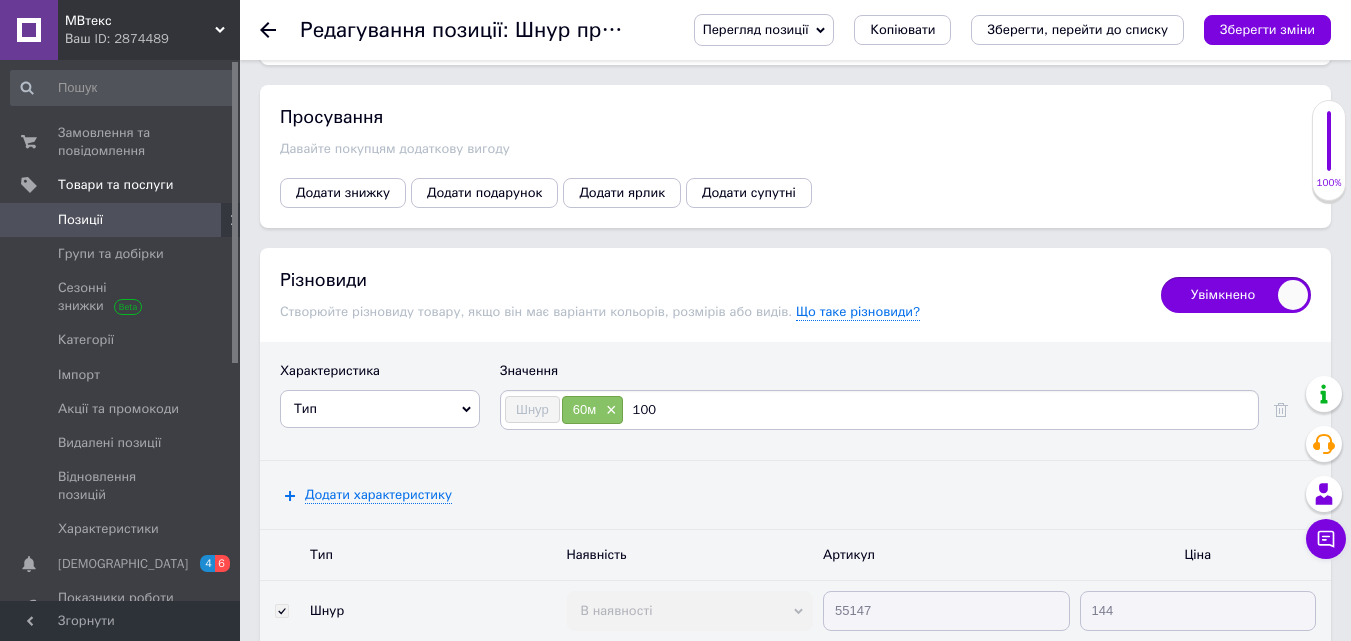 click on "100" at bounding box center [939, 410] 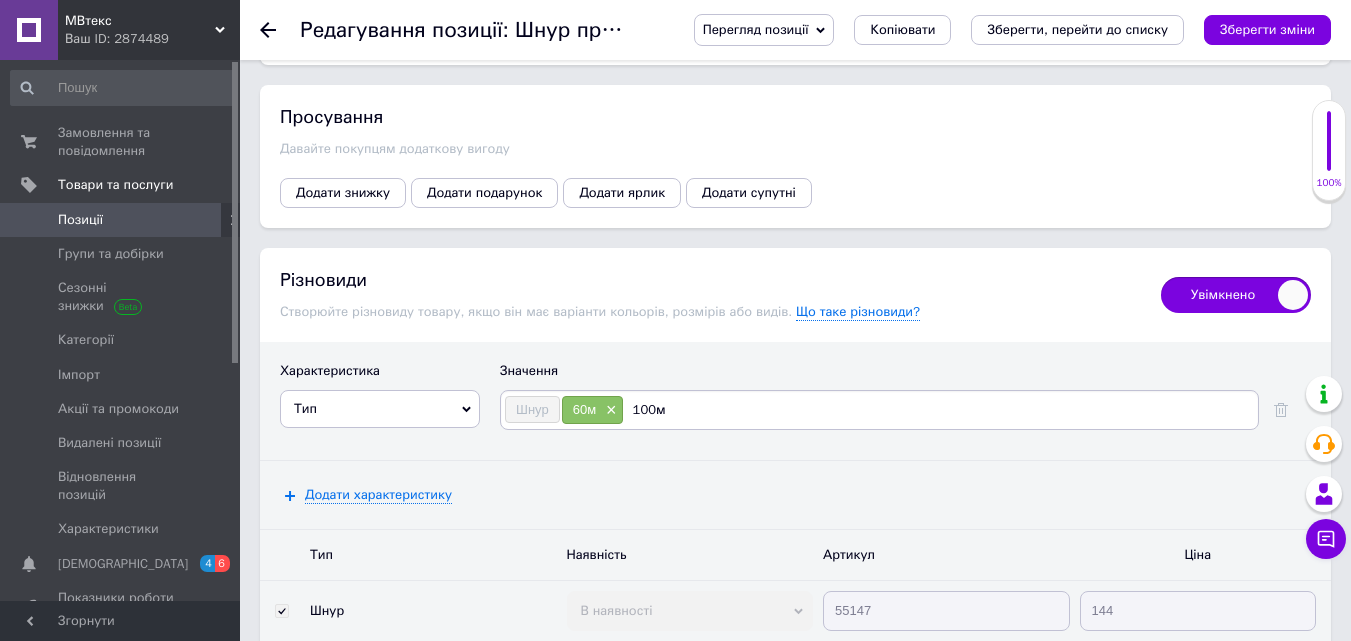 type 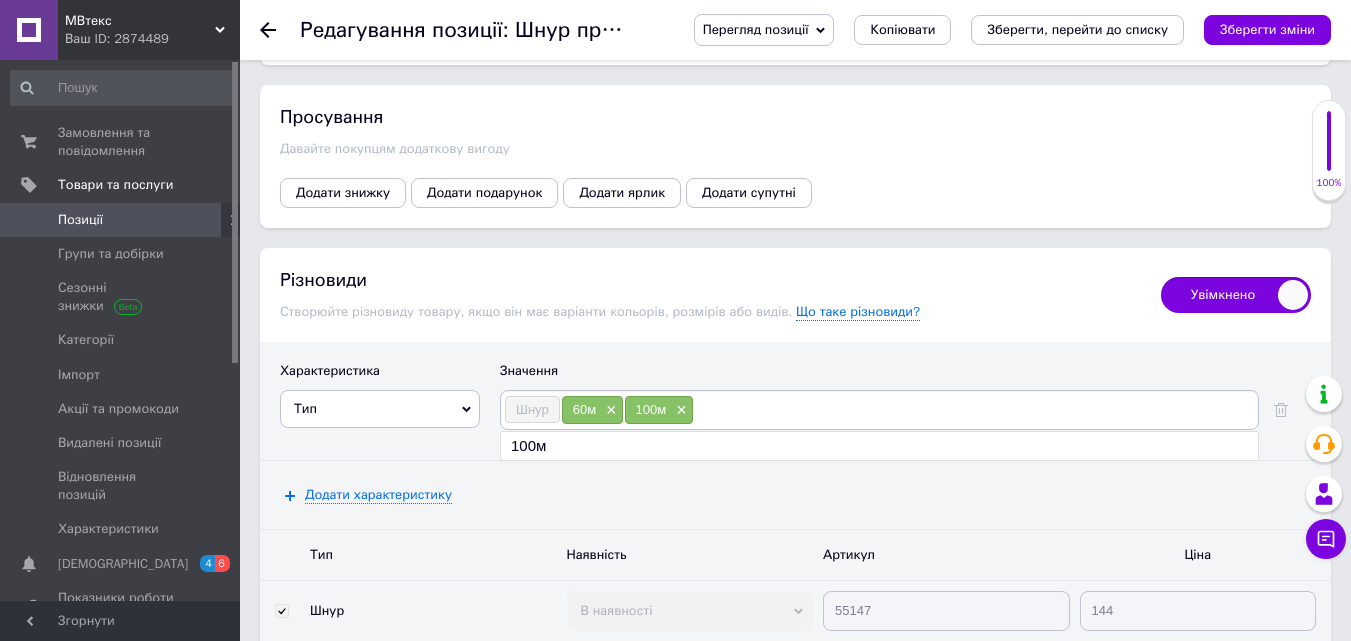 click on "Додати характеристику" at bounding box center (795, 495) 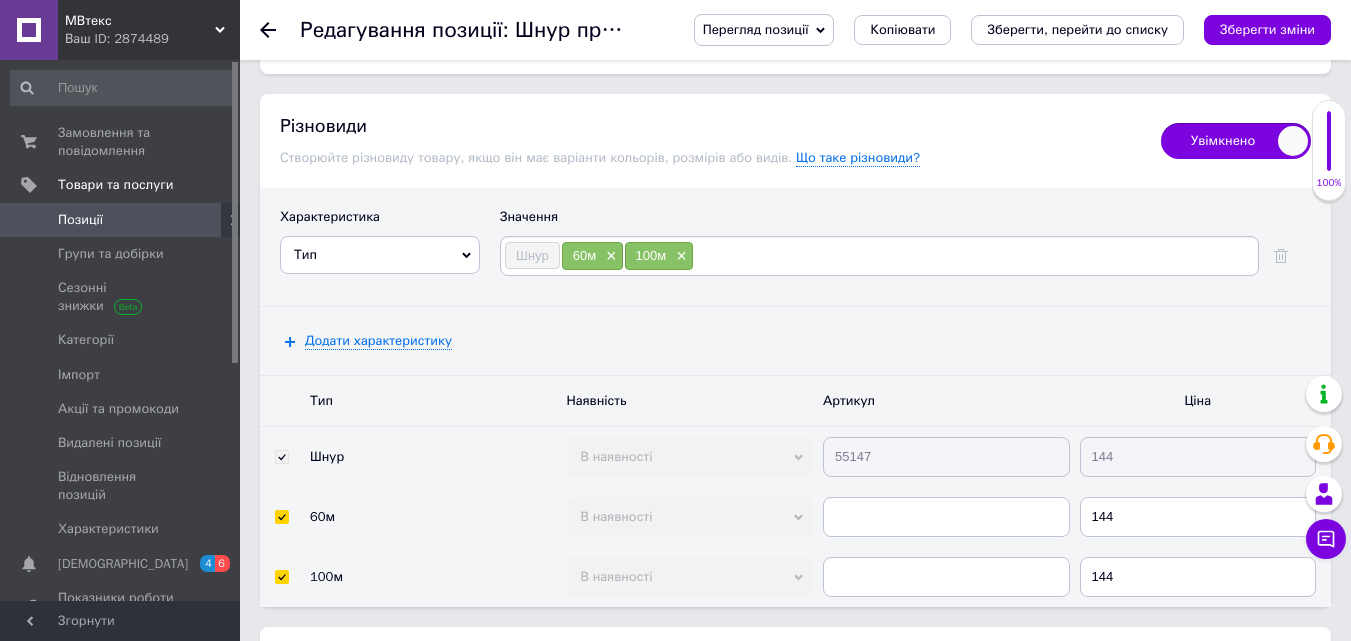 scroll, scrollTop: 2900, scrollLeft: 0, axis: vertical 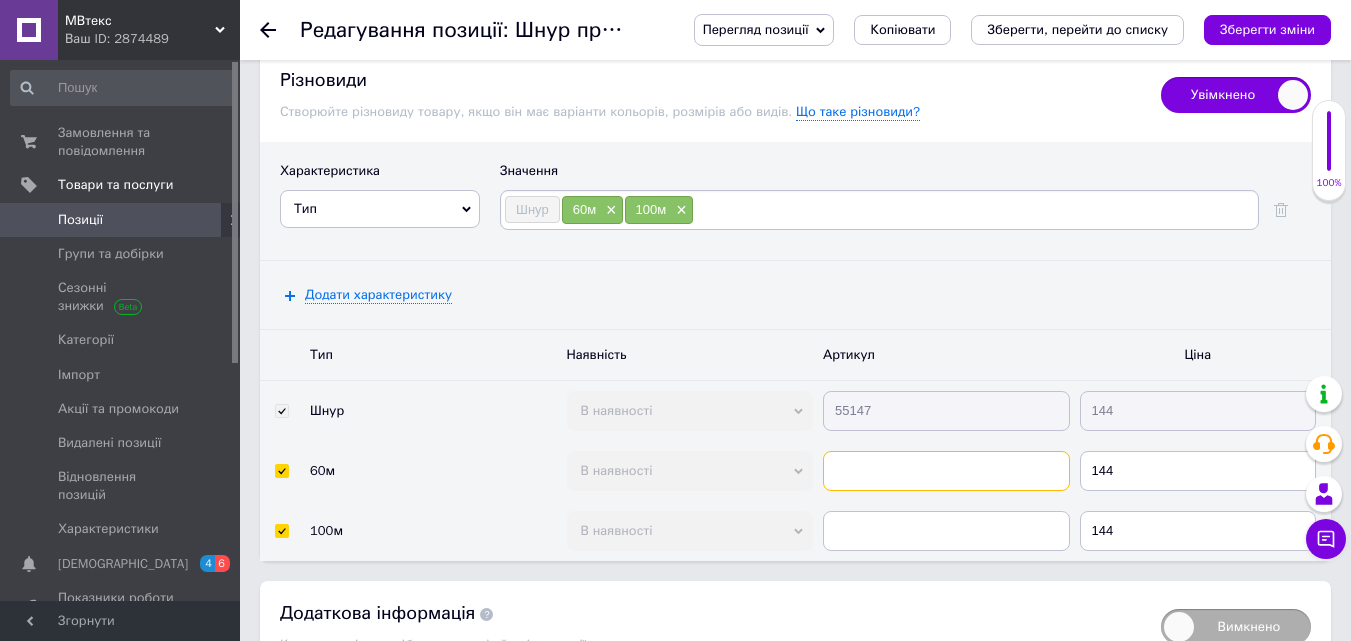 click at bounding box center (946, 471) 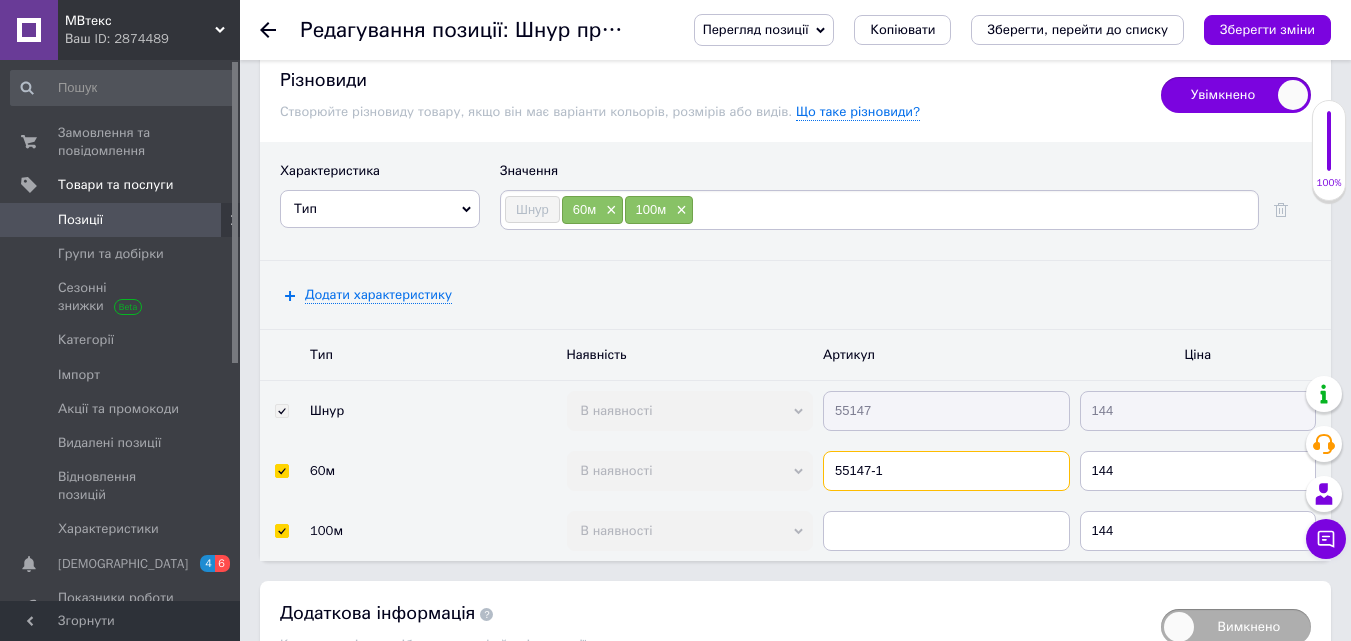 type on "55147-1" 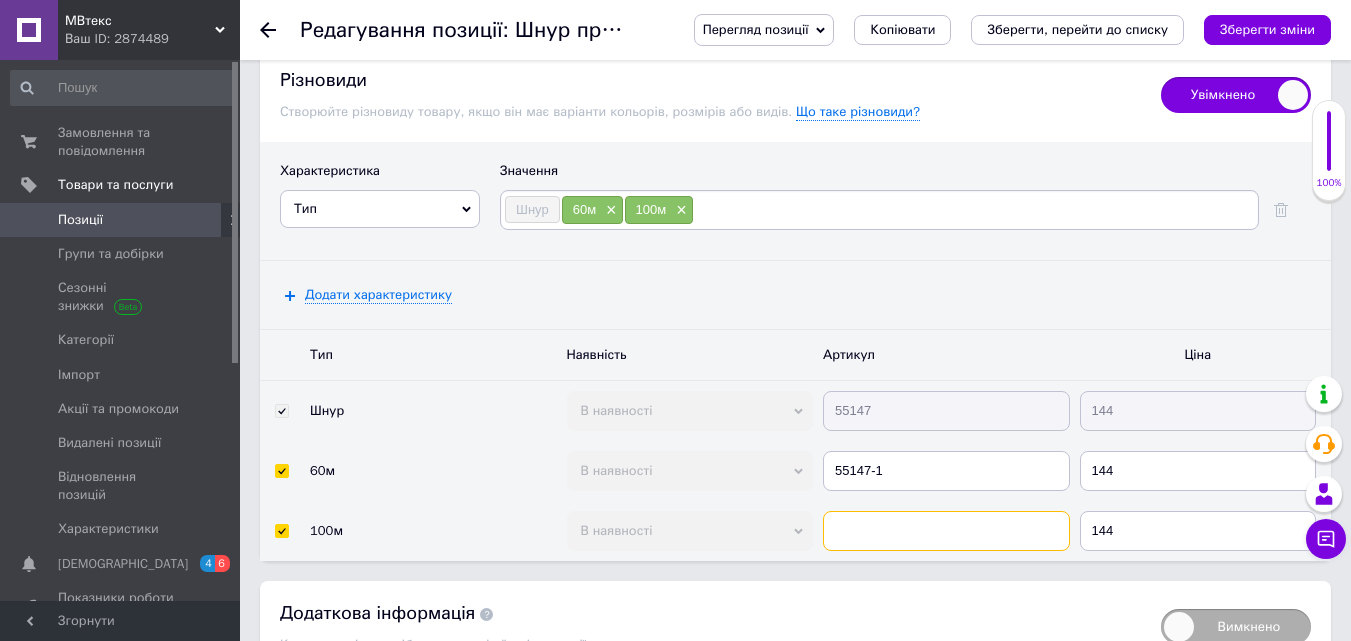 click at bounding box center [946, 531] 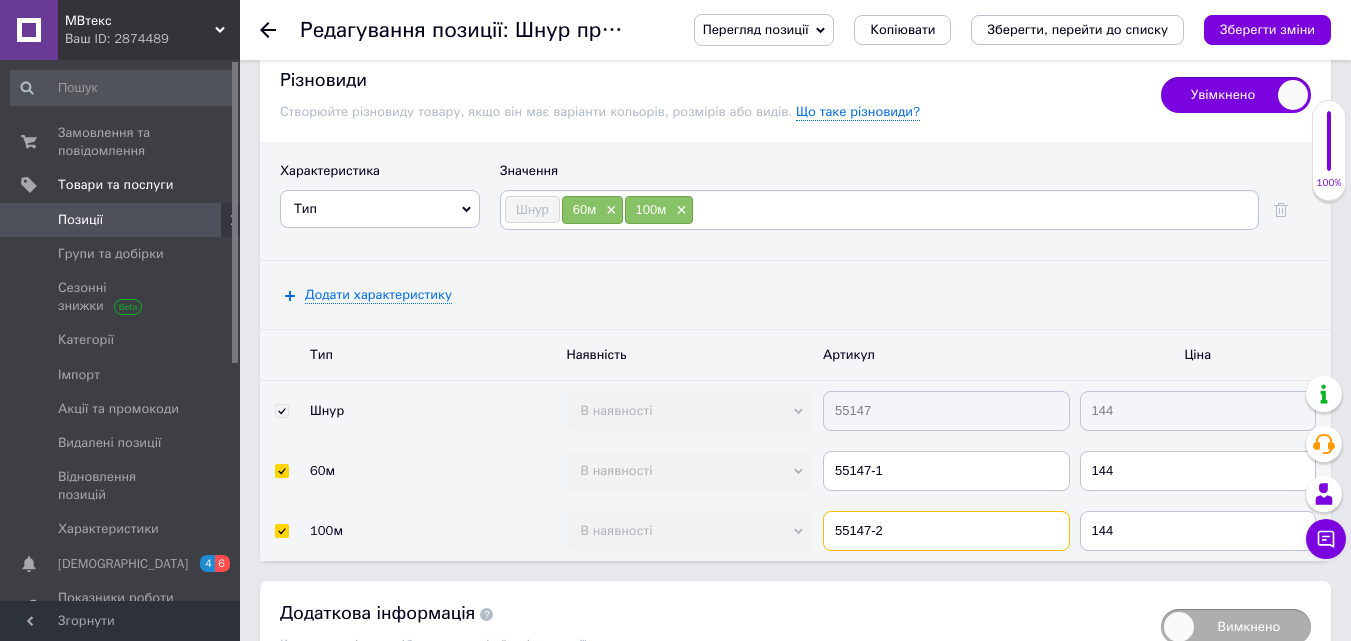 type on "55147-2" 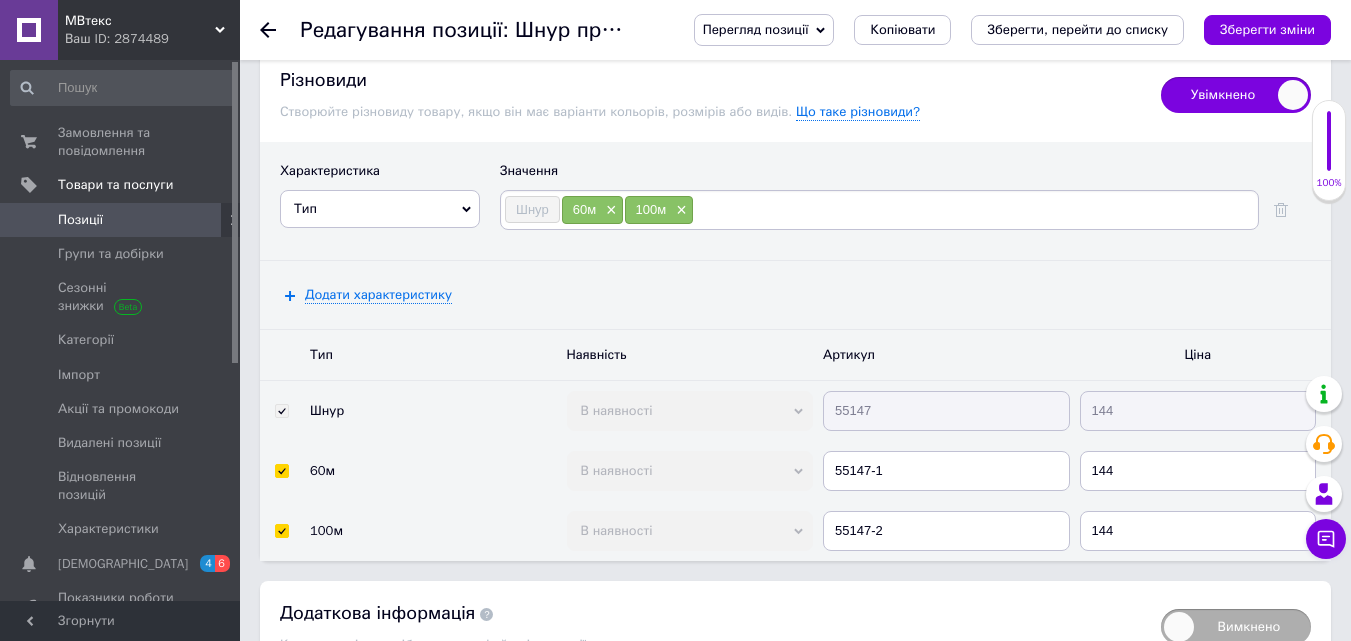 click on "Додати характеристику" at bounding box center [795, 295] 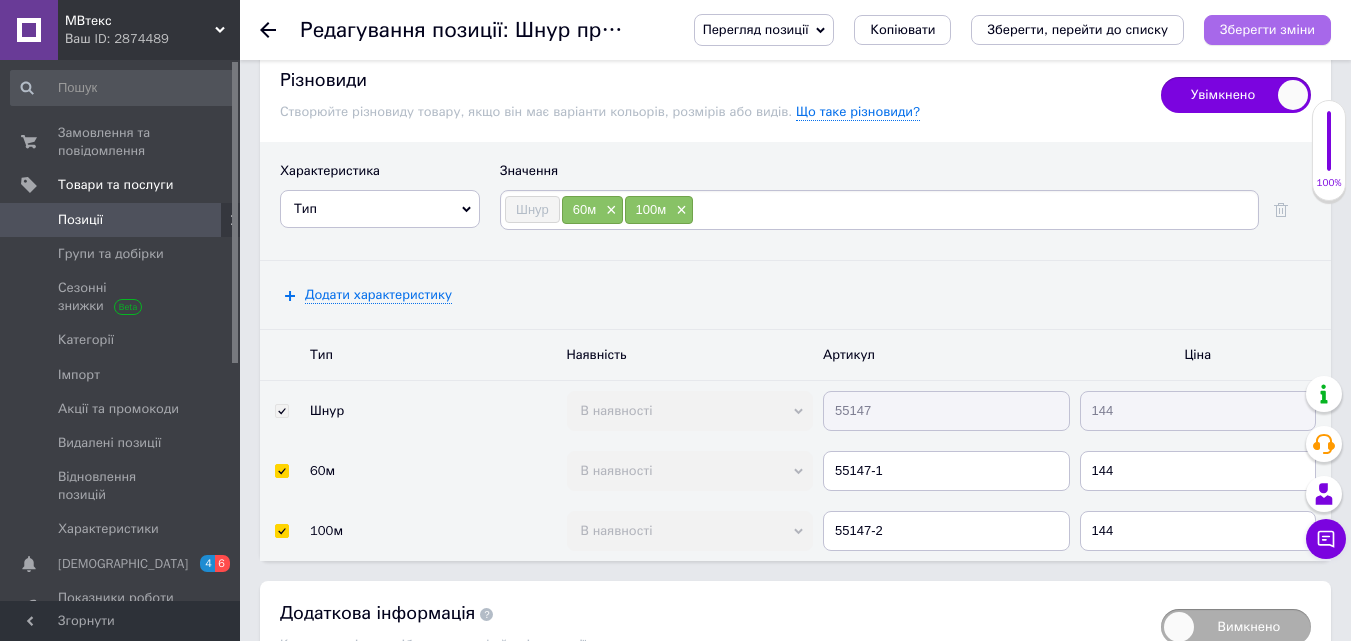 click on "Зберегти зміни" at bounding box center [1267, 29] 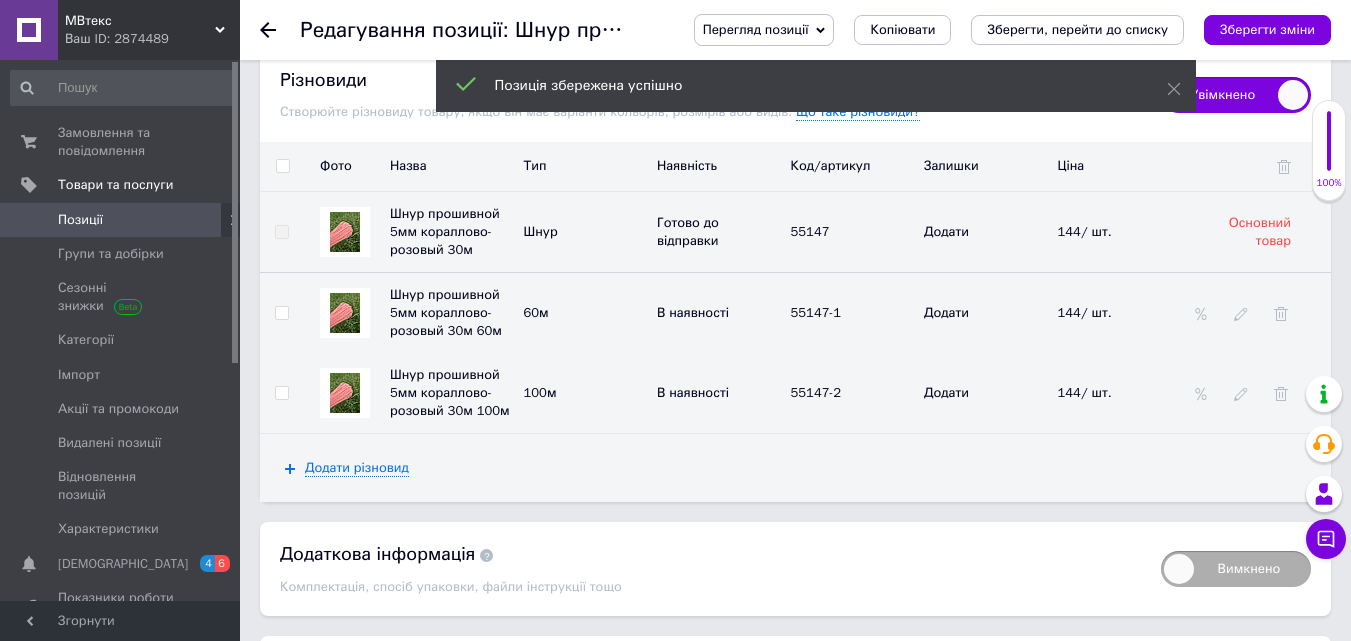 click on "Позиції" at bounding box center [121, 220] 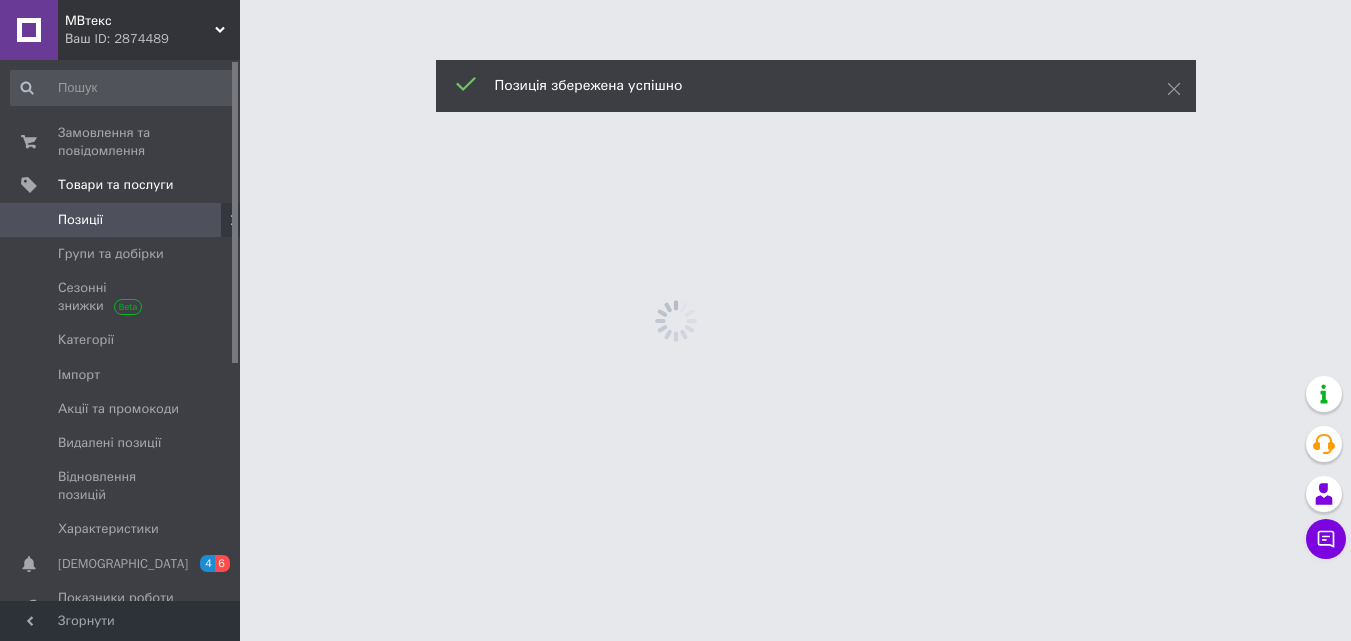 scroll, scrollTop: 0, scrollLeft: 0, axis: both 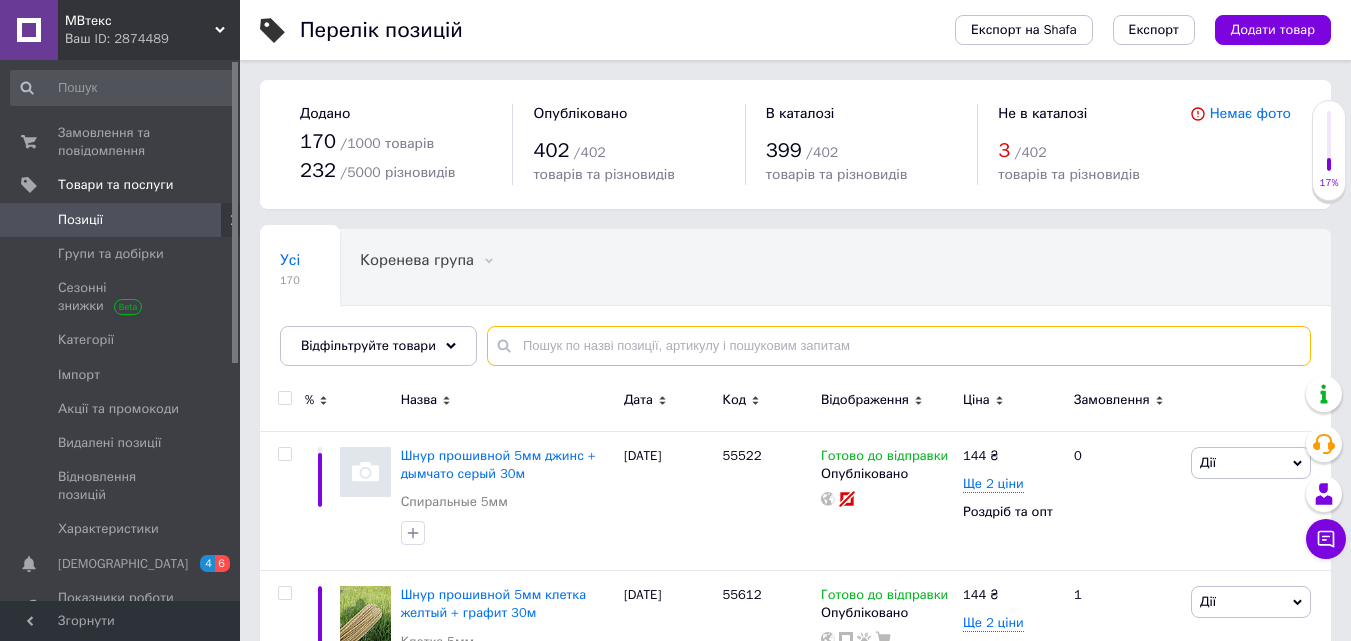 click at bounding box center (899, 346) 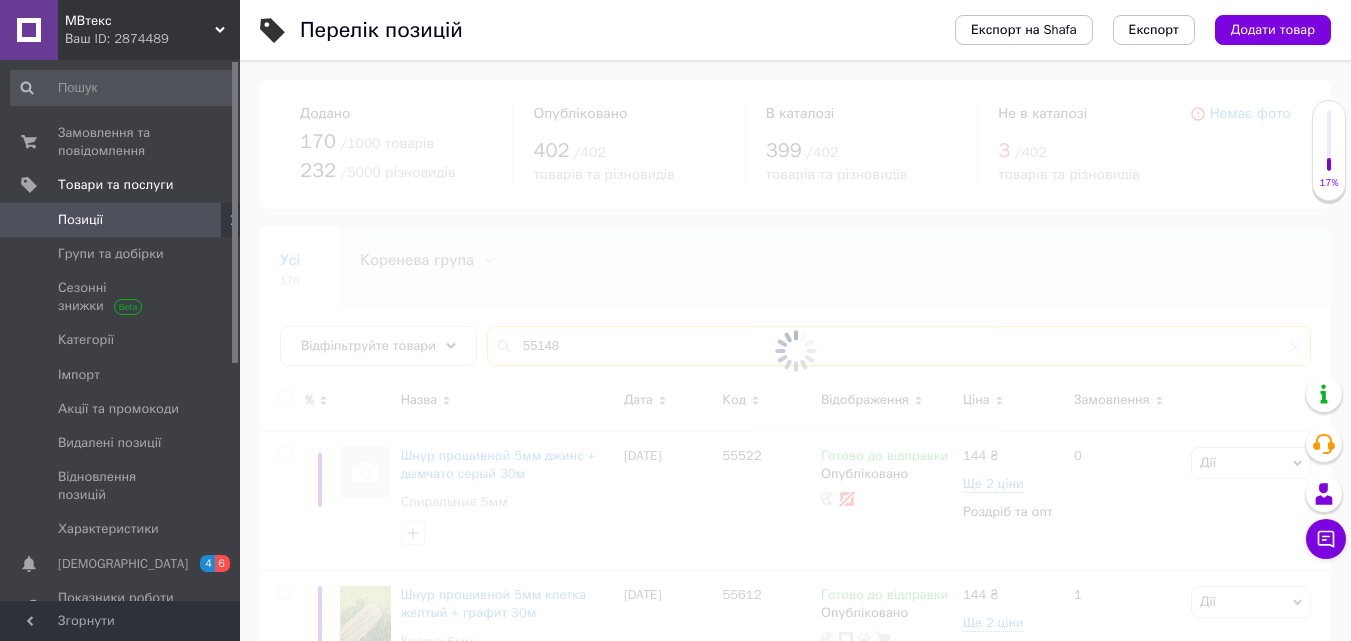 type on "55148" 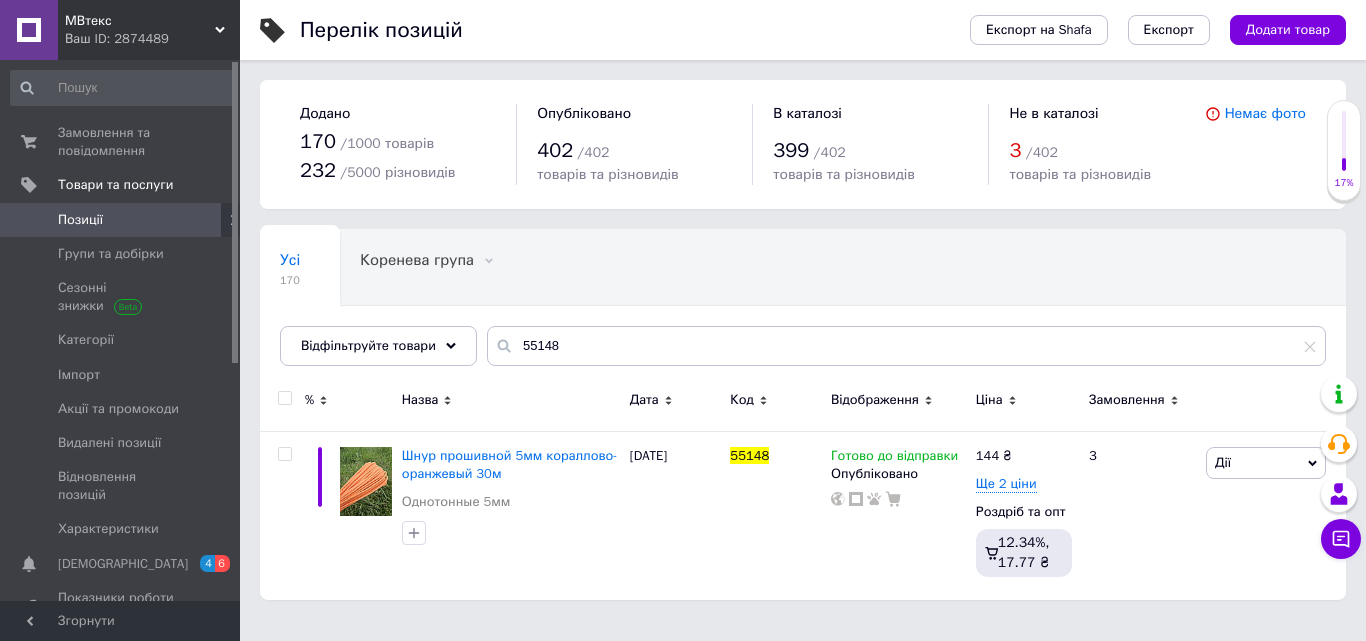 click on "Перелік позицій" at bounding box center [615, 30] 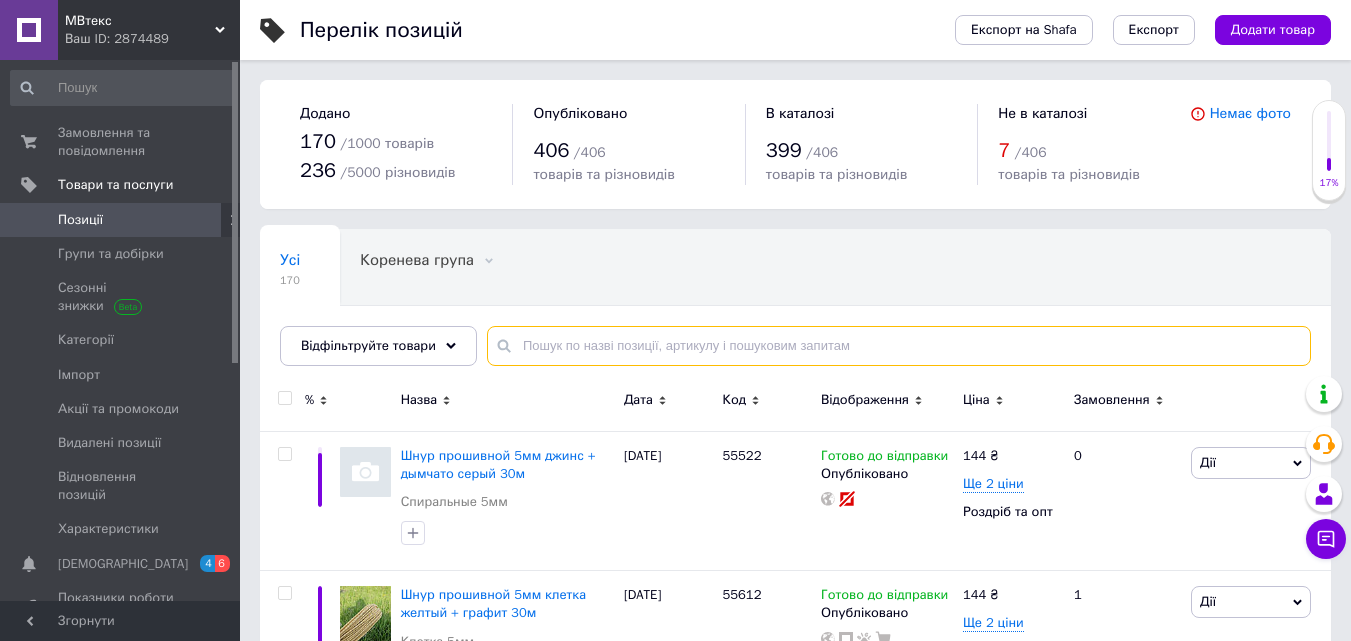 click at bounding box center (899, 346) 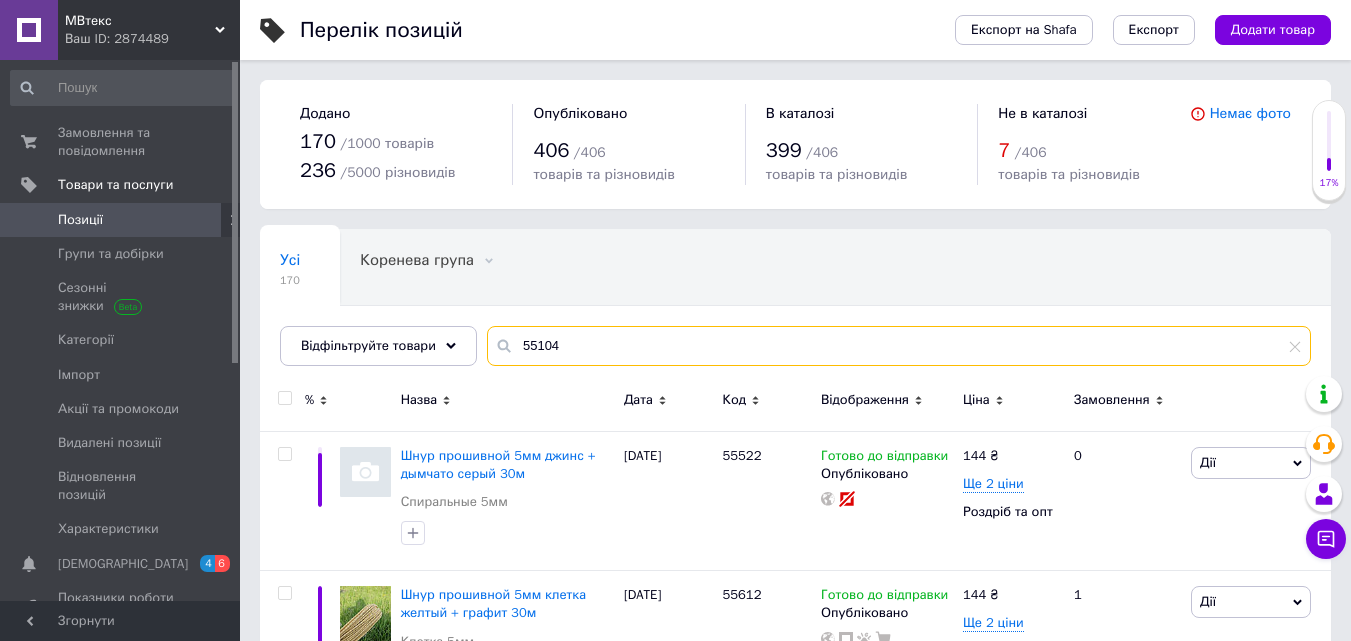 type on "55104" 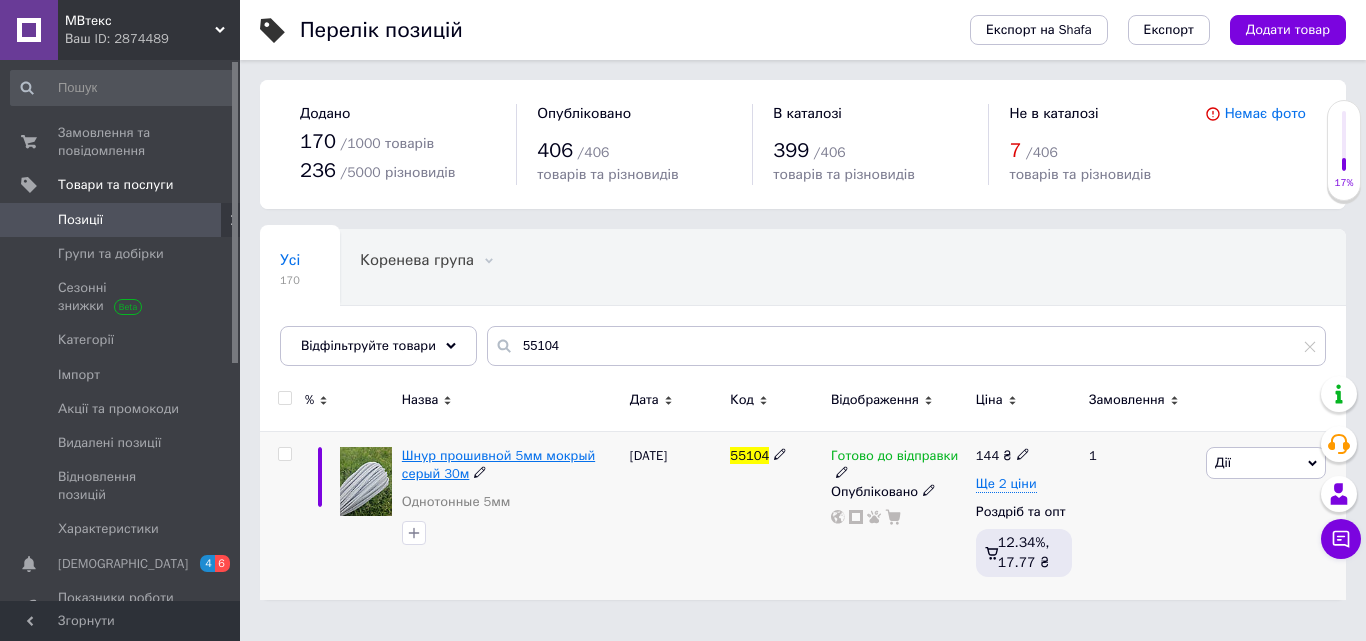 click on "Шнур прошивной 5мм мокрый серый 30м" at bounding box center (498, 464) 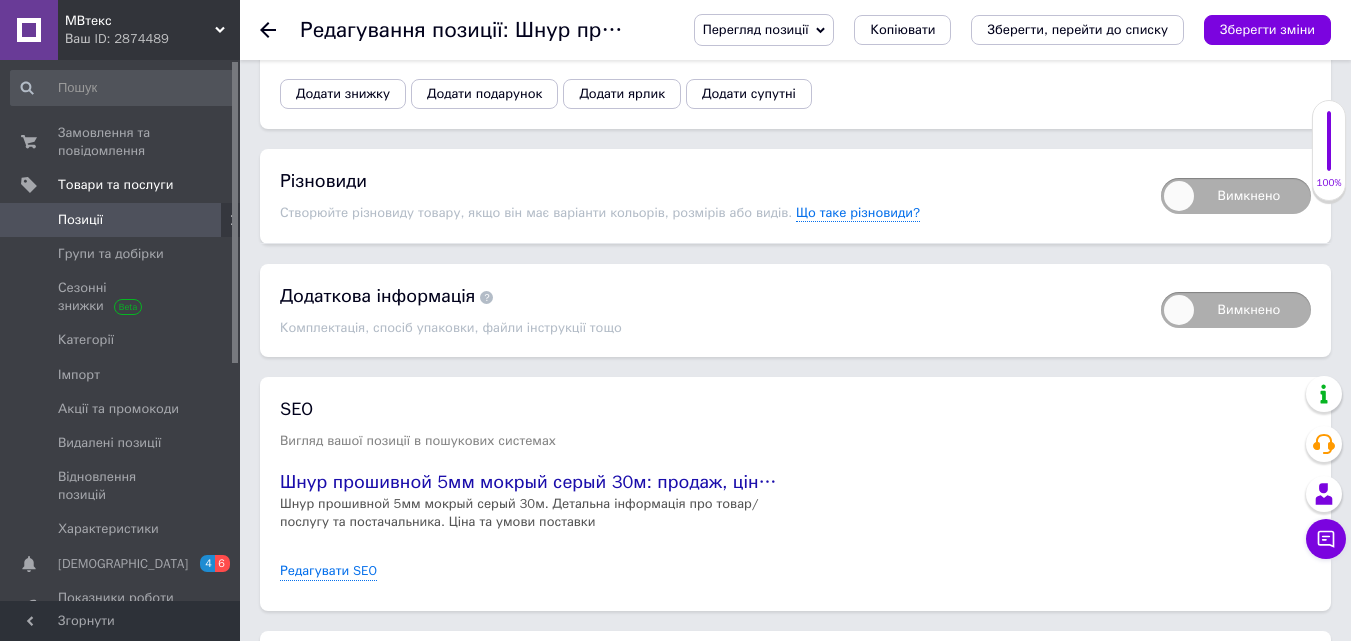 scroll, scrollTop: 2800, scrollLeft: 0, axis: vertical 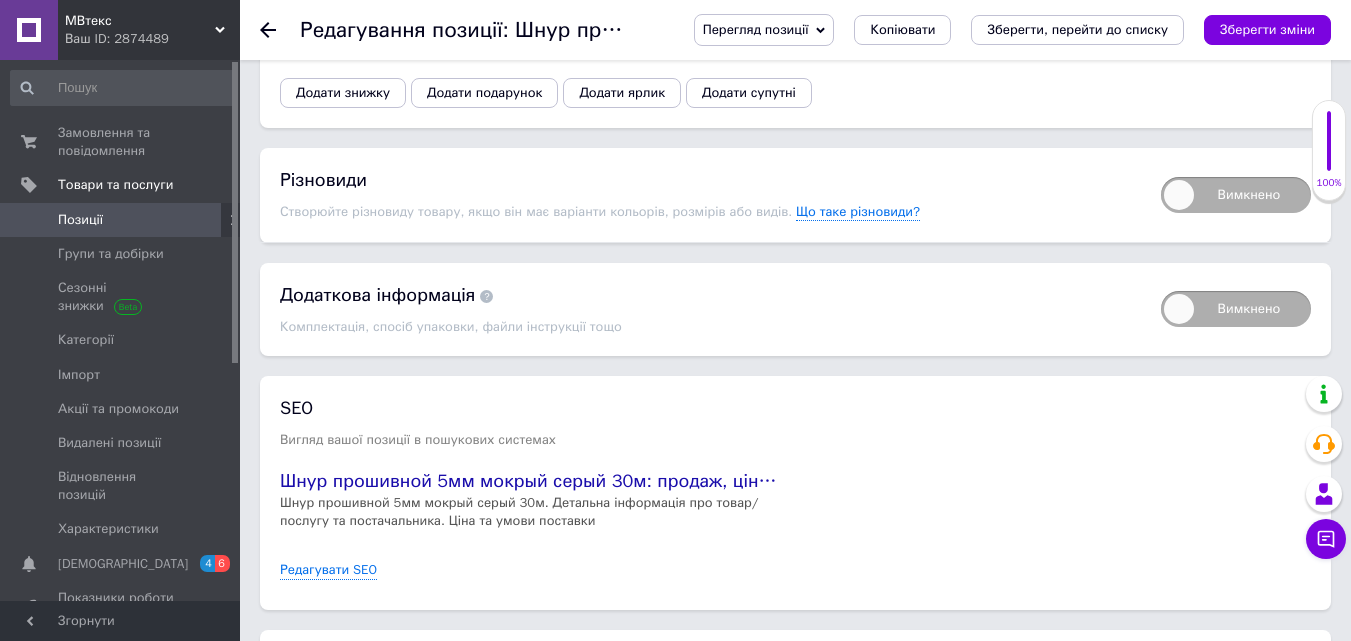 click on "Вимкнено" at bounding box center [1236, 195] 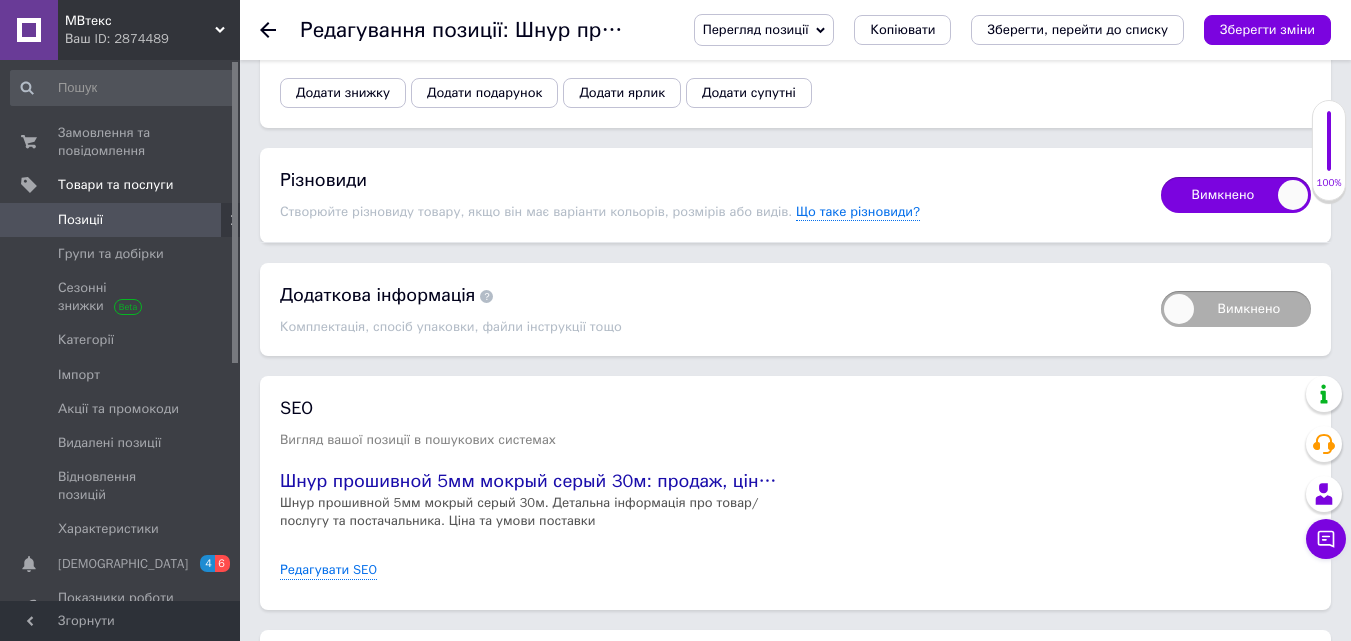 checkbox on "true" 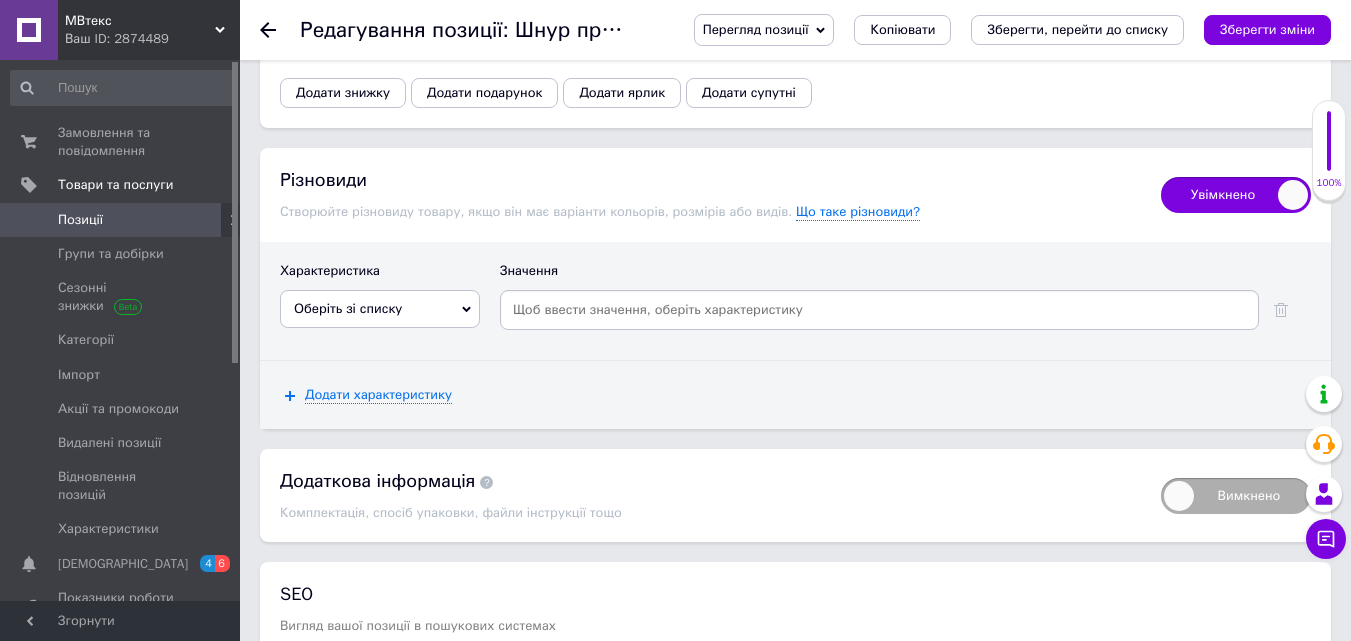 click on "Оберіть зі списку" at bounding box center (380, 309) 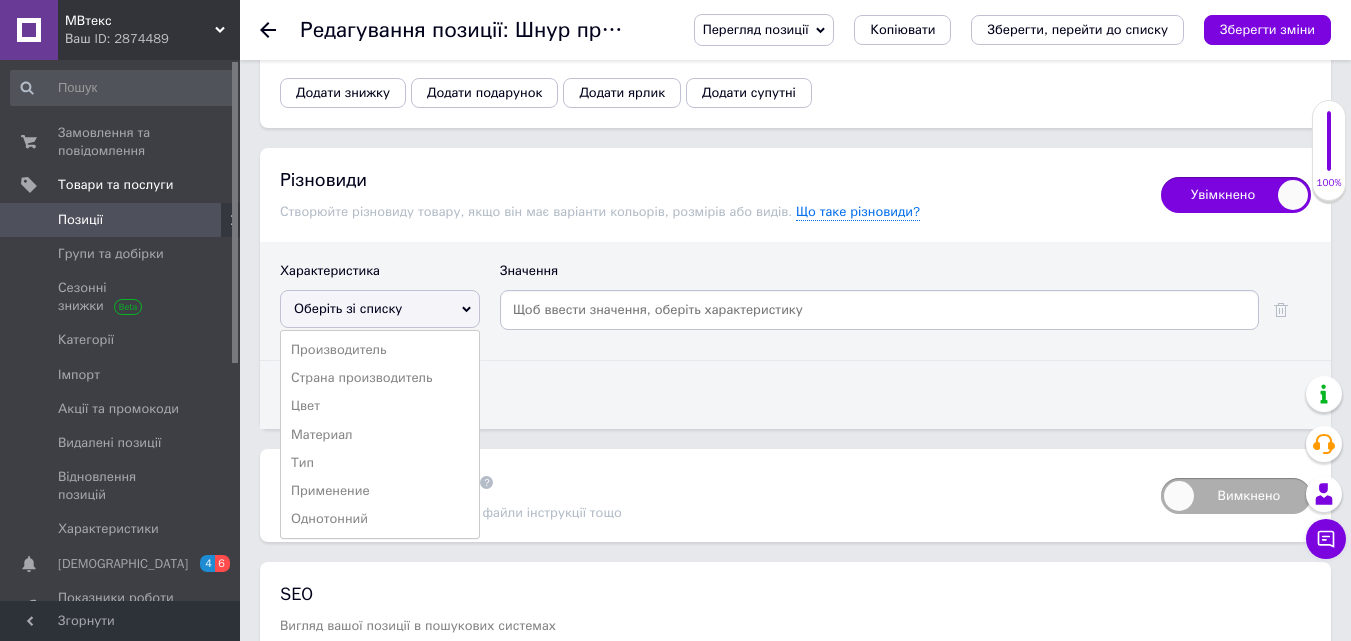 drag, startPoint x: 328, startPoint y: 442, endPoint x: 390, endPoint y: 372, distance: 93.50936 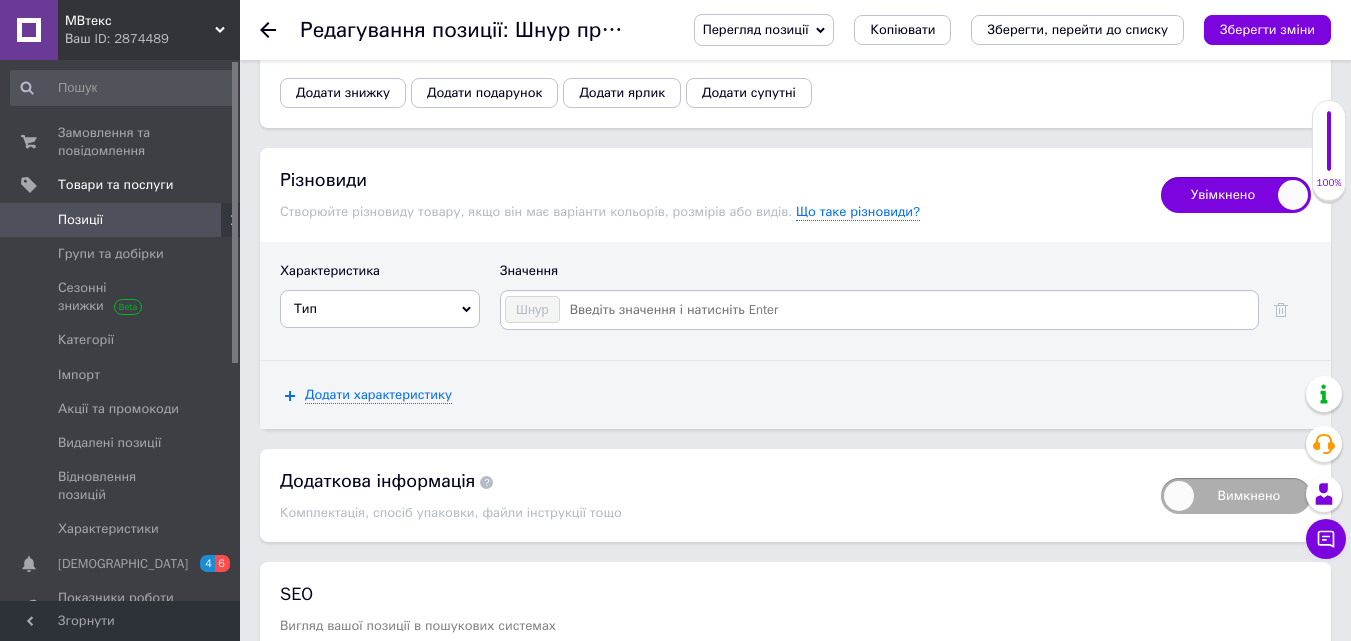 click at bounding box center [908, 310] 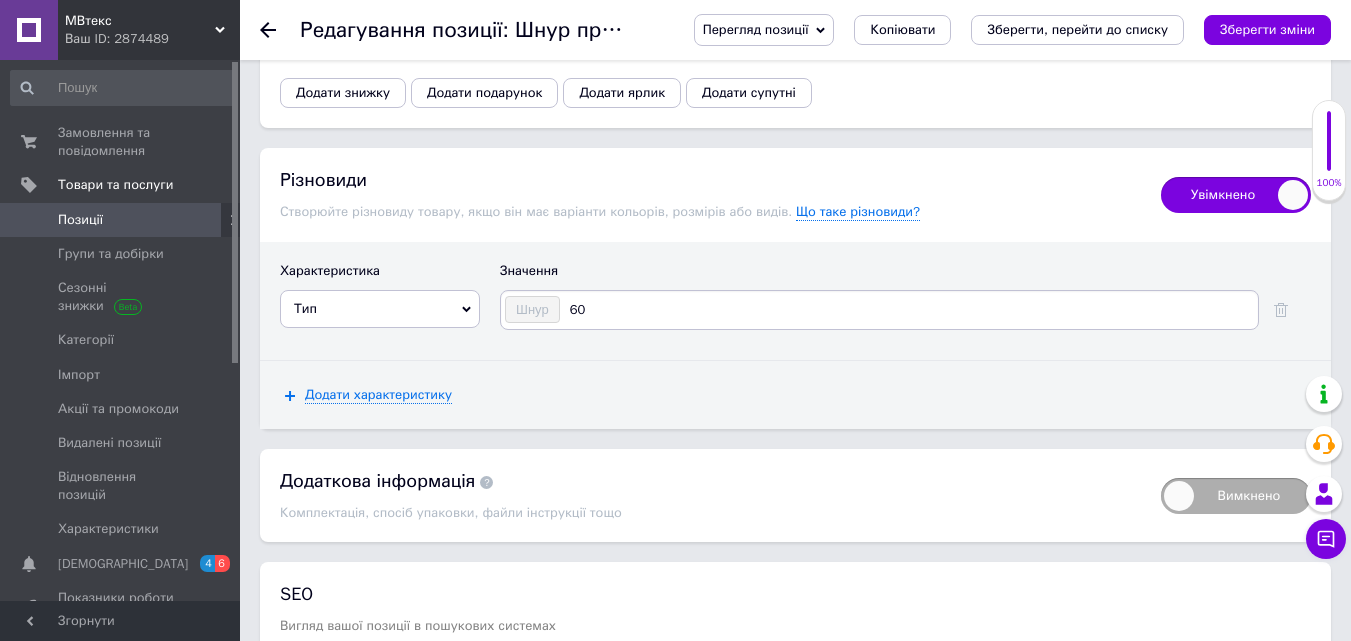 type on "60м" 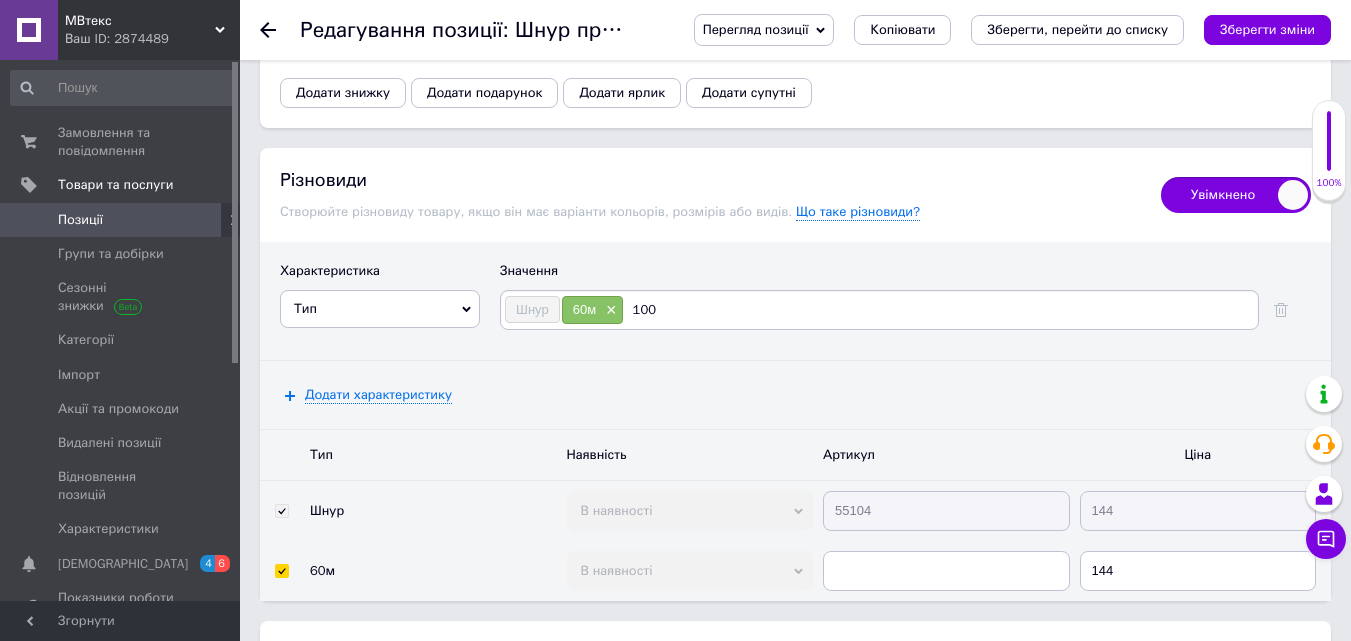 type on "100м" 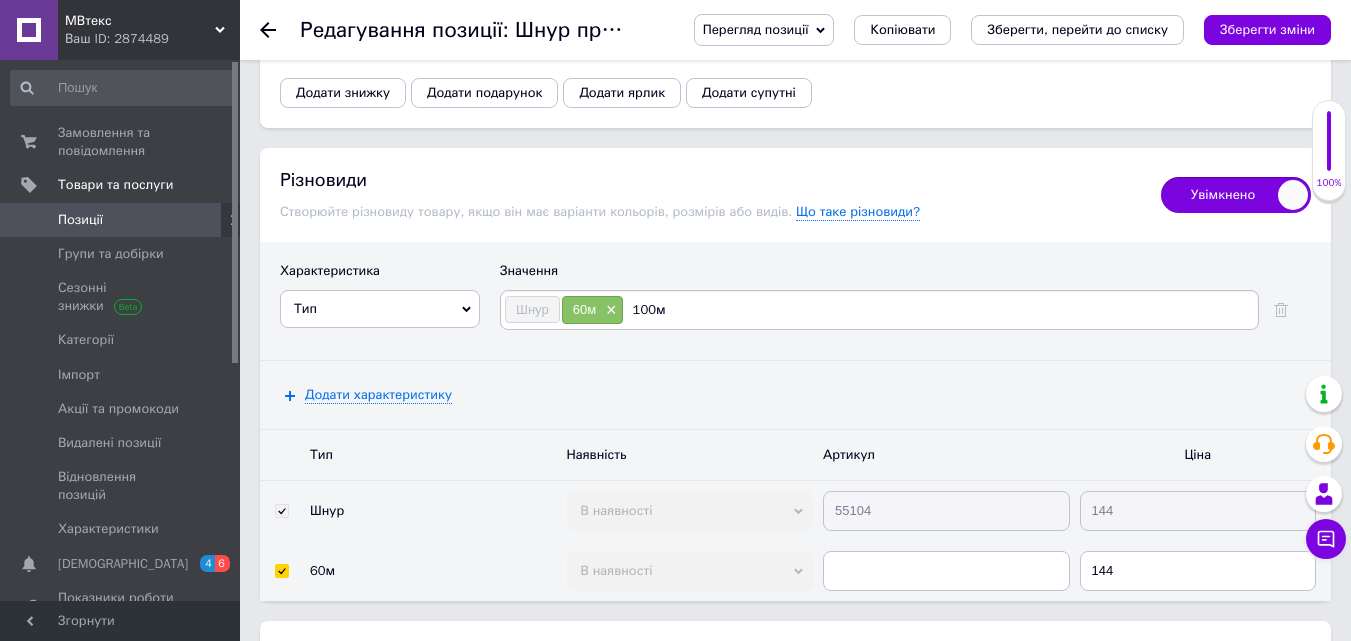type 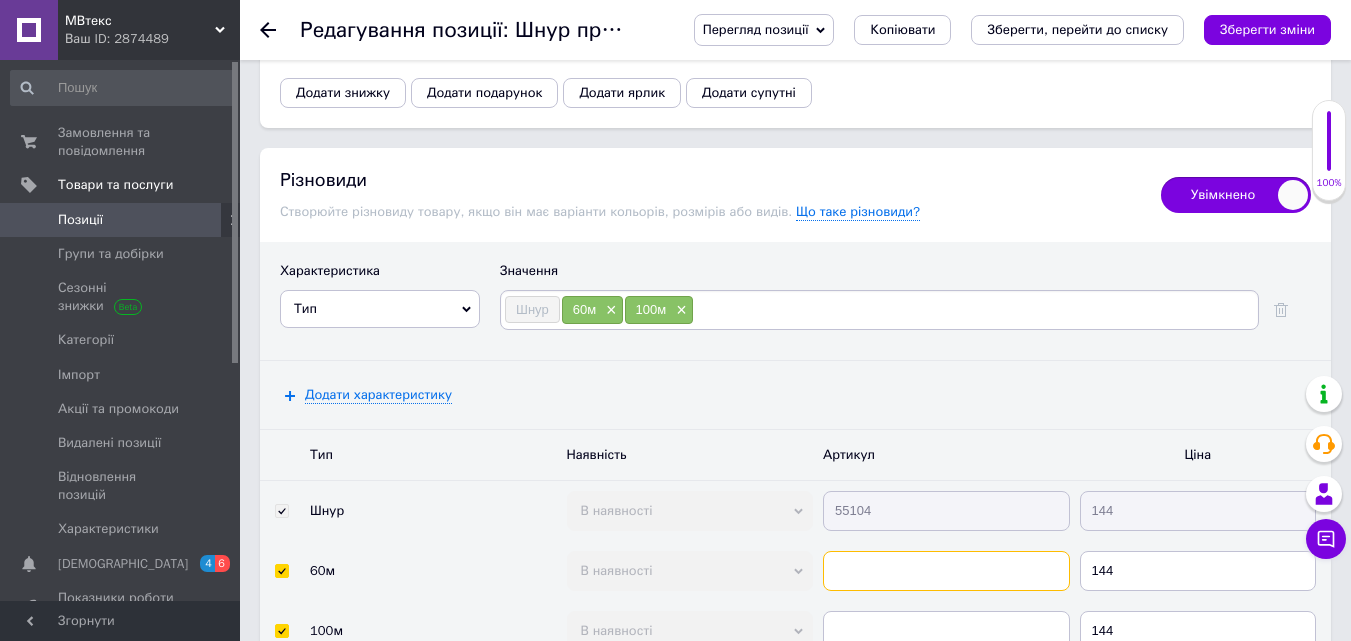 click at bounding box center (946, 571) 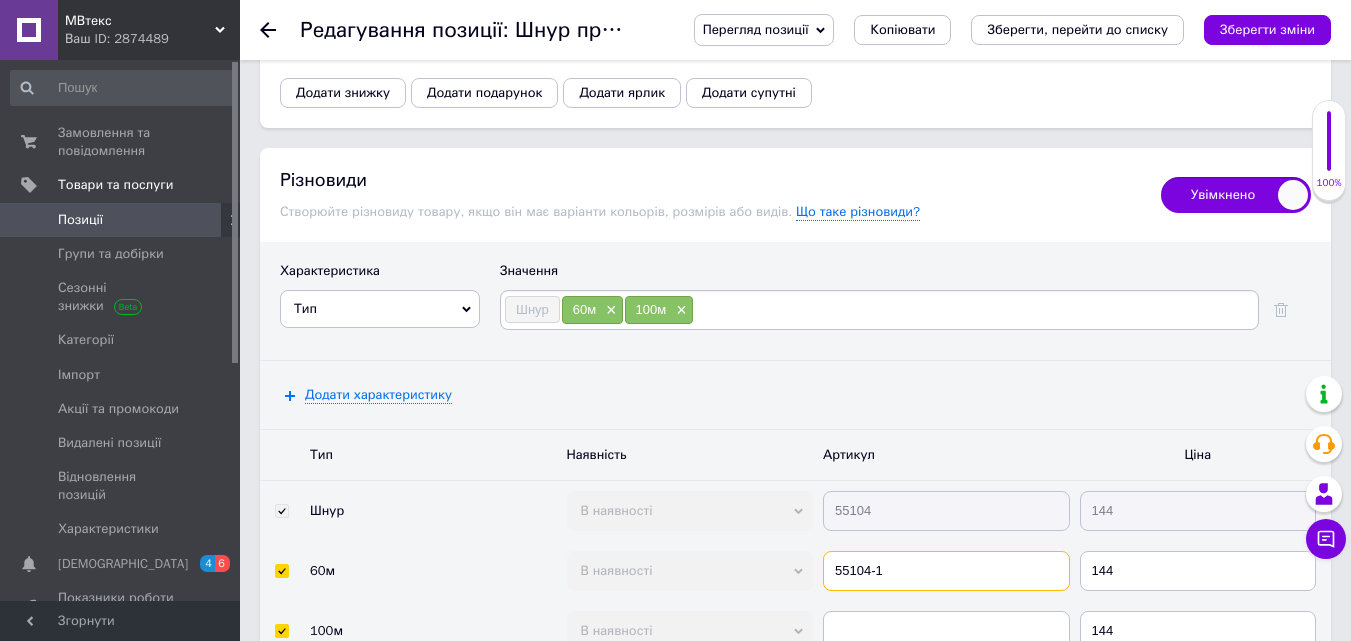 type on "55104-1" 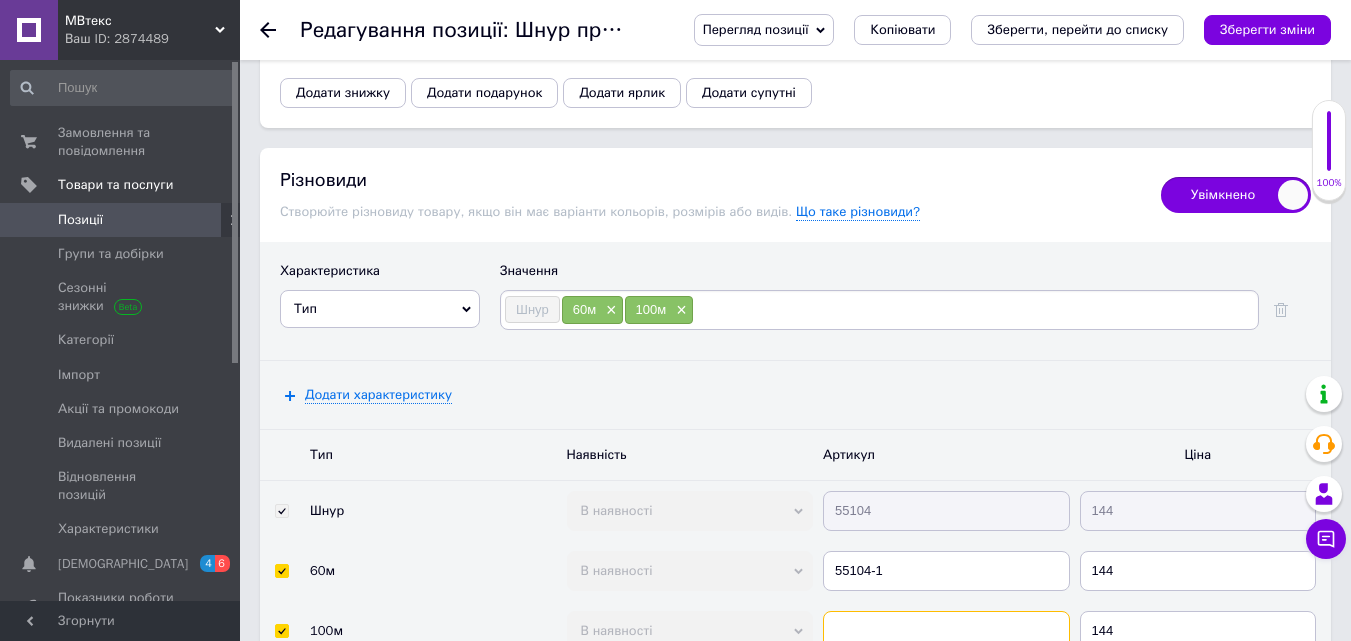 click at bounding box center (946, 631) 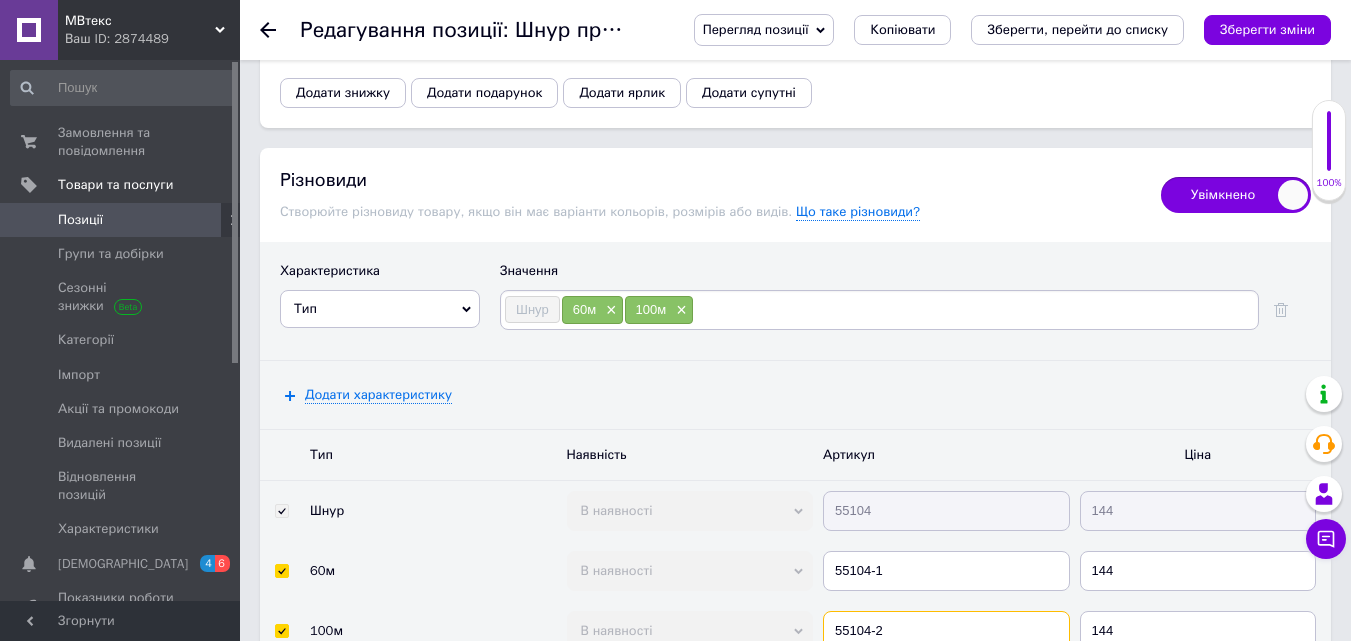 type on "55104-2" 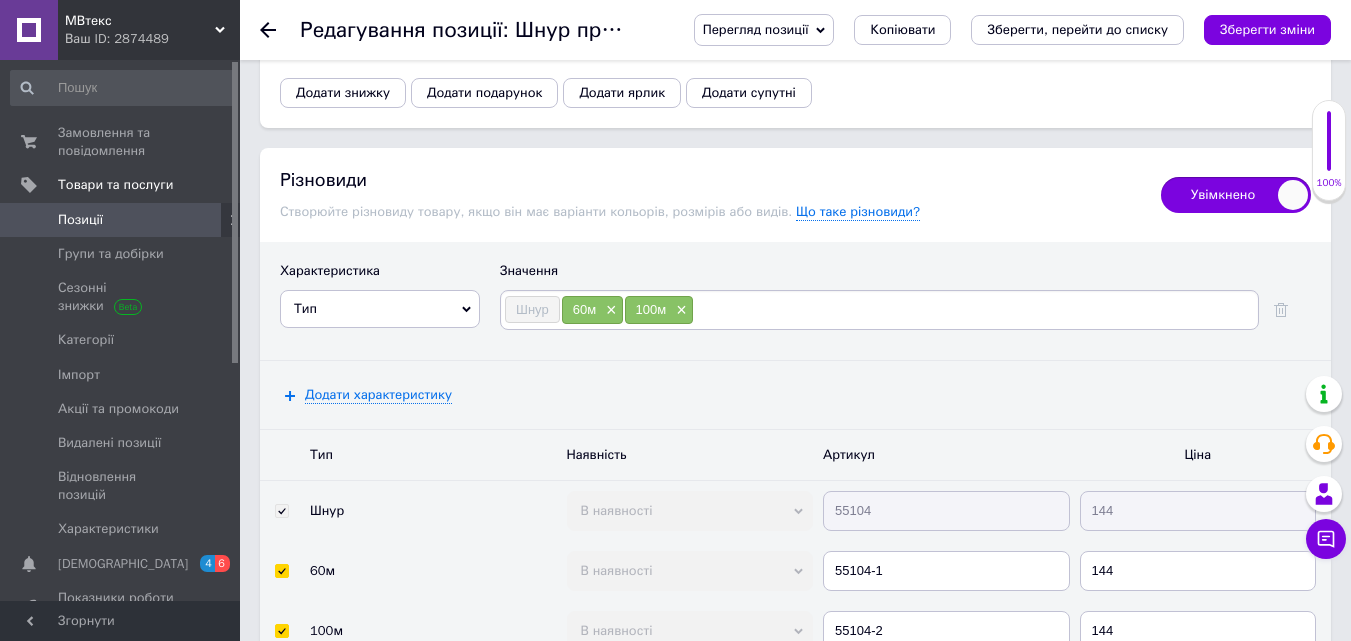 click on "Додати характеристику" at bounding box center [795, 395] 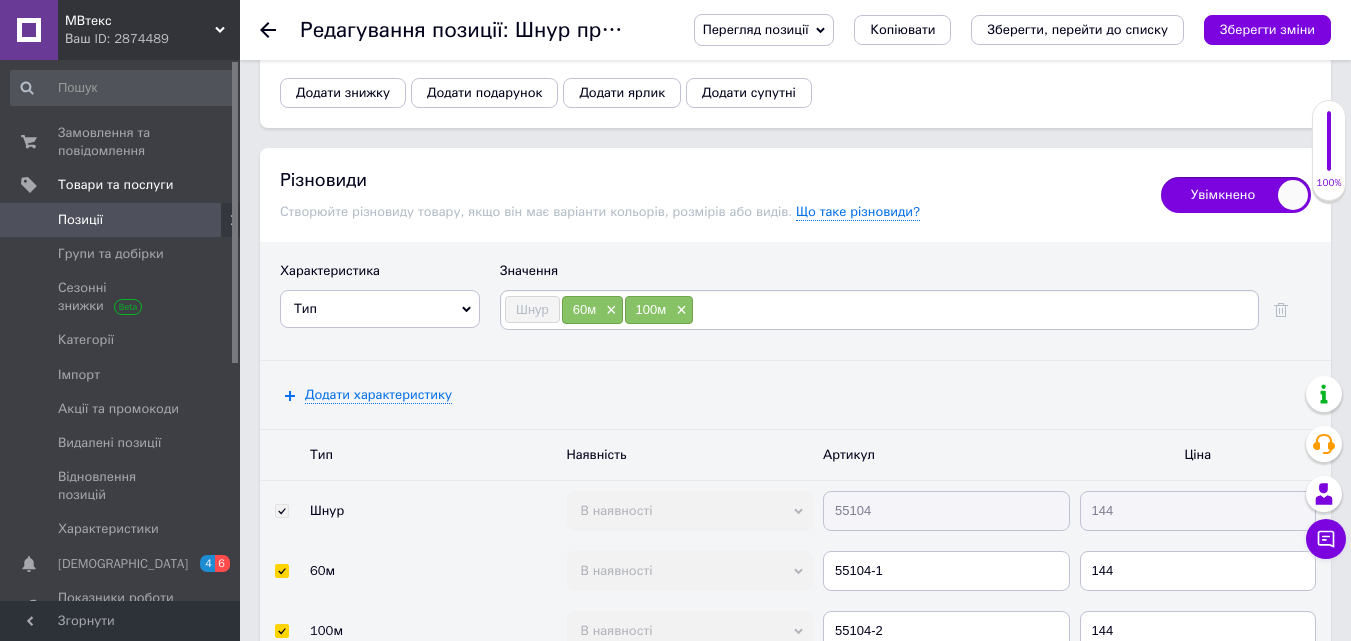 click on "Зберегти зміни" at bounding box center [1267, 30] 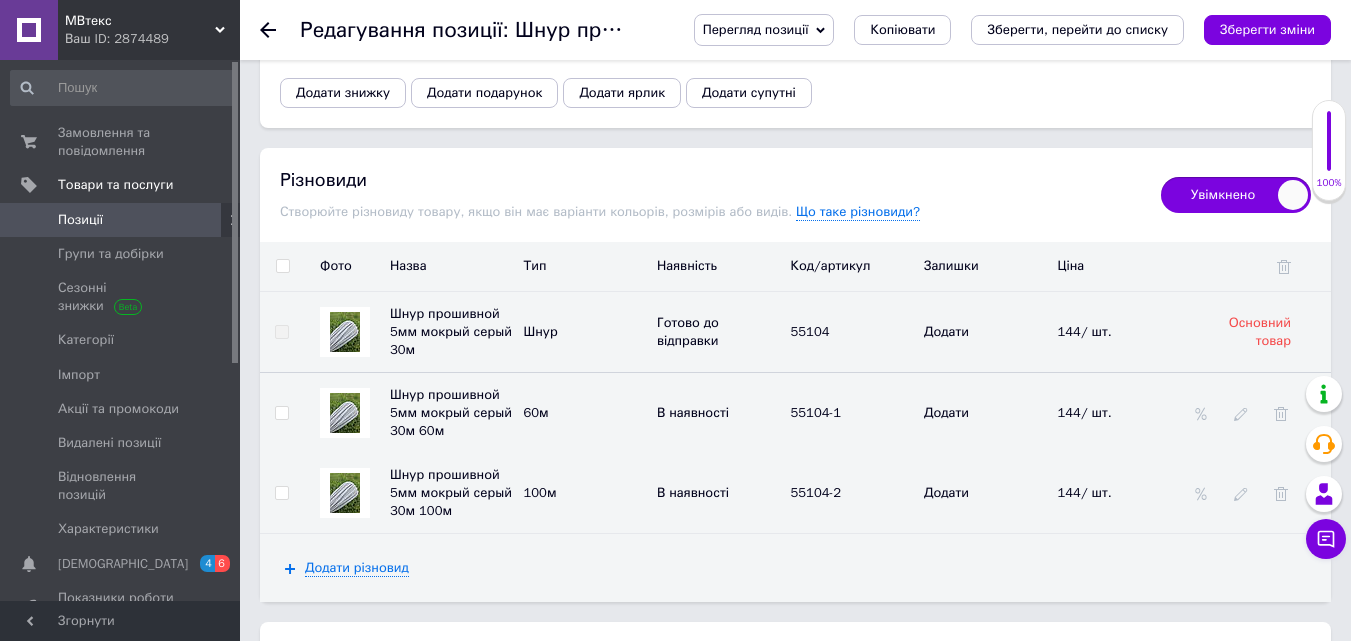 click on "Позиції" at bounding box center [121, 220] 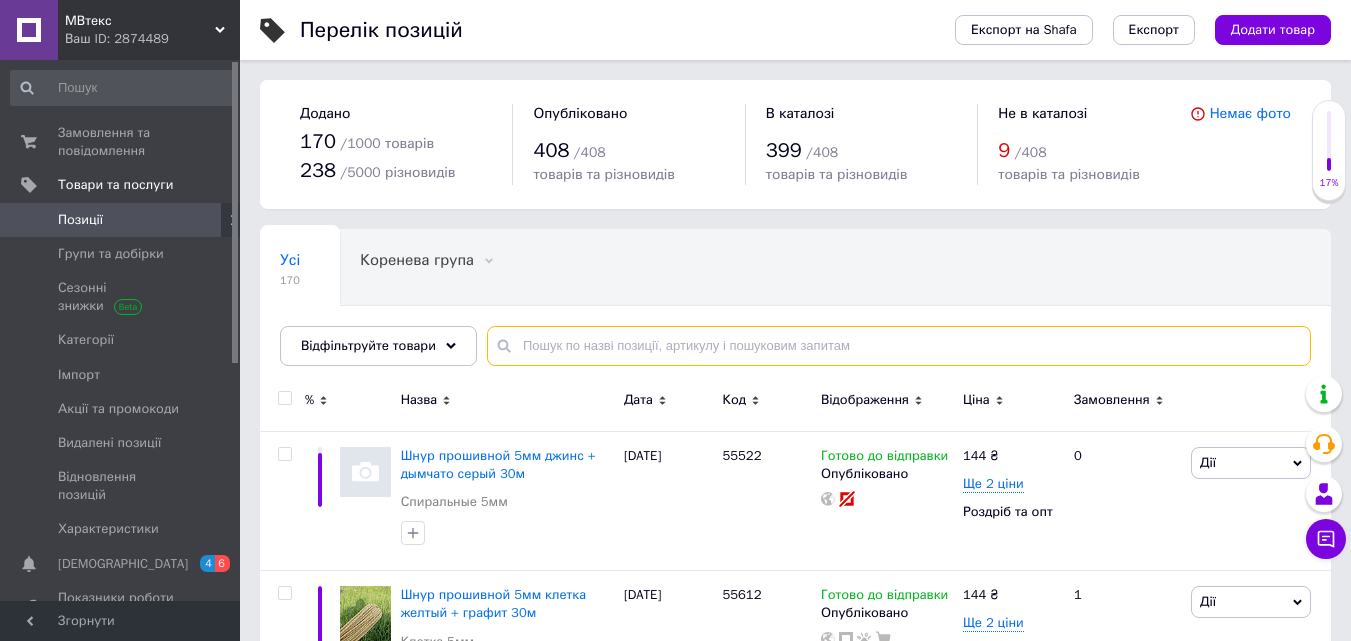 click at bounding box center (899, 346) 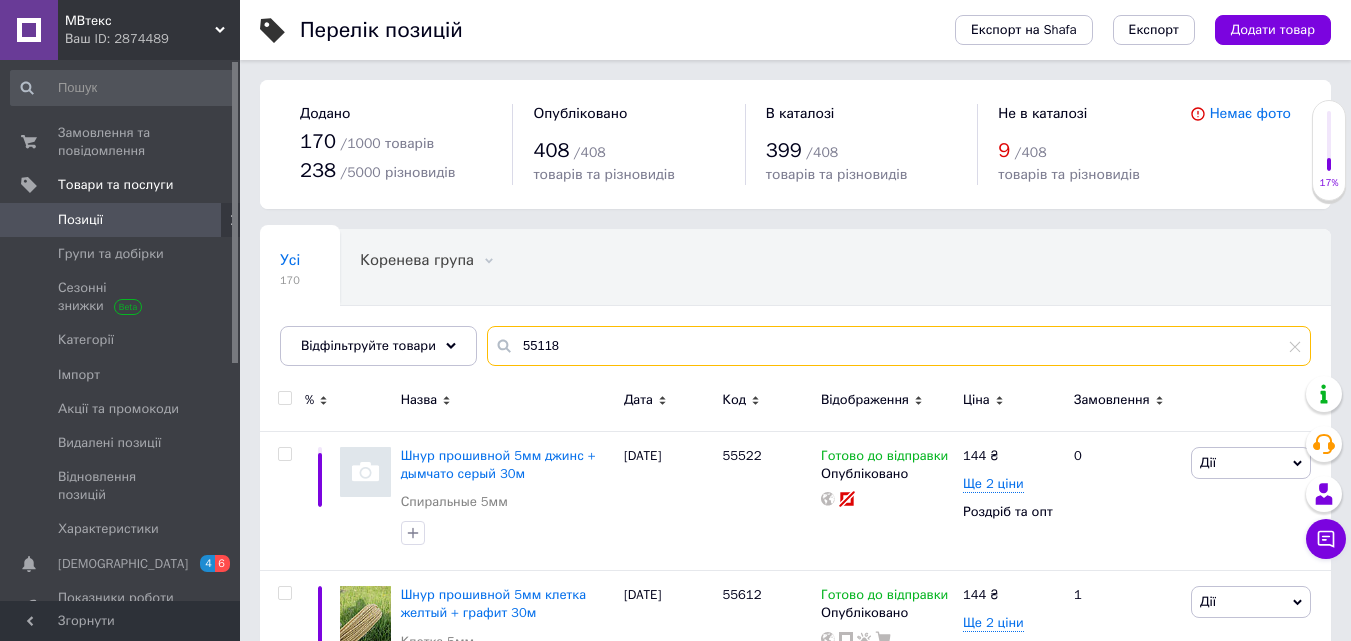 type on "55118" 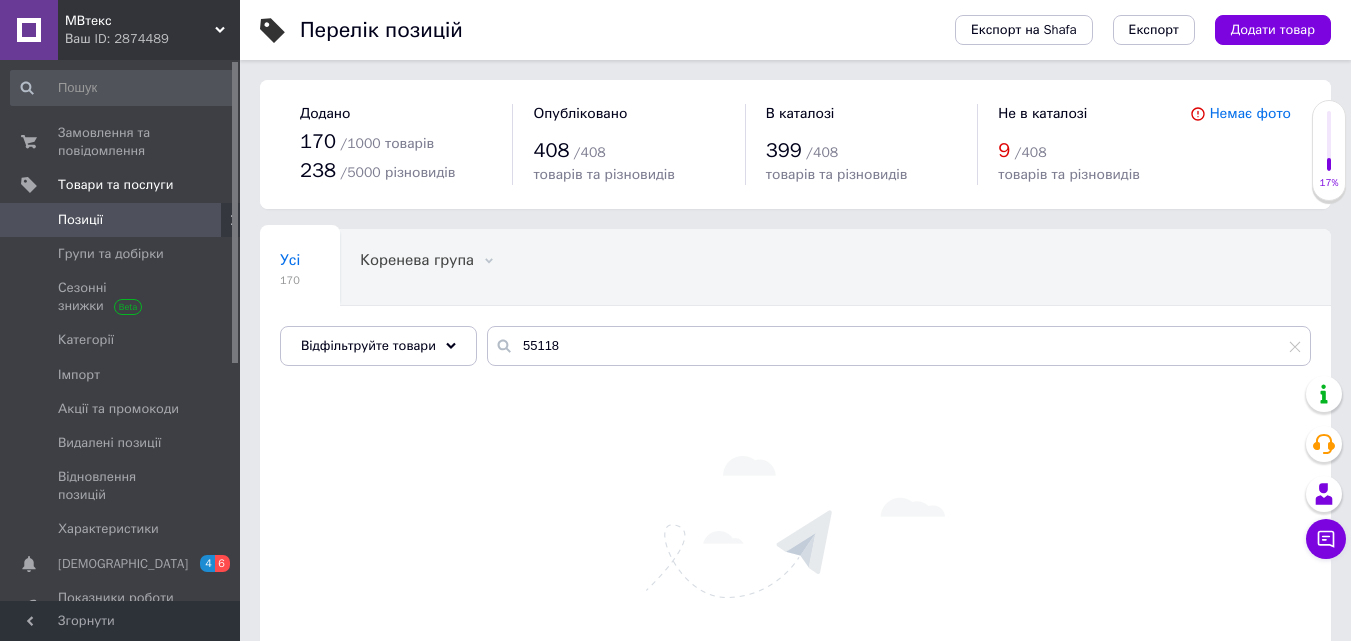 click on "Позиції" at bounding box center (121, 220) 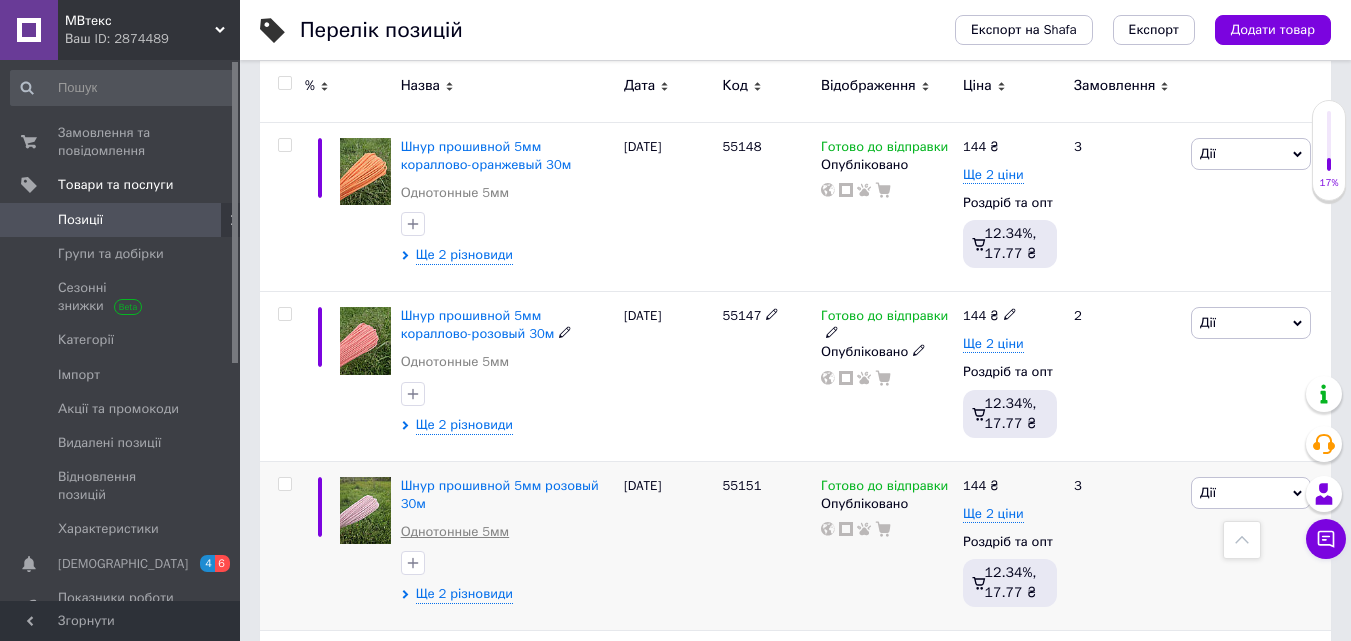 scroll, scrollTop: 2800, scrollLeft: 0, axis: vertical 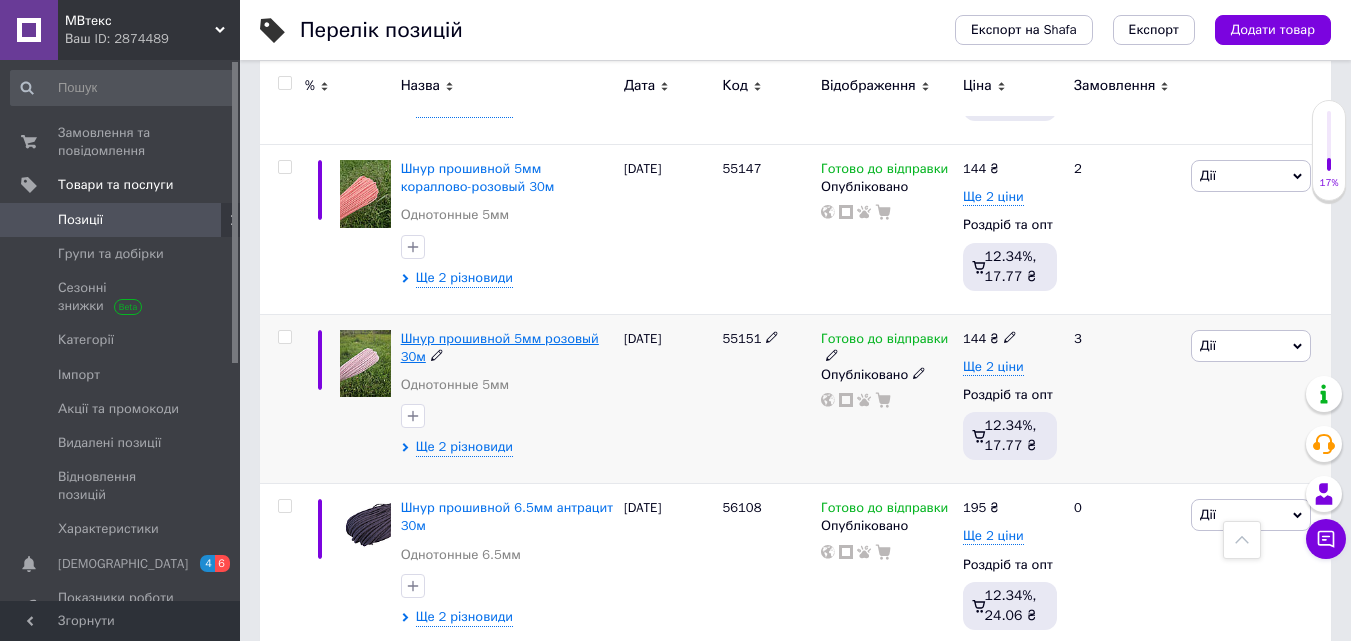 click on "Шнур прошивной 5мм розовый 30м" at bounding box center [500, 347] 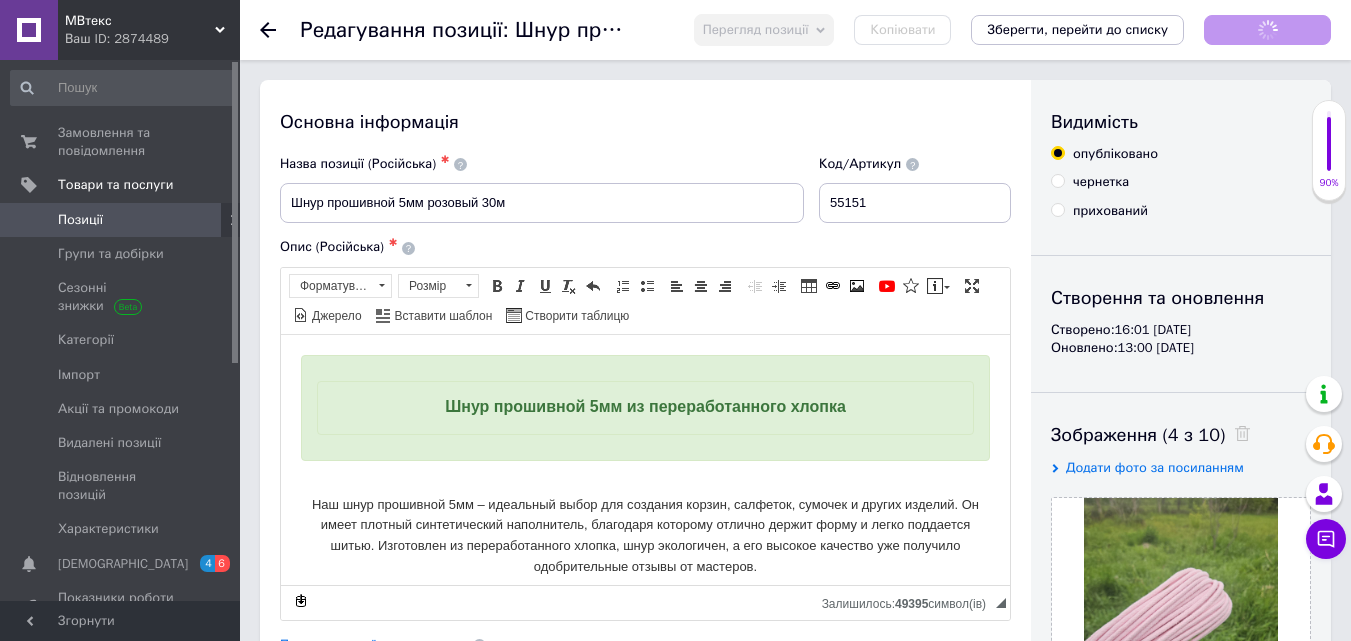 scroll, scrollTop: 0, scrollLeft: 0, axis: both 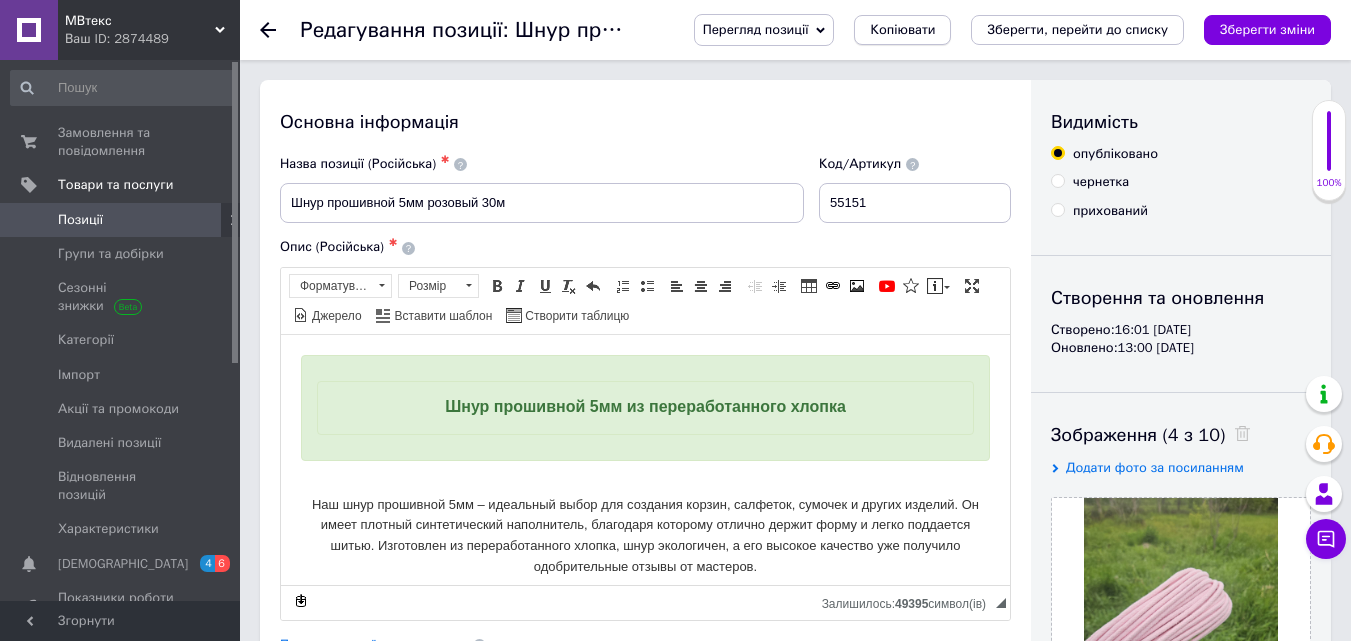 click on "Копіювати" at bounding box center (902, 30) 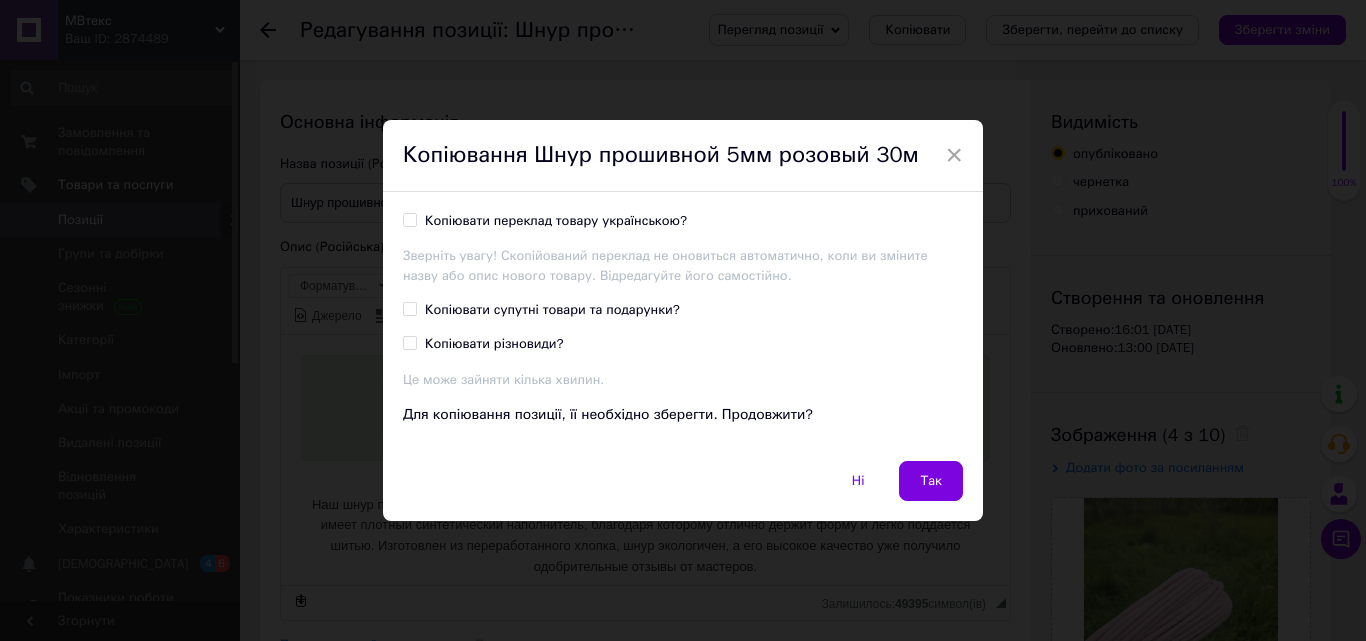 drag, startPoint x: 546, startPoint y: 220, endPoint x: 678, endPoint y: 340, distance: 178.39282 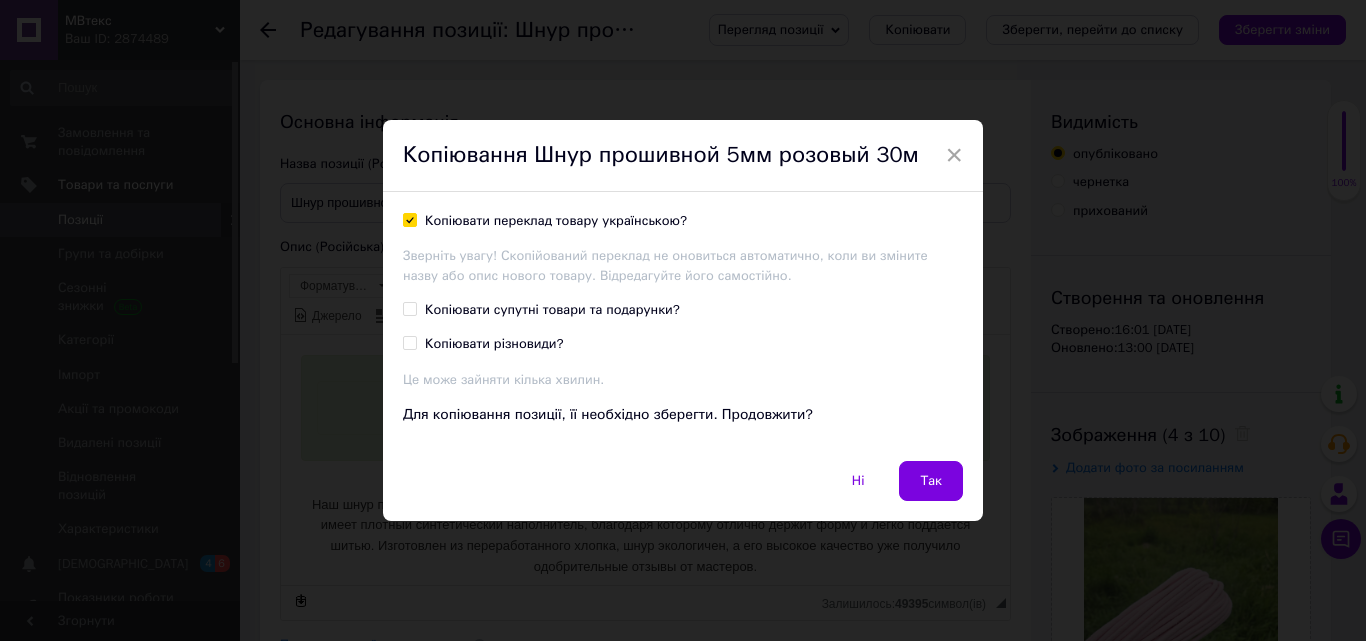 checkbox on "true" 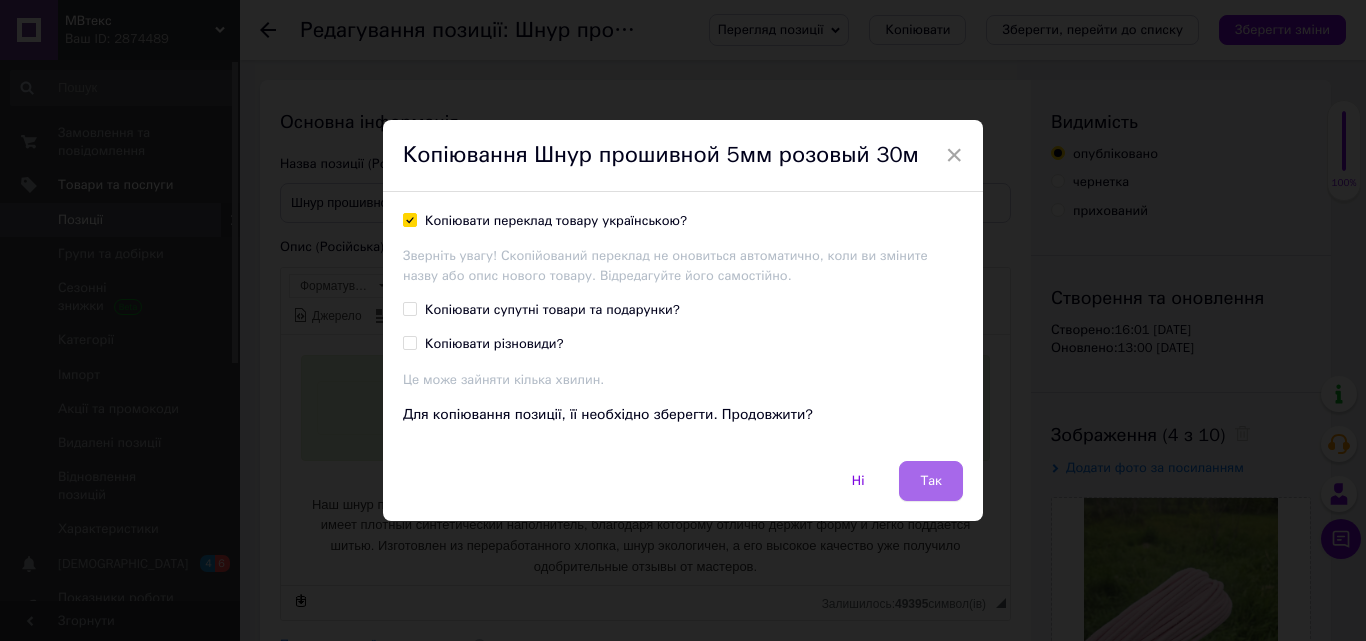 click on "Так" at bounding box center [931, 481] 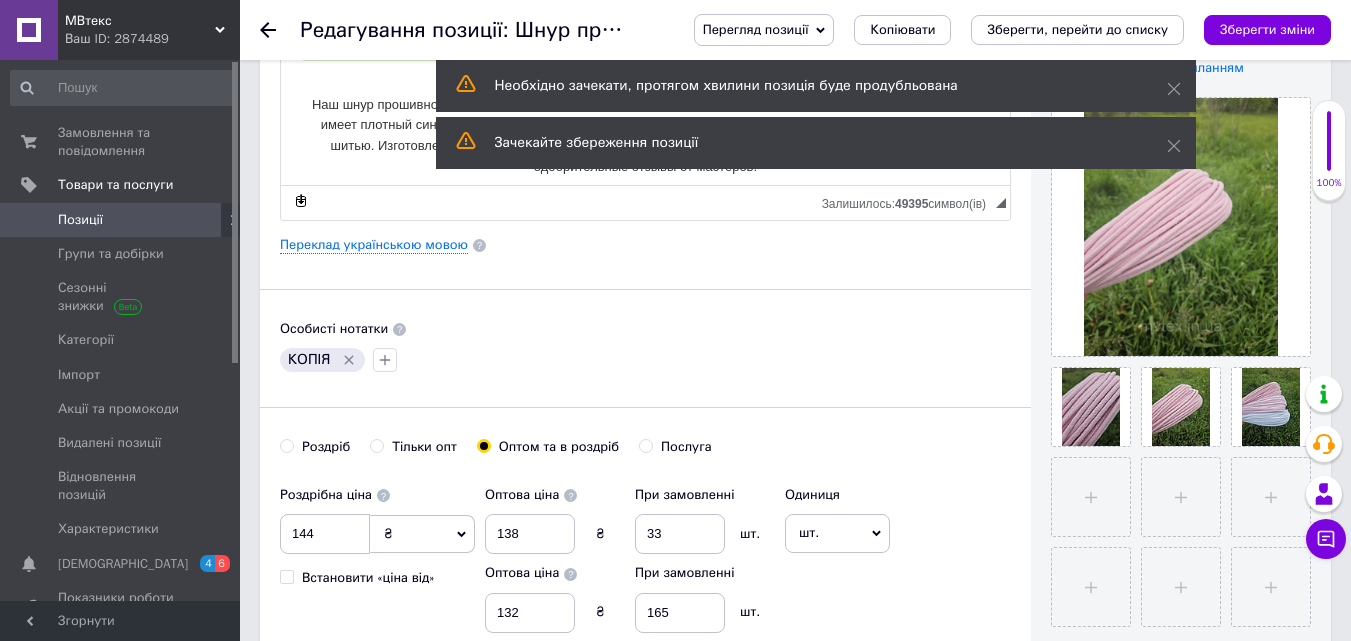 scroll, scrollTop: 500, scrollLeft: 0, axis: vertical 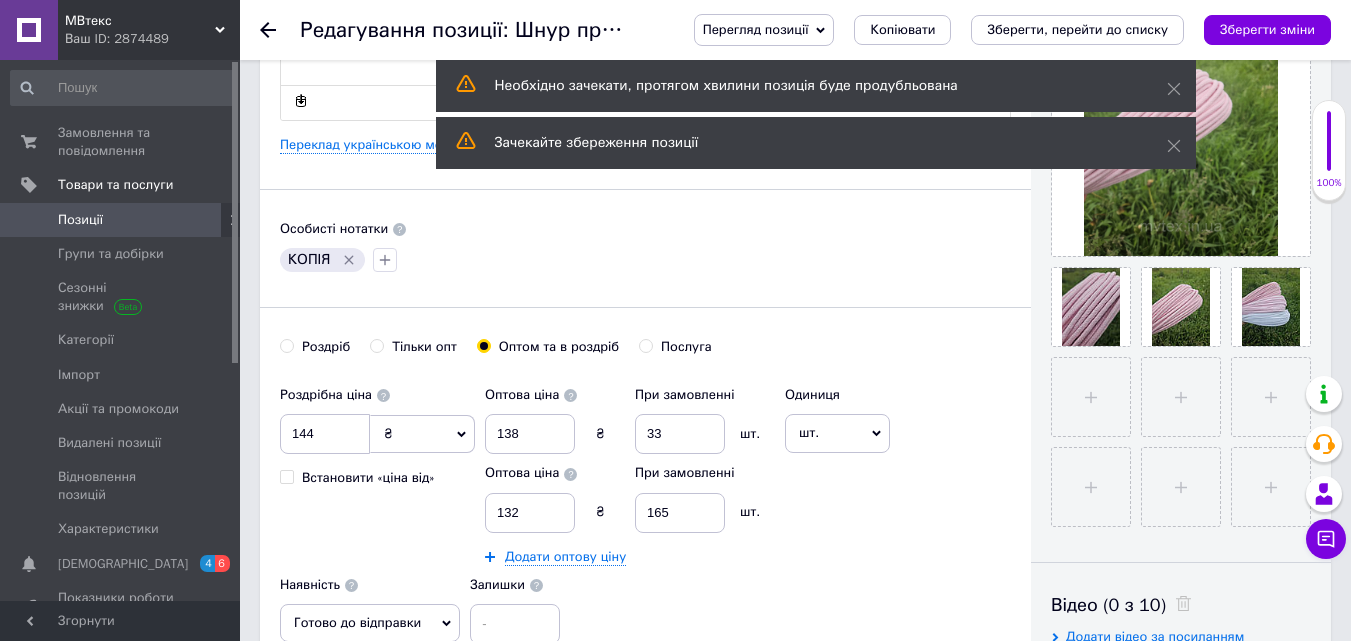 click 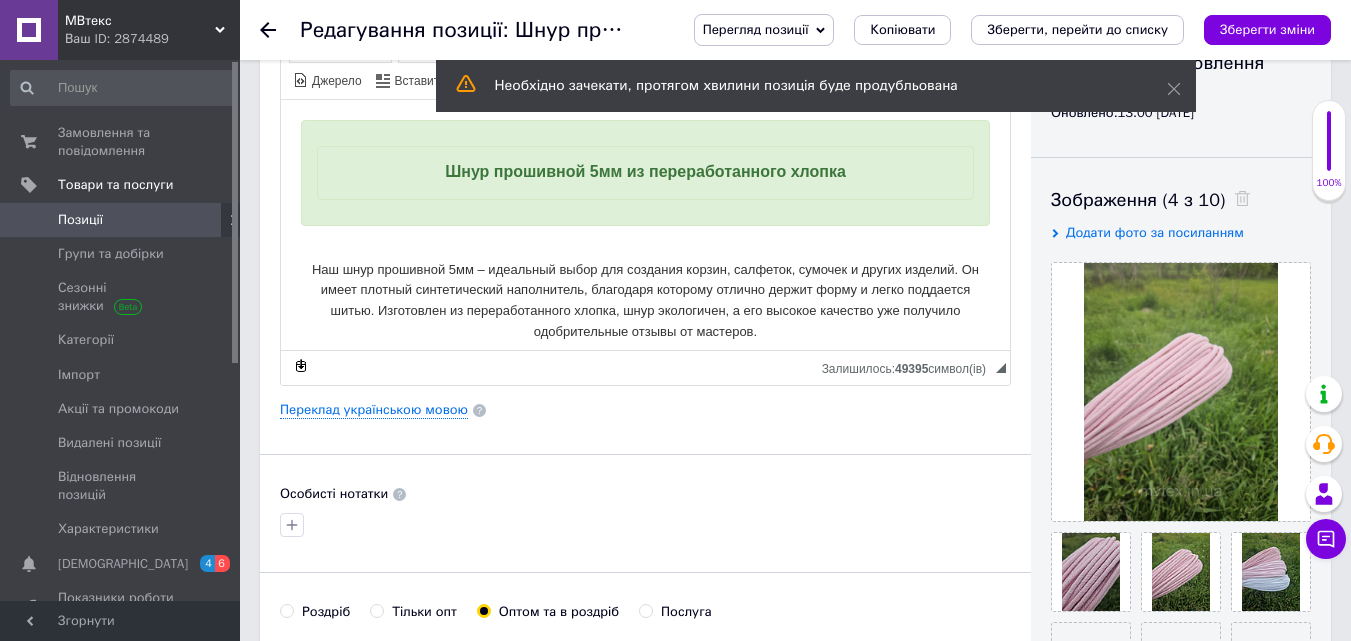 scroll, scrollTop: 200, scrollLeft: 0, axis: vertical 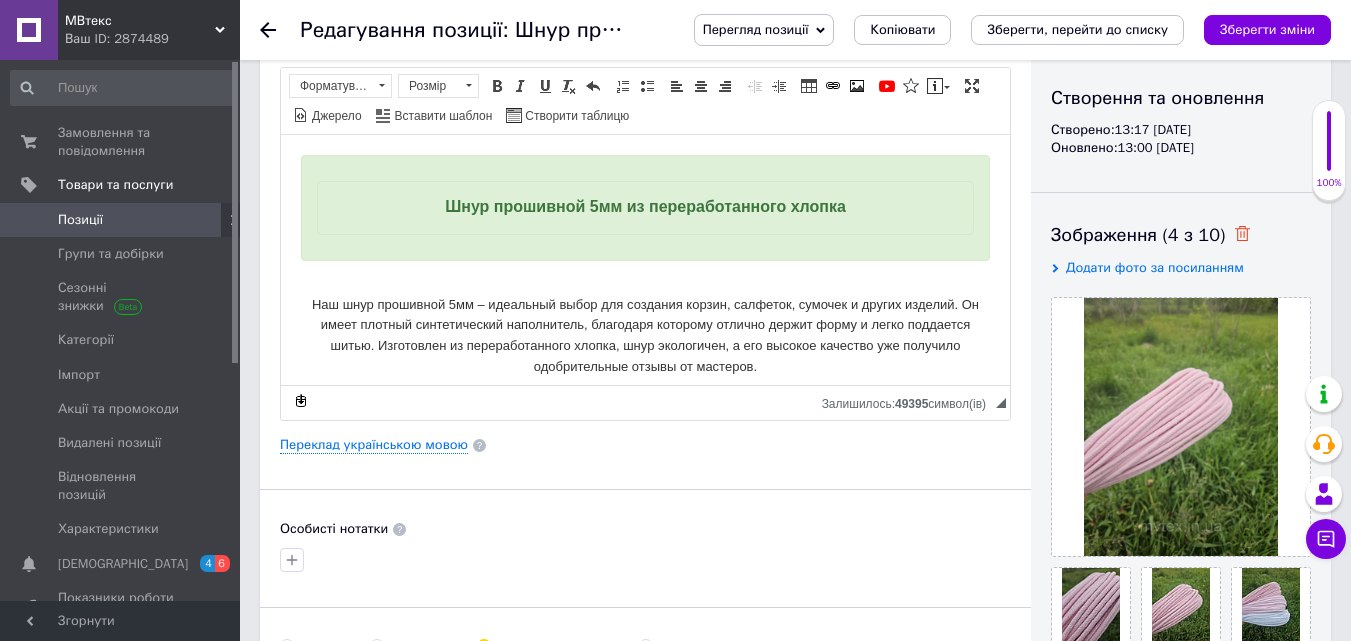 click 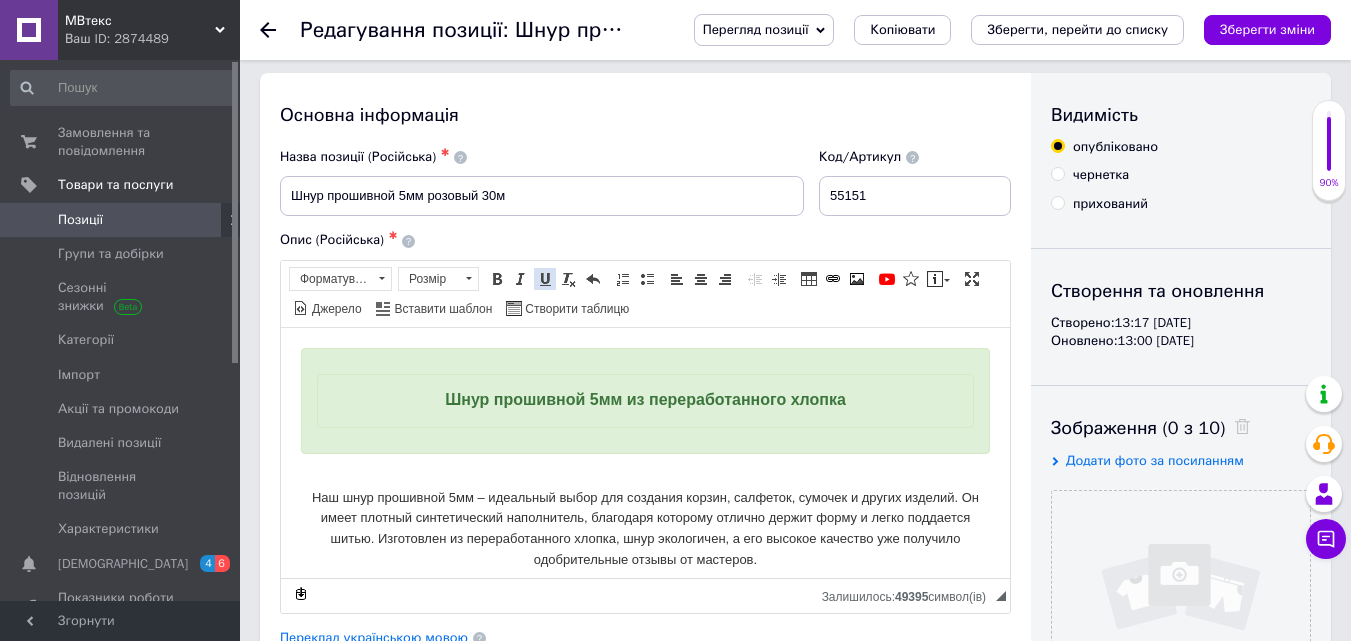 scroll, scrollTop: 0, scrollLeft: 0, axis: both 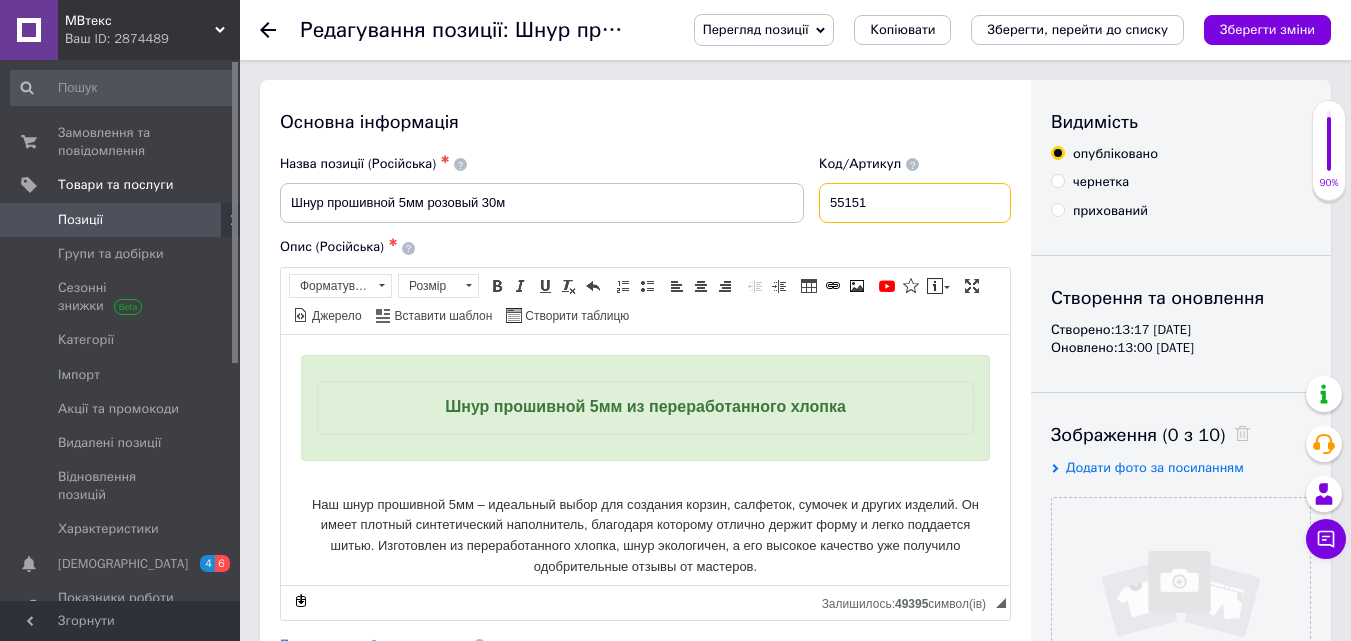 click on "55151" at bounding box center [915, 203] 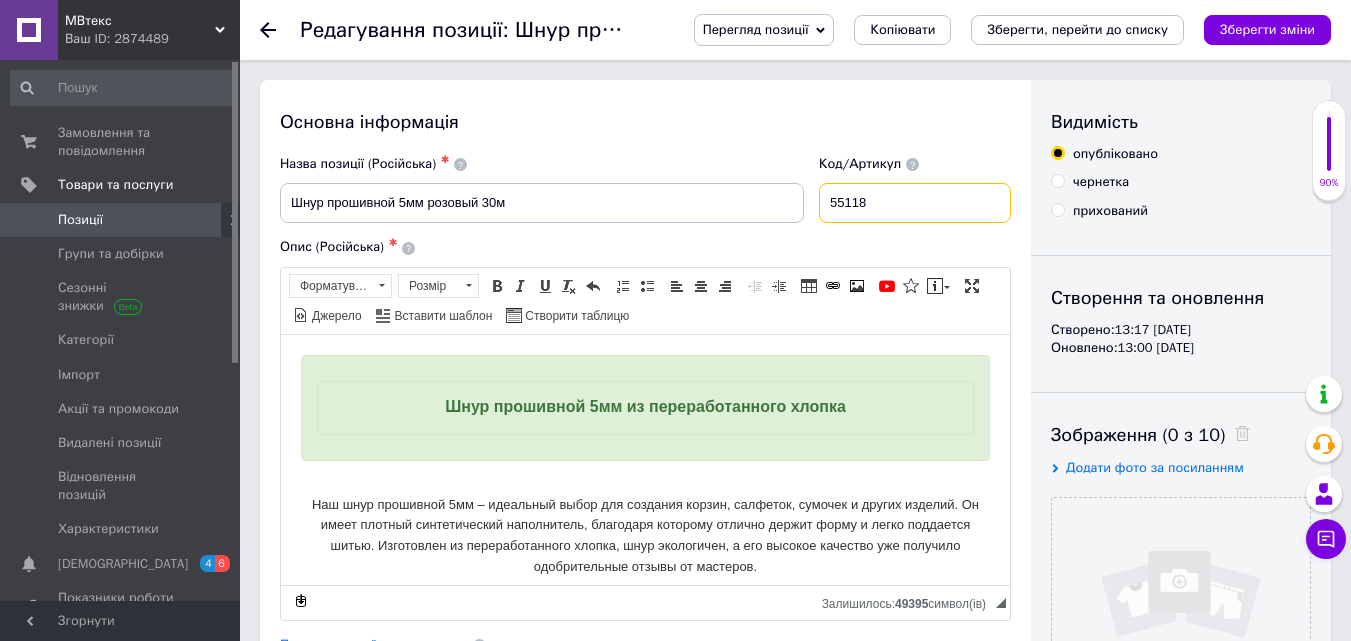 type on "55118" 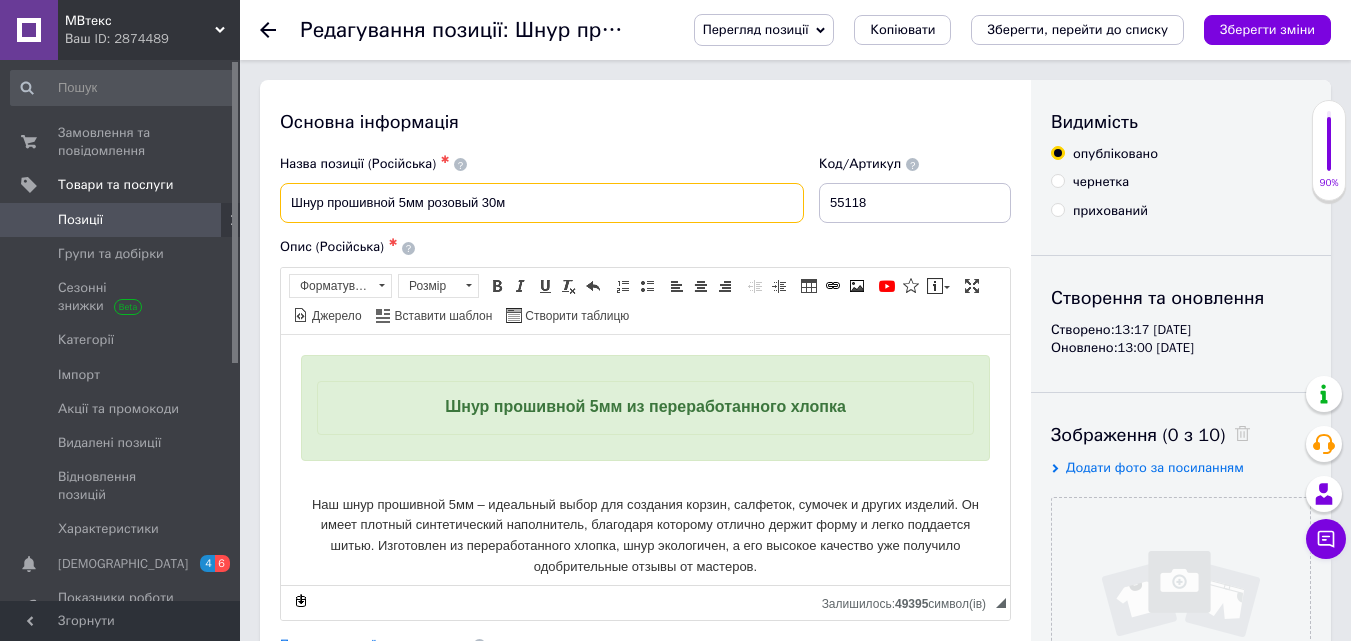 drag, startPoint x: 476, startPoint y: 206, endPoint x: 430, endPoint y: 206, distance: 46 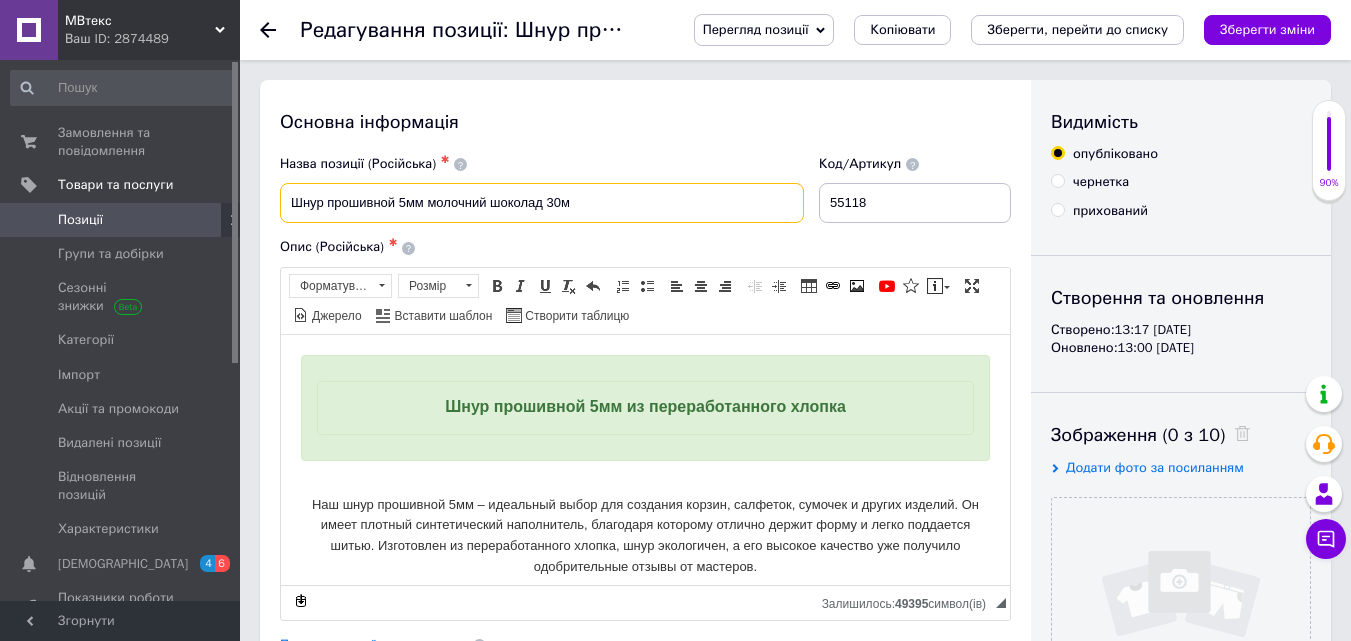 type on "Шнур прошивной 5мм молочний шоколад 30м" 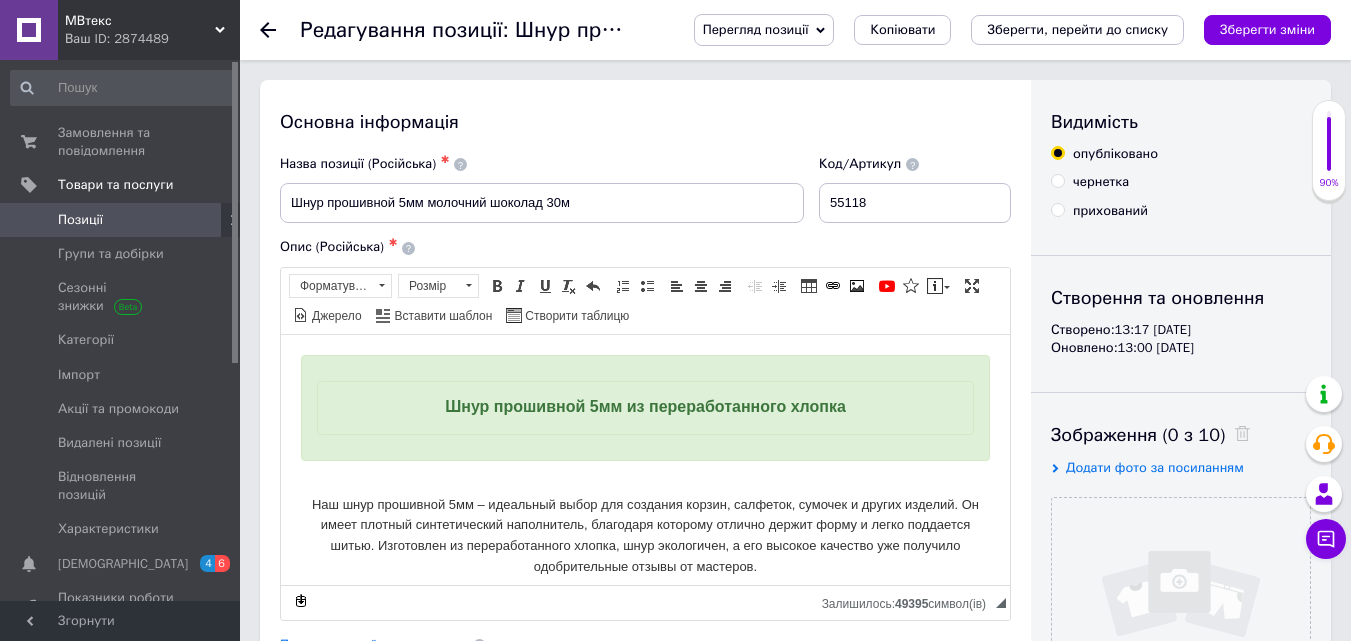click on "Опис (Російська) ✱" at bounding box center (645, 247) 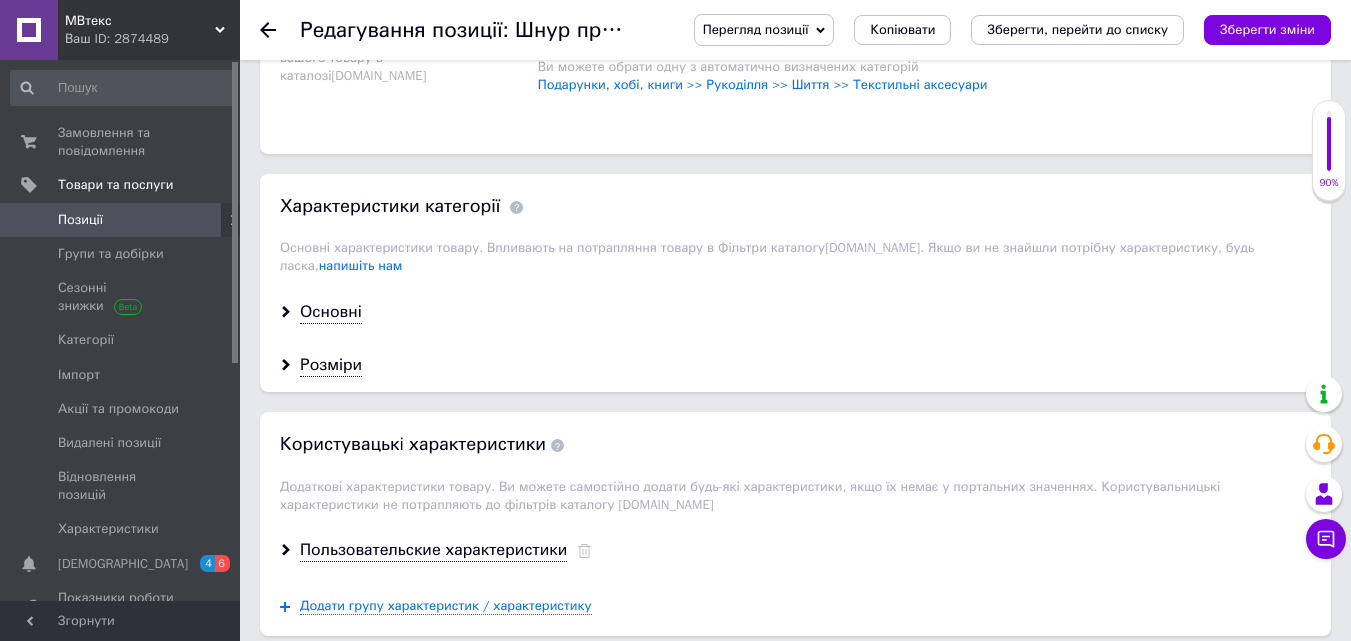 scroll, scrollTop: 2000, scrollLeft: 0, axis: vertical 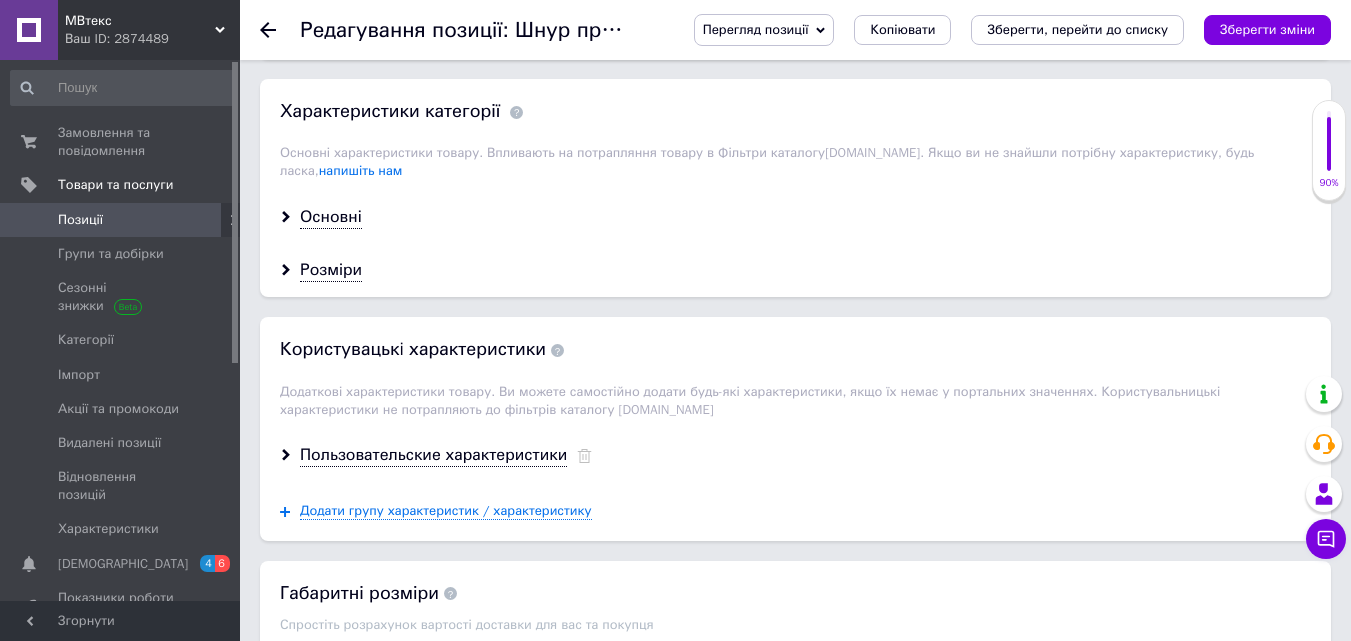 drag, startPoint x: 1279, startPoint y: 38, endPoint x: 1243, endPoint y: 79, distance: 54.56189 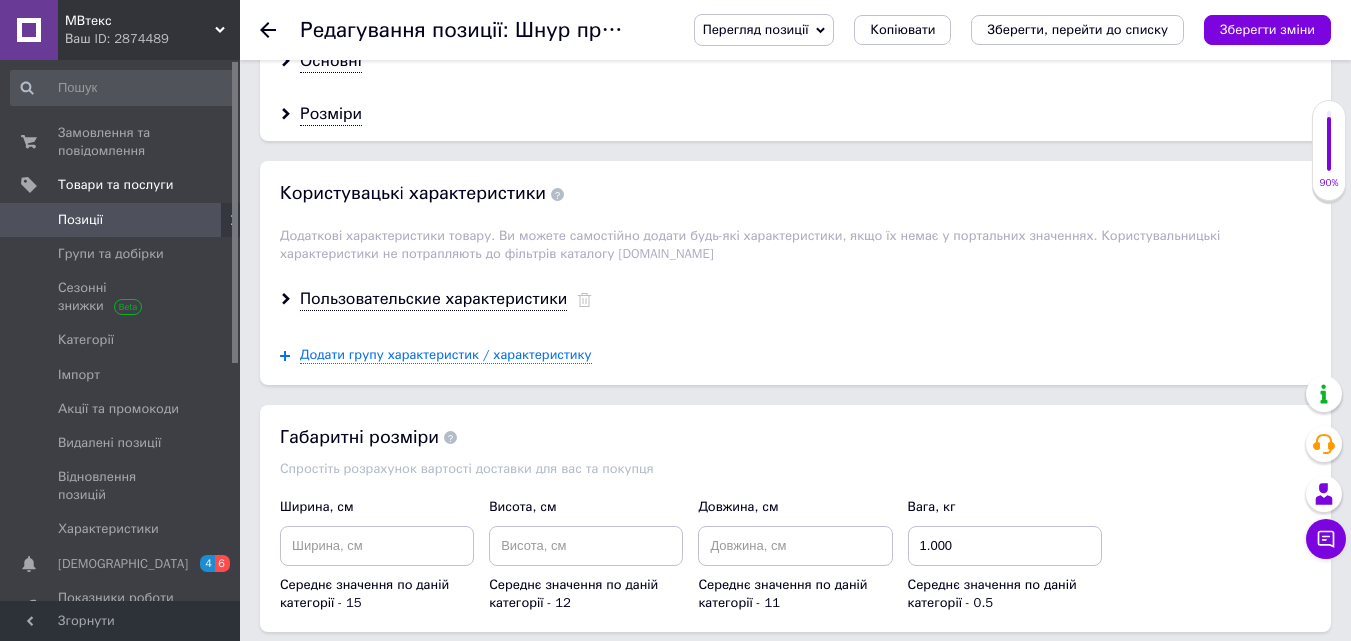 scroll, scrollTop: 2200, scrollLeft: 0, axis: vertical 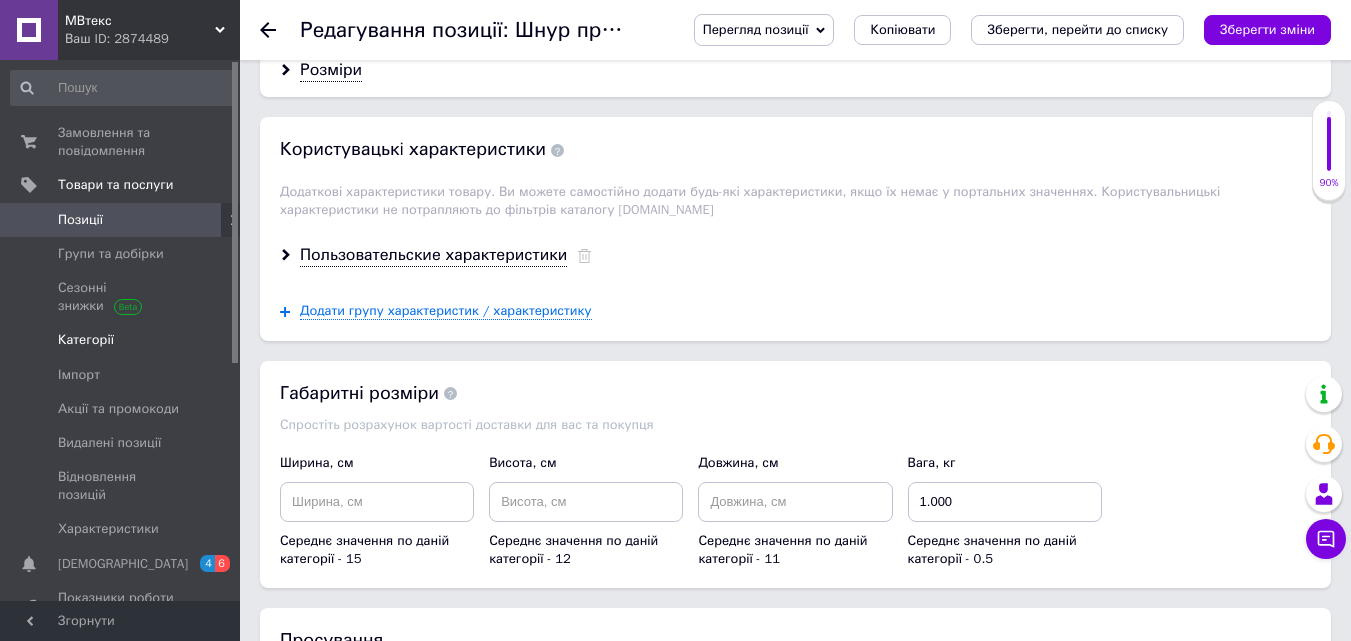 click on "Категорії" at bounding box center [121, 340] 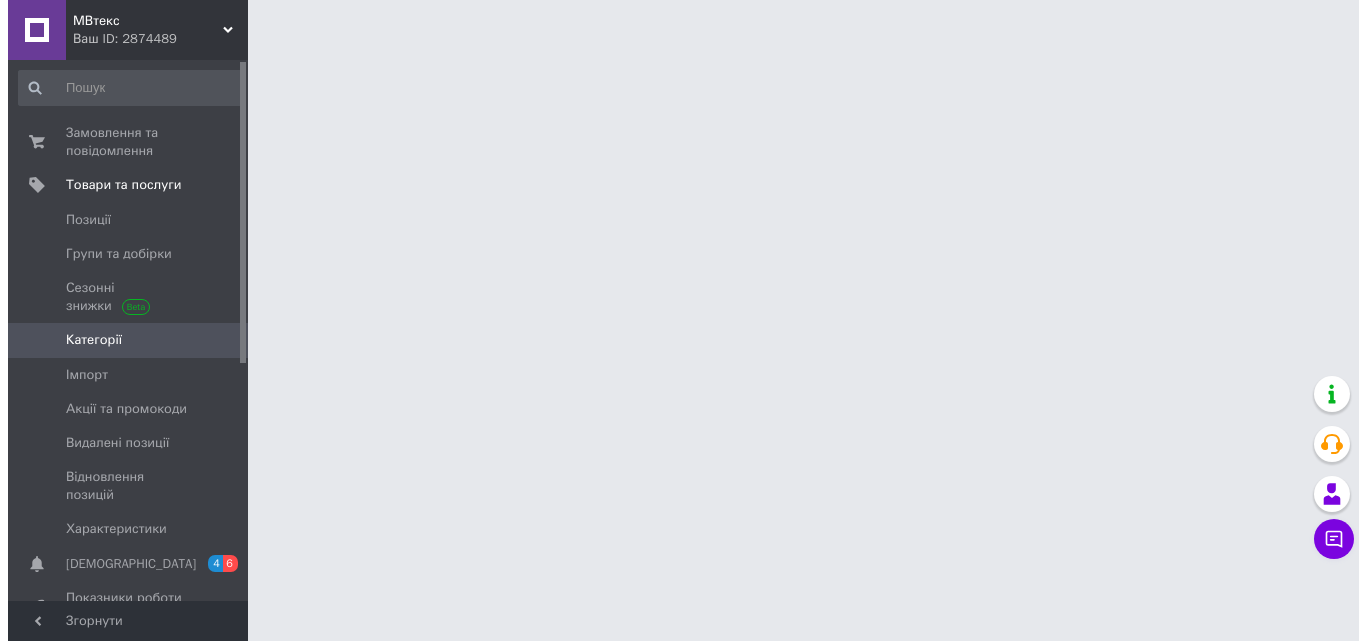 scroll, scrollTop: 0, scrollLeft: 0, axis: both 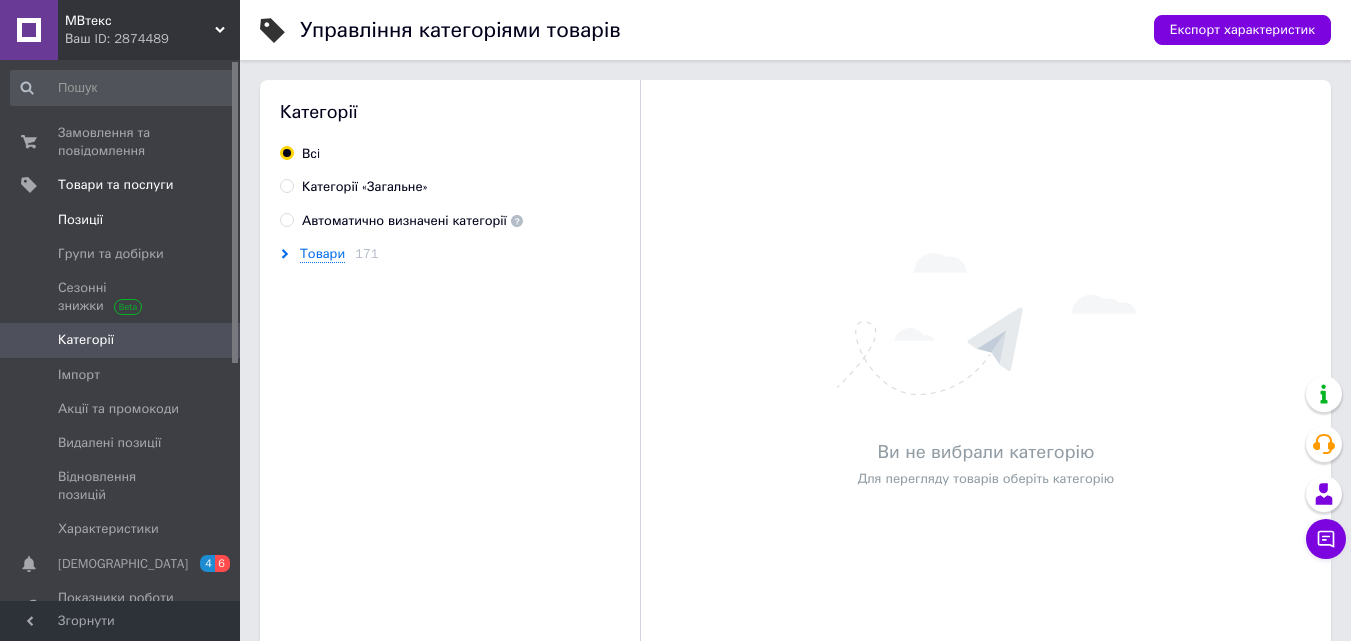click on "Позиції" at bounding box center (121, 220) 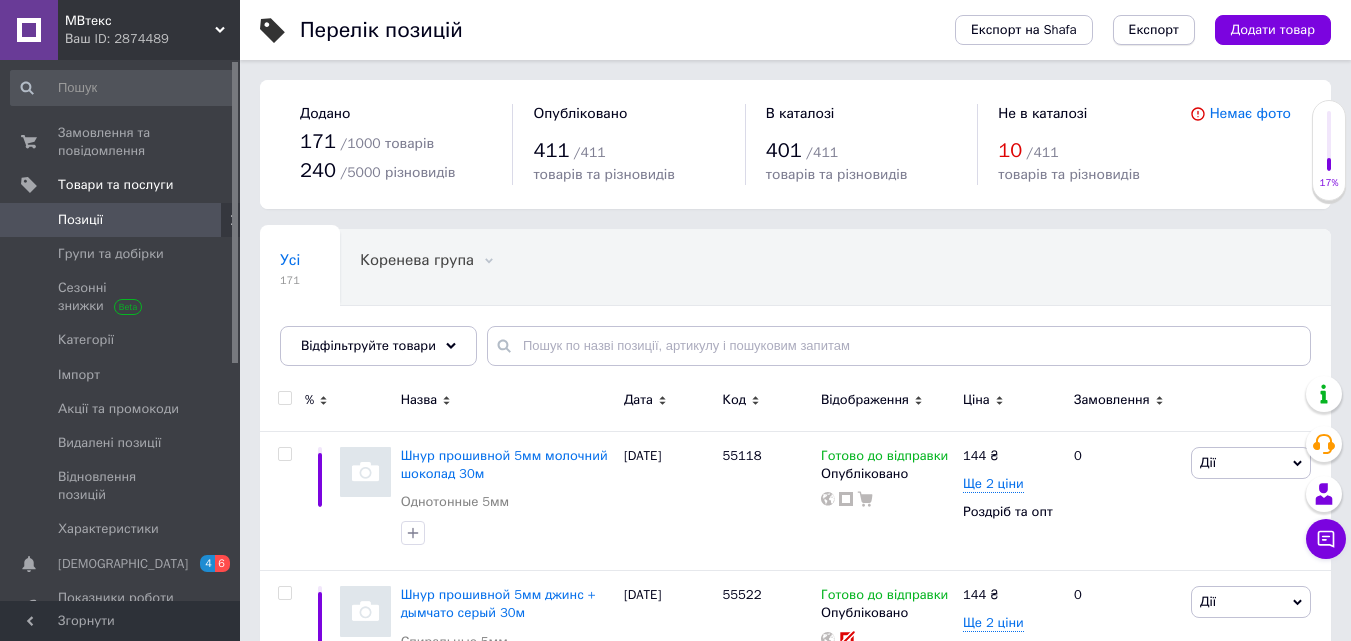click on "Експорт" at bounding box center (1154, 30) 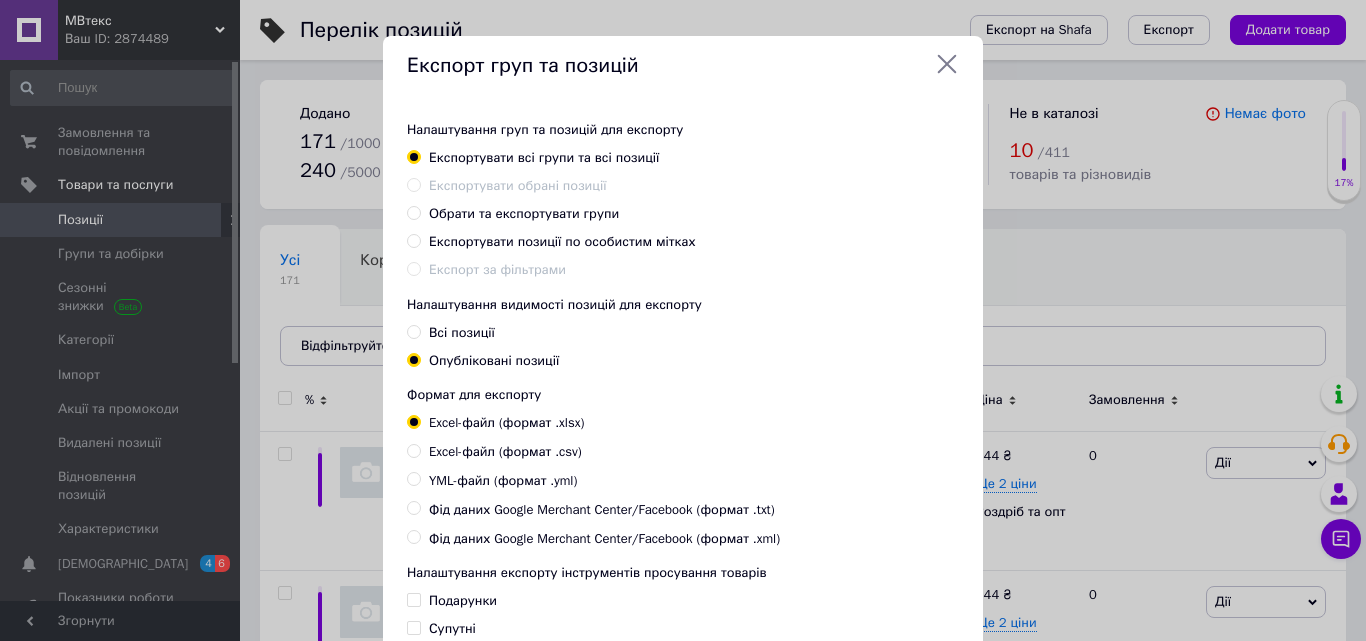 drag, startPoint x: 450, startPoint y: 215, endPoint x: 450, endPoint y: 226, distance: 11 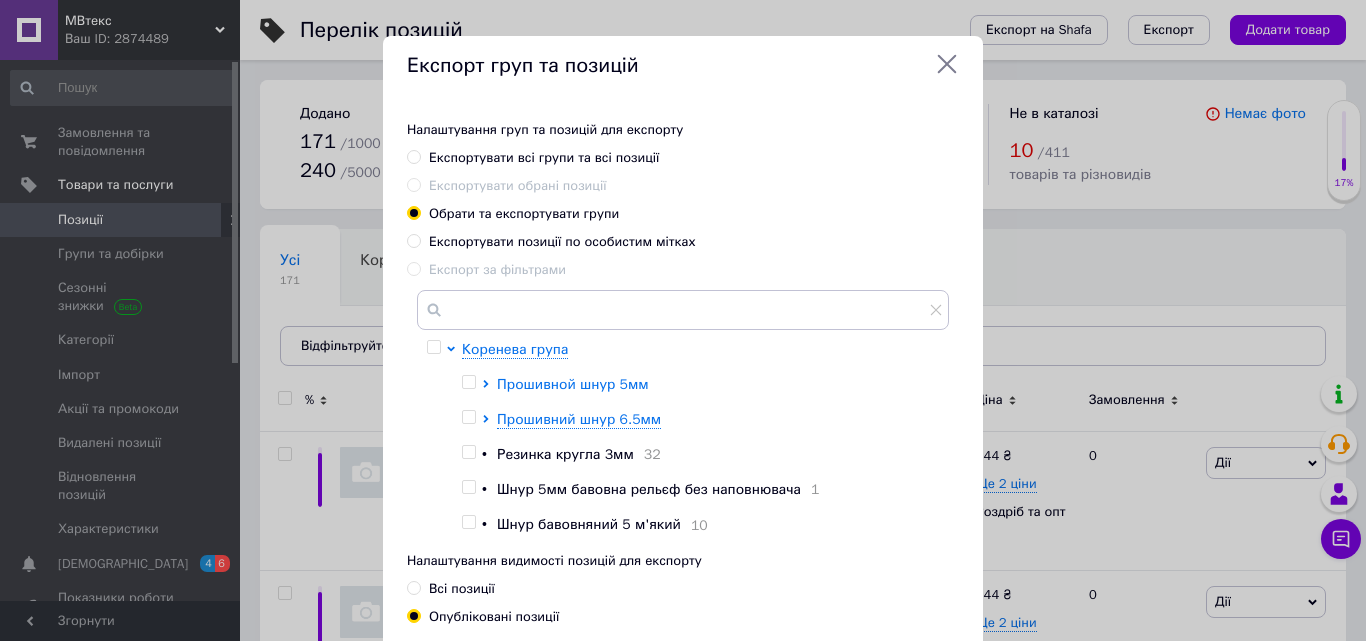 click 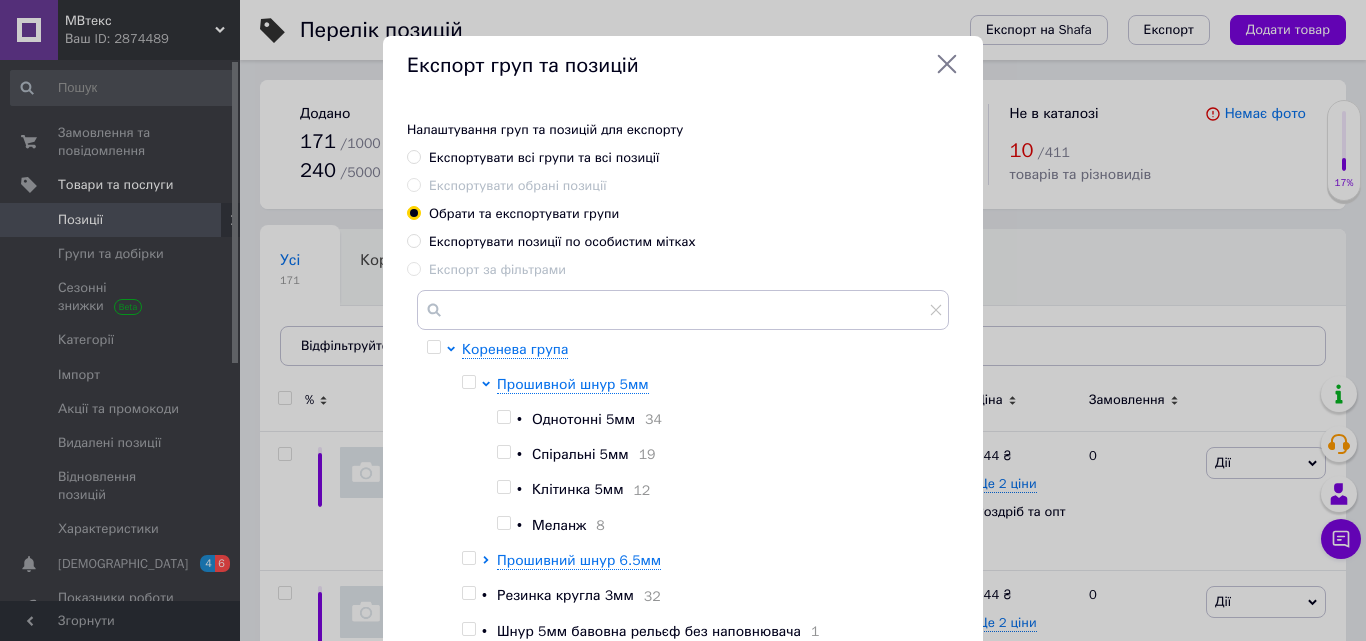 click at bounding box center (503, 417) 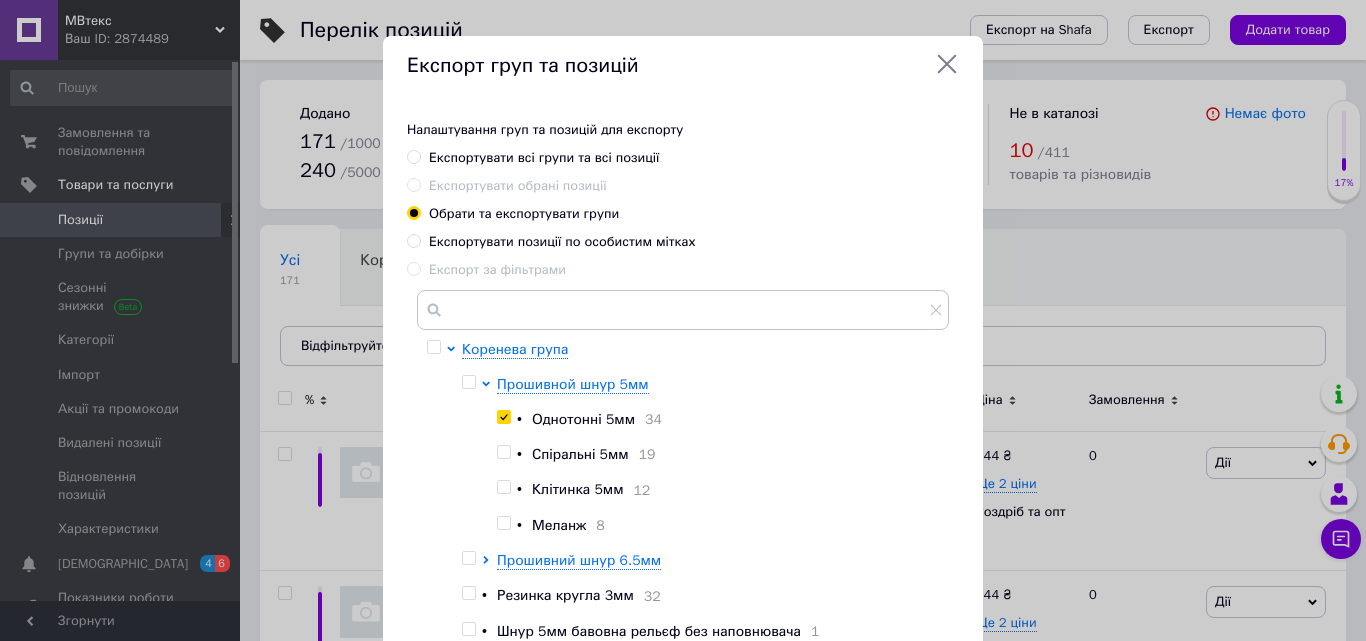checkbox on "true" 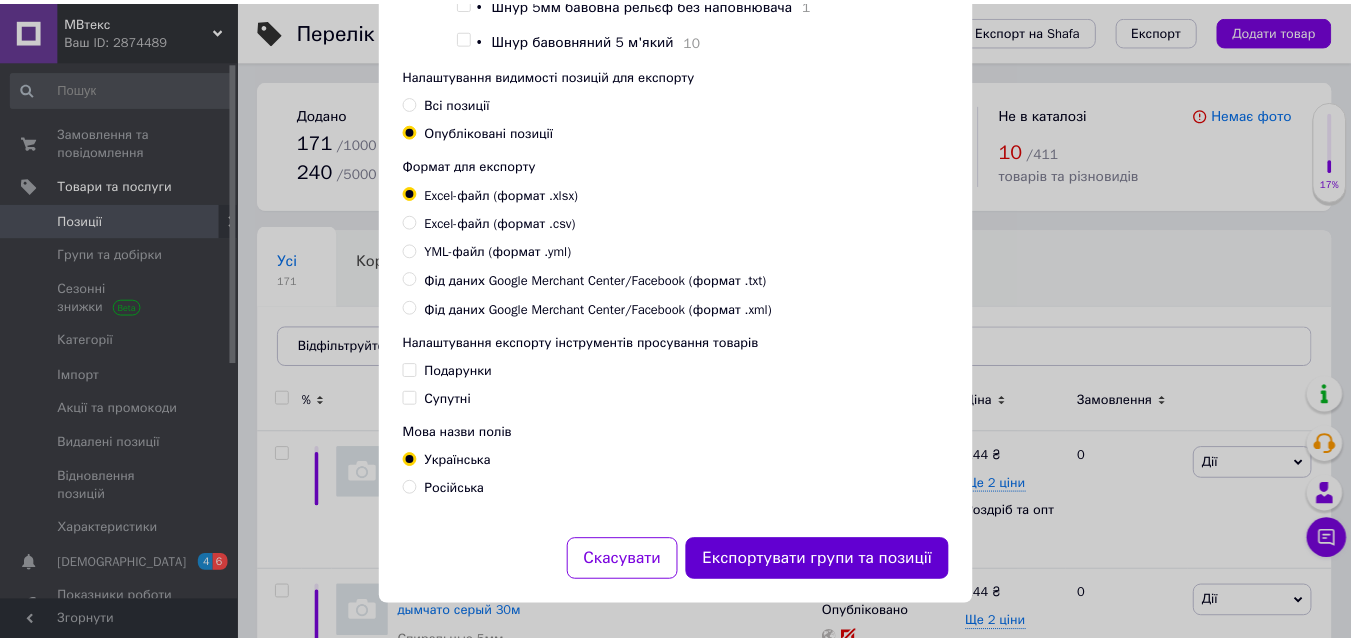 scroll, scrollTop: 636, scrollLeft: 0, axis: vertical 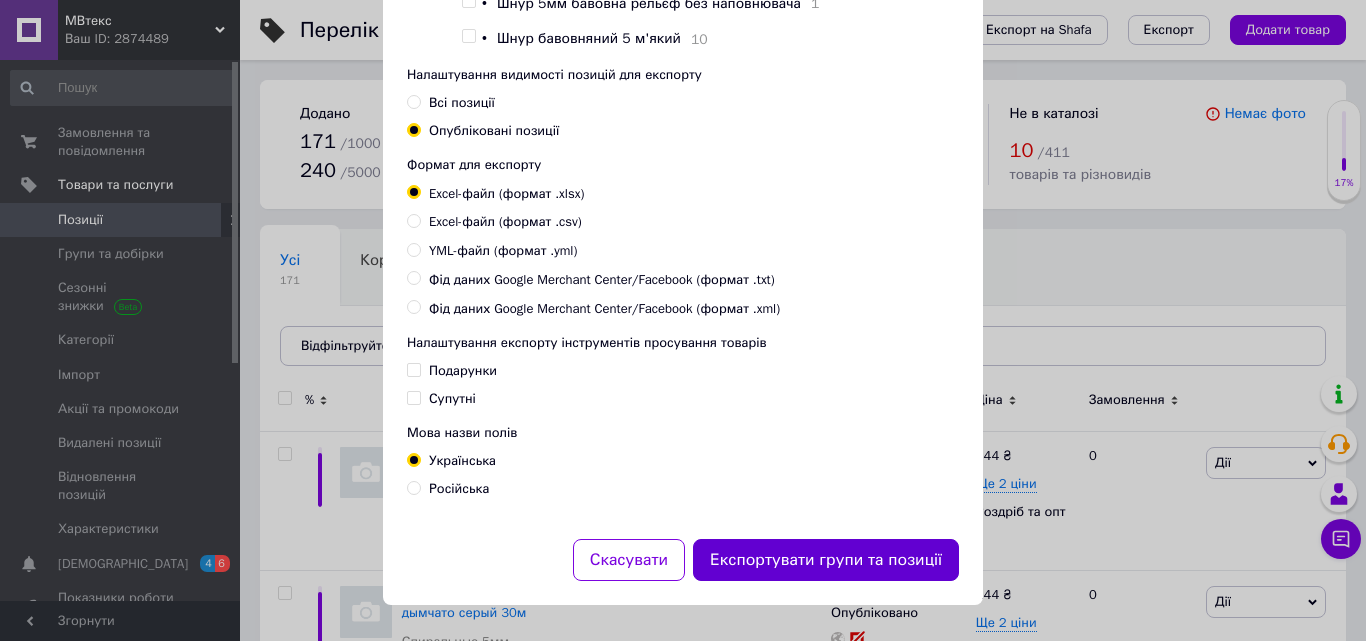 click on "Експортувати групи та позиції" at bounding box center [826, 560] 